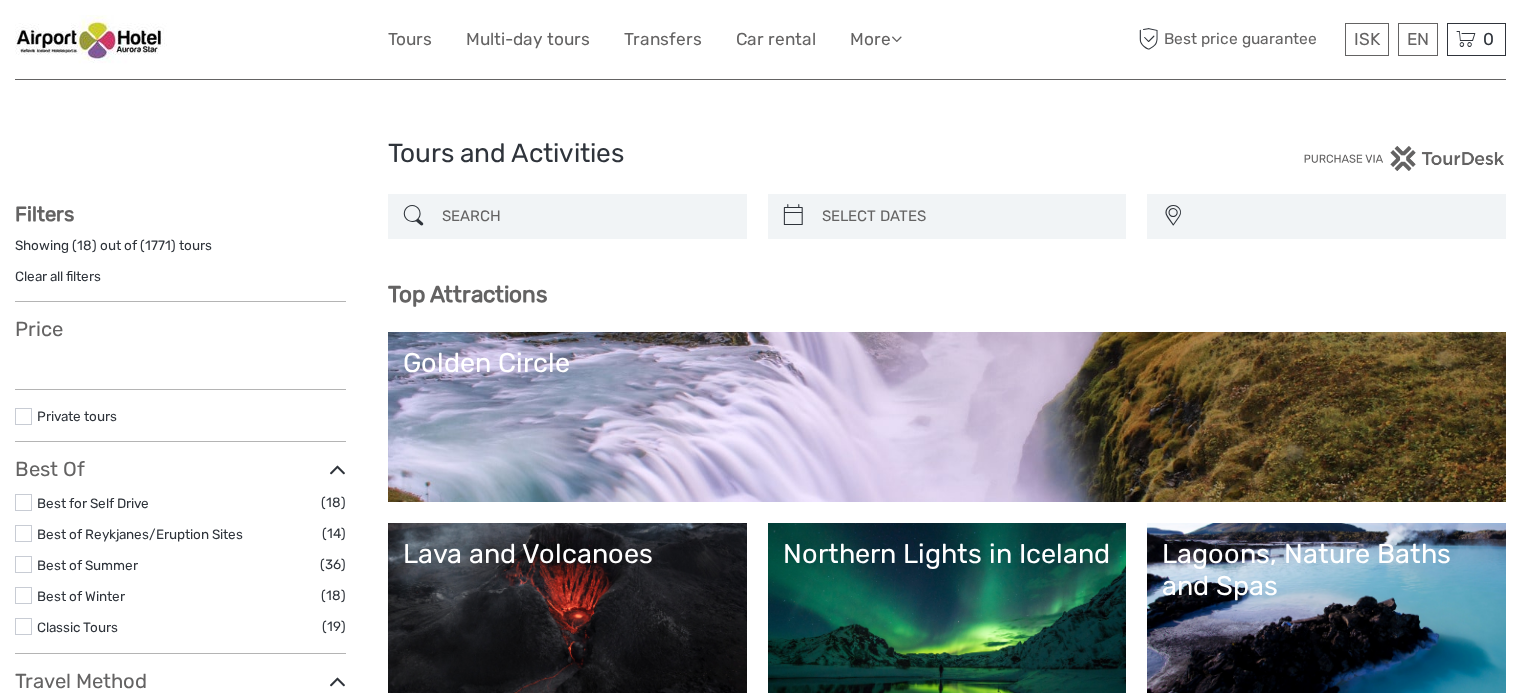 scroll, scrollTop: 0, scrollLeft: 0, axis: both 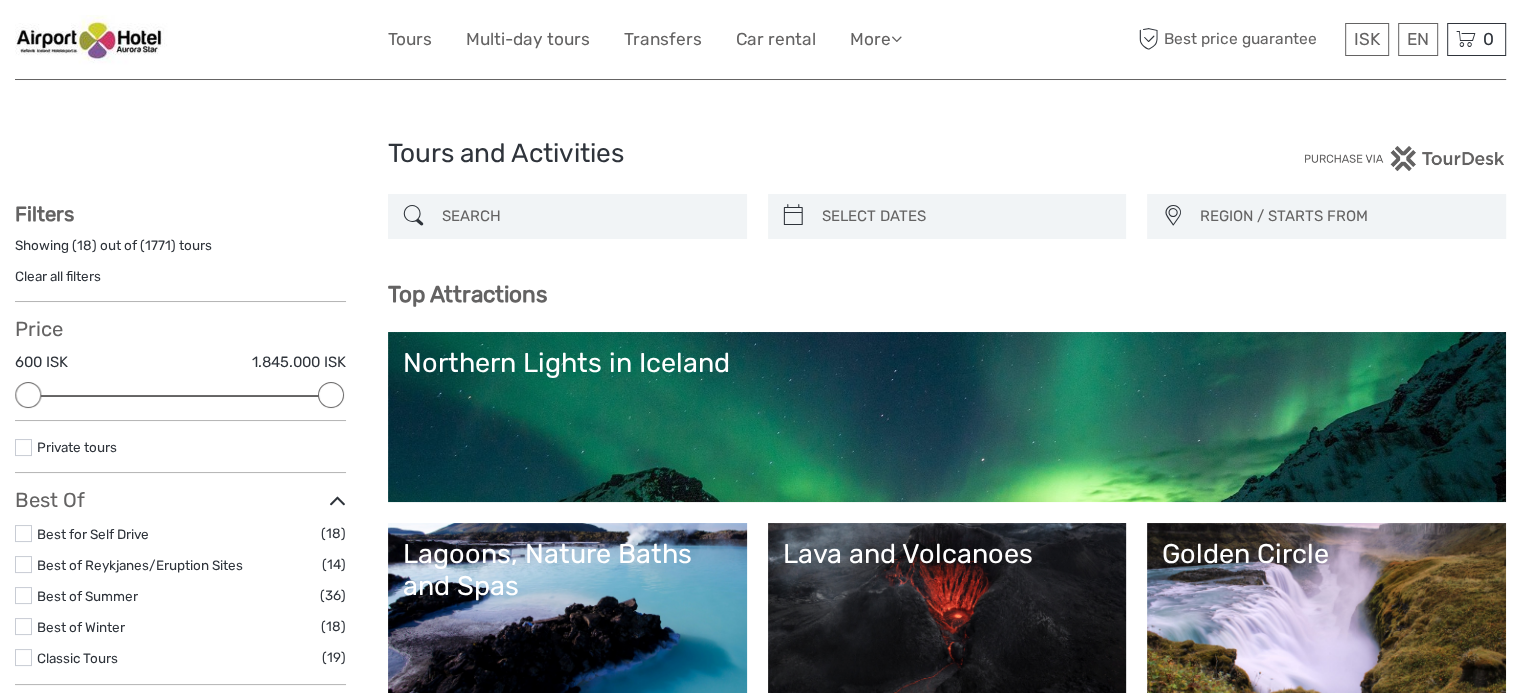 click at bounding box center (585, 216) 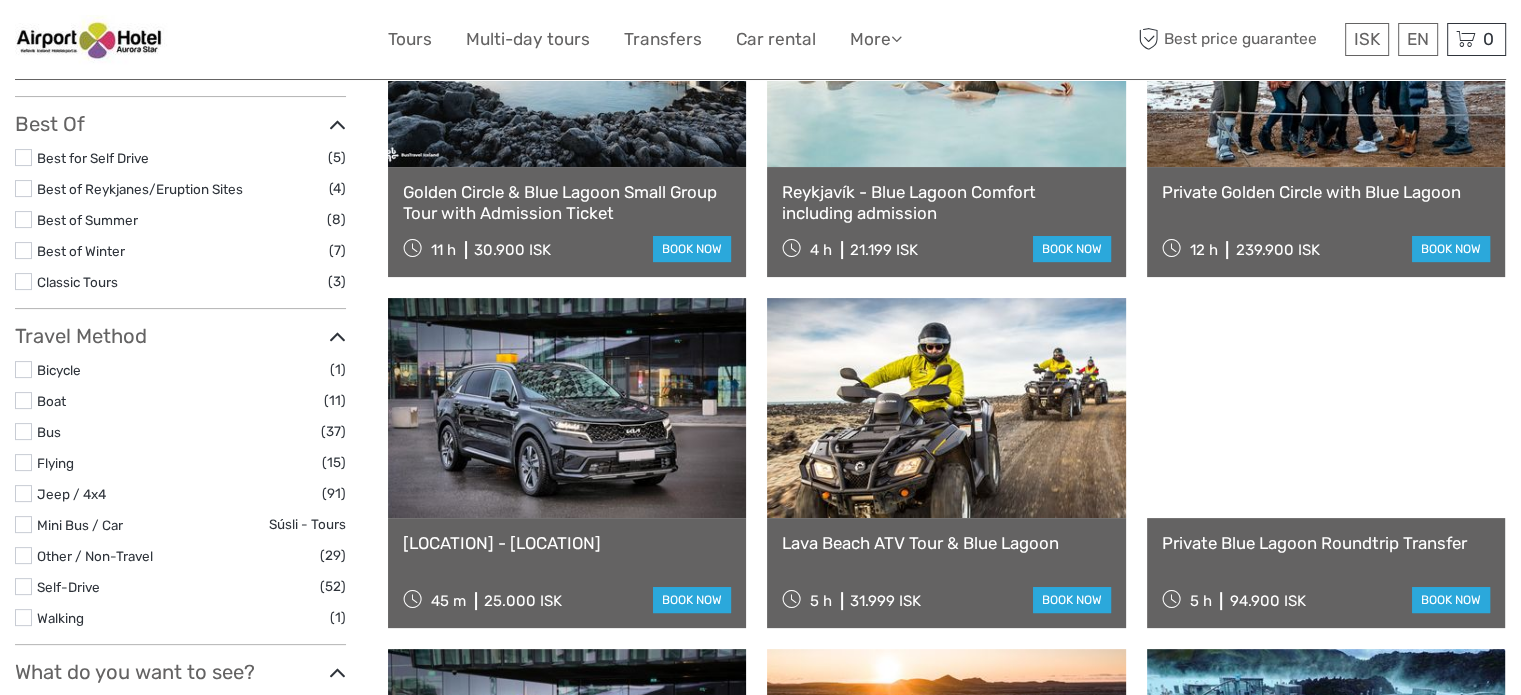 scroll, scrollTop: 313, scrollLeft: 0, axis: vertical 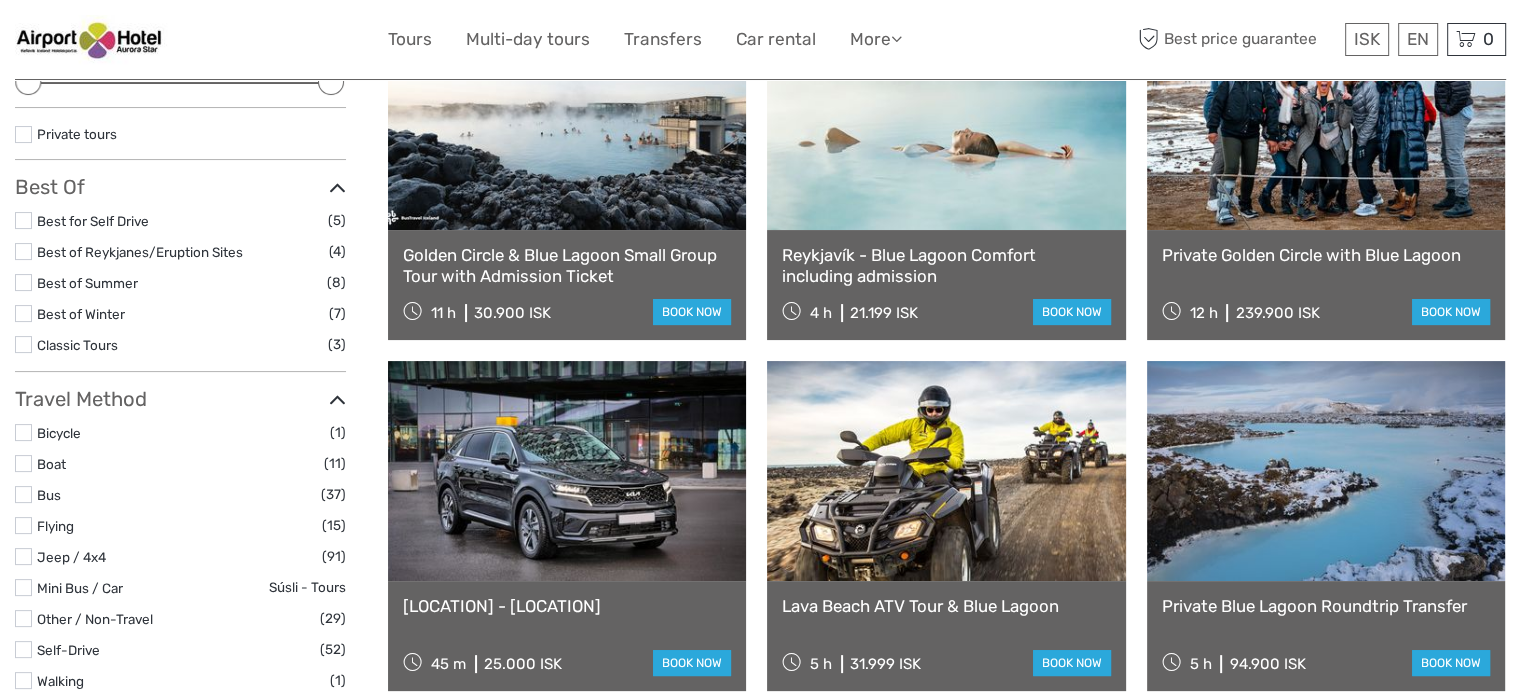 type on "blue lagoon" 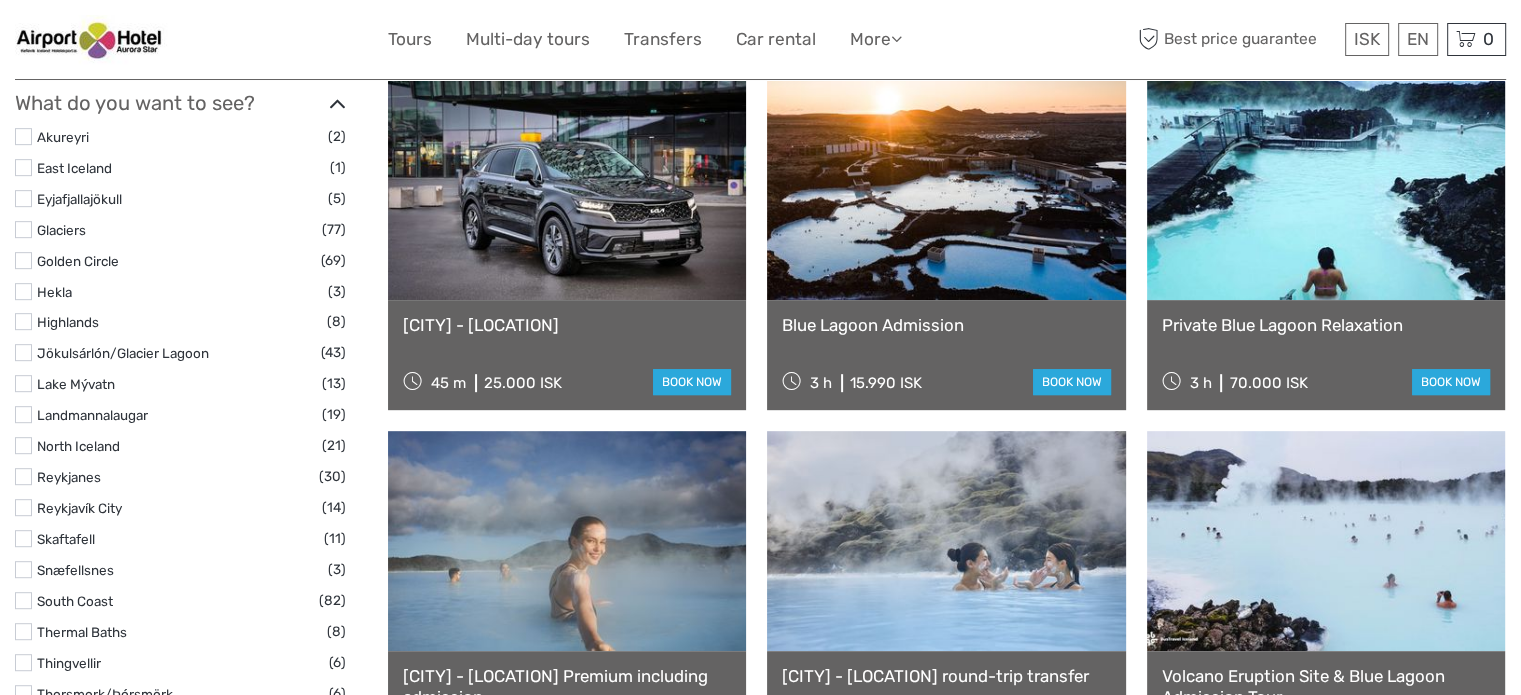 scroll, scrollTop: 913, scrollLeft: 0, axis: vertical 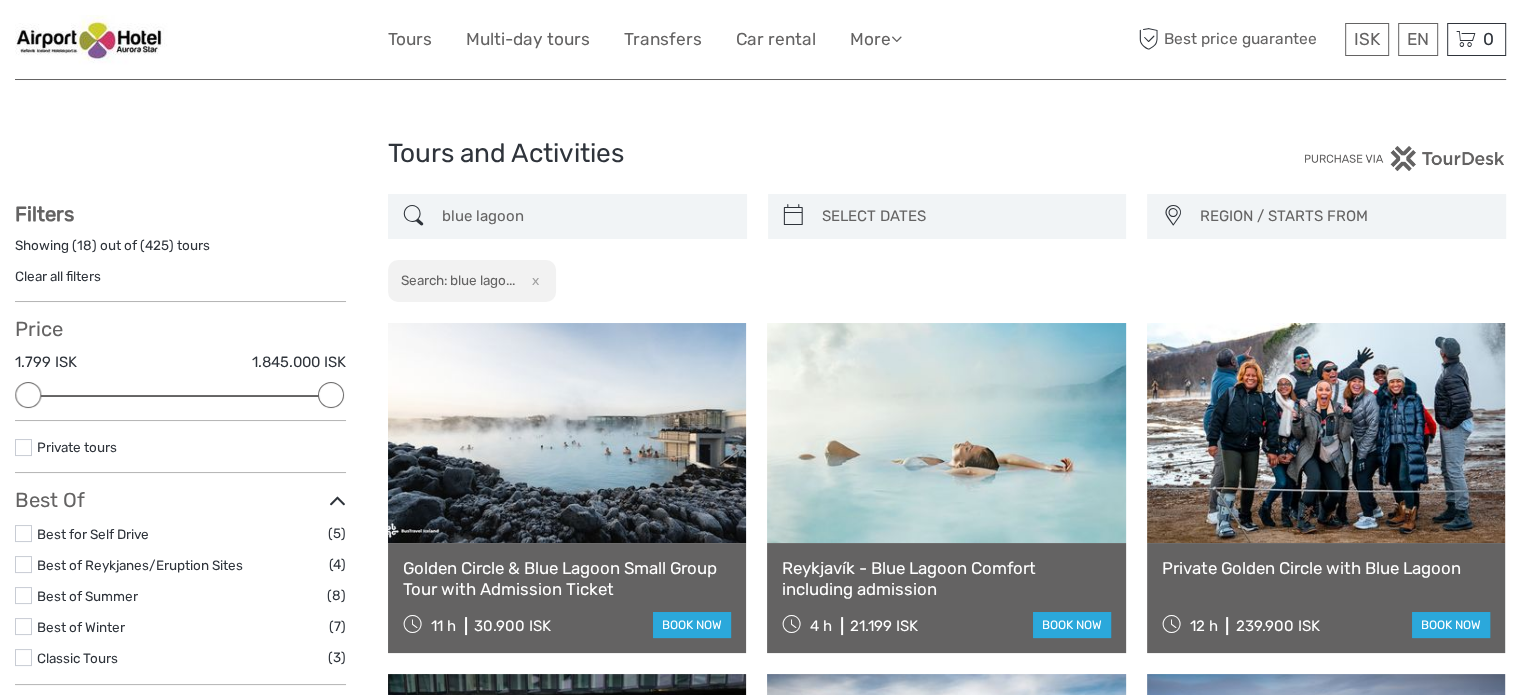 click at bounding box center (947, 216) 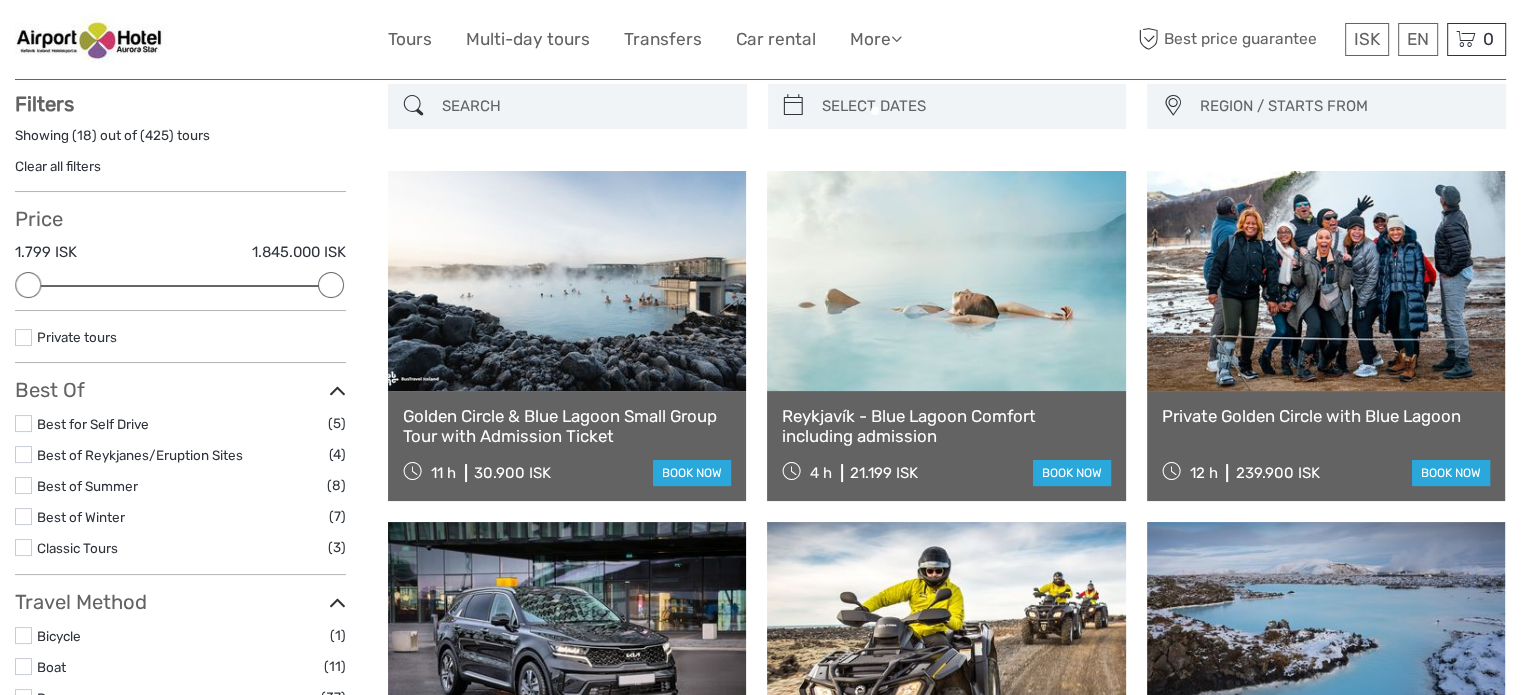 scroll, scrollTop: 112, scrollLeft: 0, axis: vertical 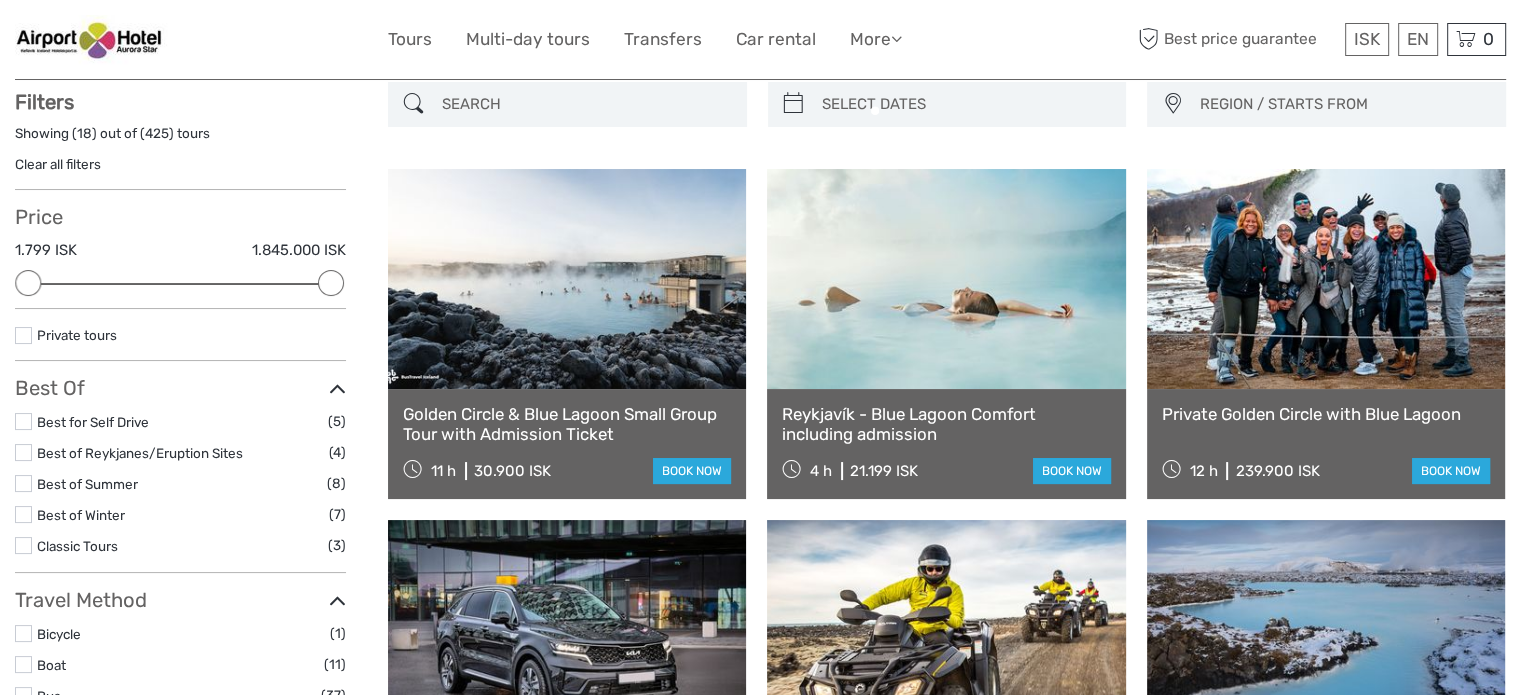 click at bounding box center (965, 104) 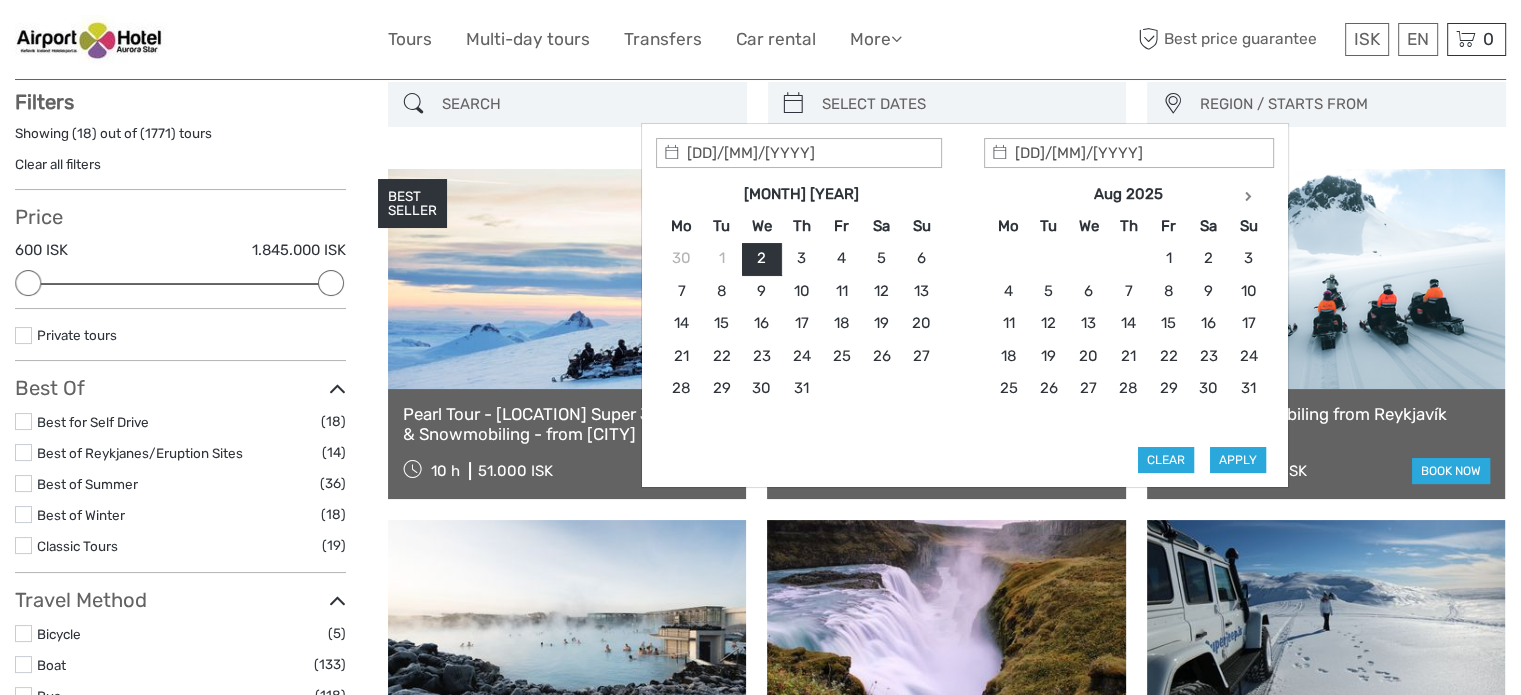 click at bounding box center (965, 104) 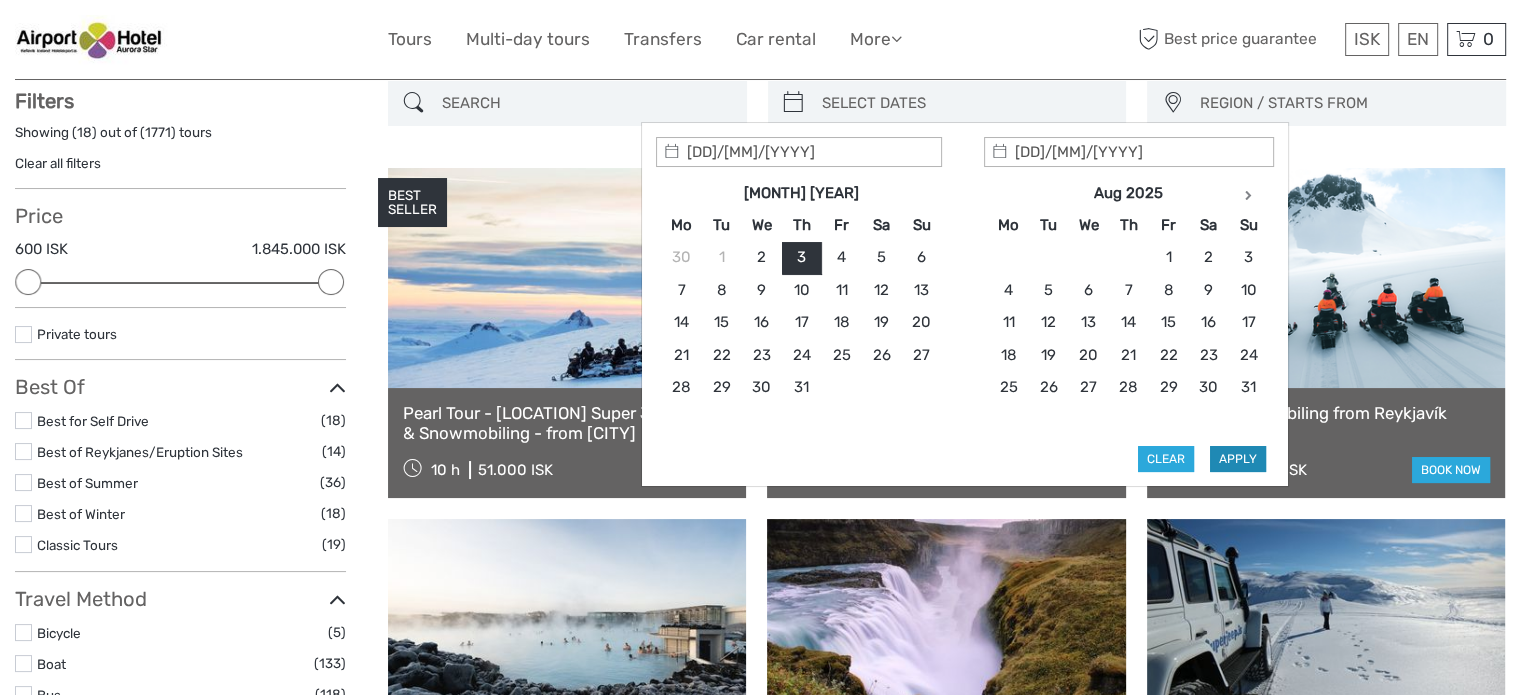 click on "Apply" at bounding box center (0, 0) 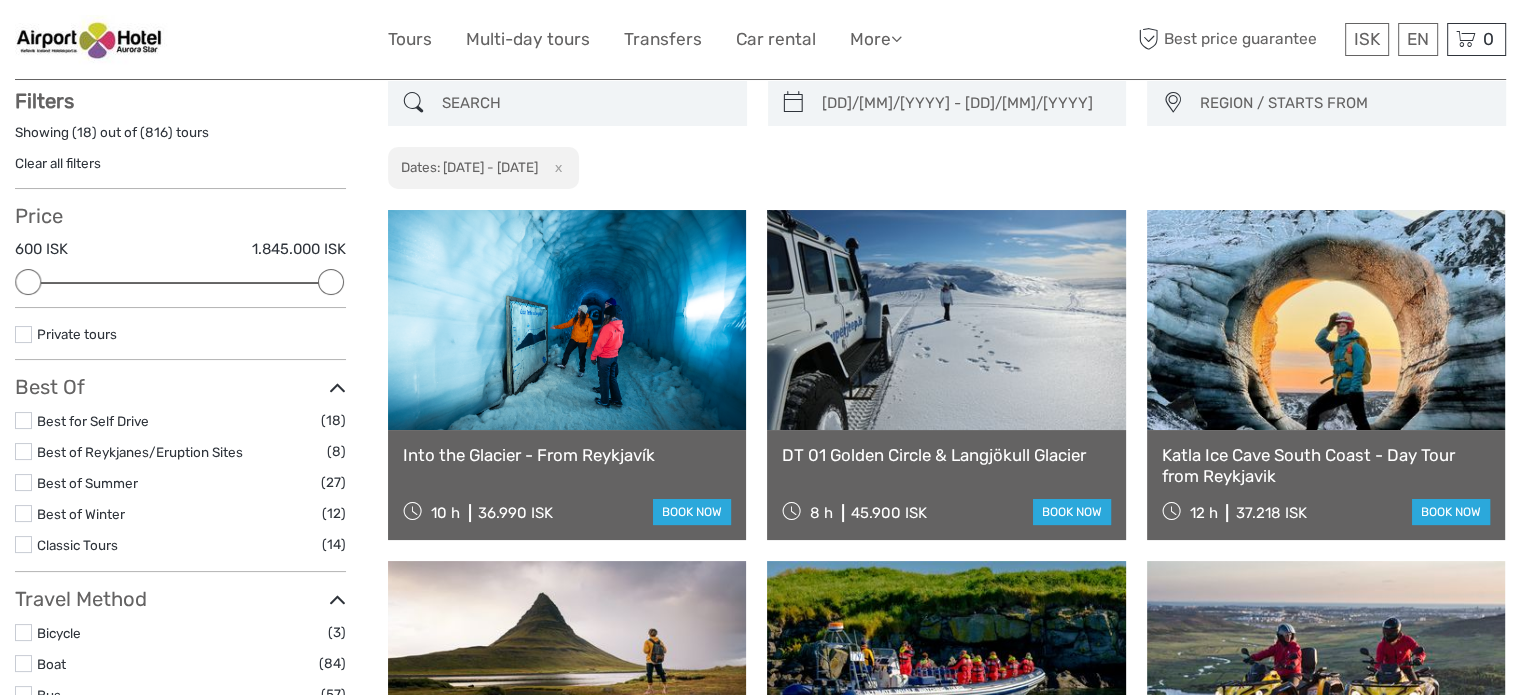 scroll, scrollTop: 813, scrollLeft: 0, axis: vertical 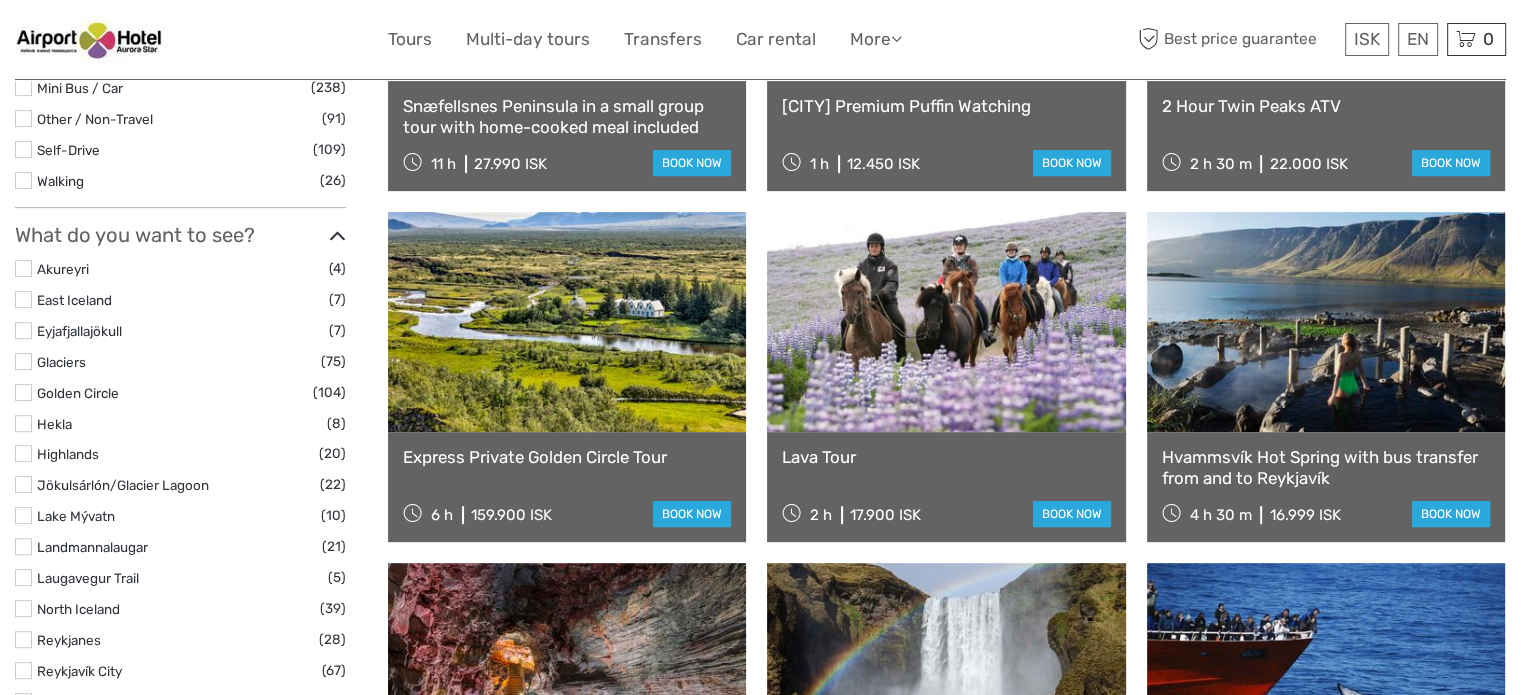 click on "Golden Circle" at bounding box center (78, 393) 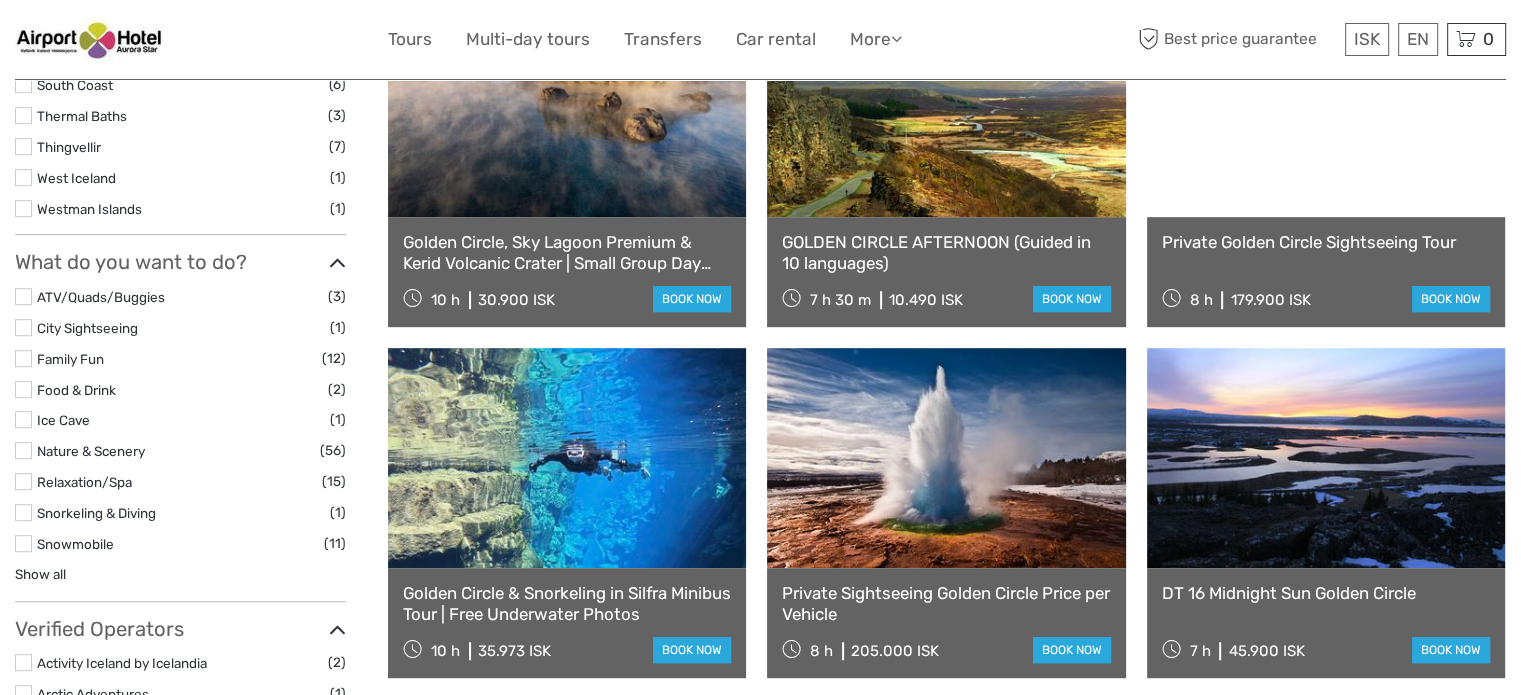 scroll, scrollTop: 900, scrollLeft: 0, axis: vertical 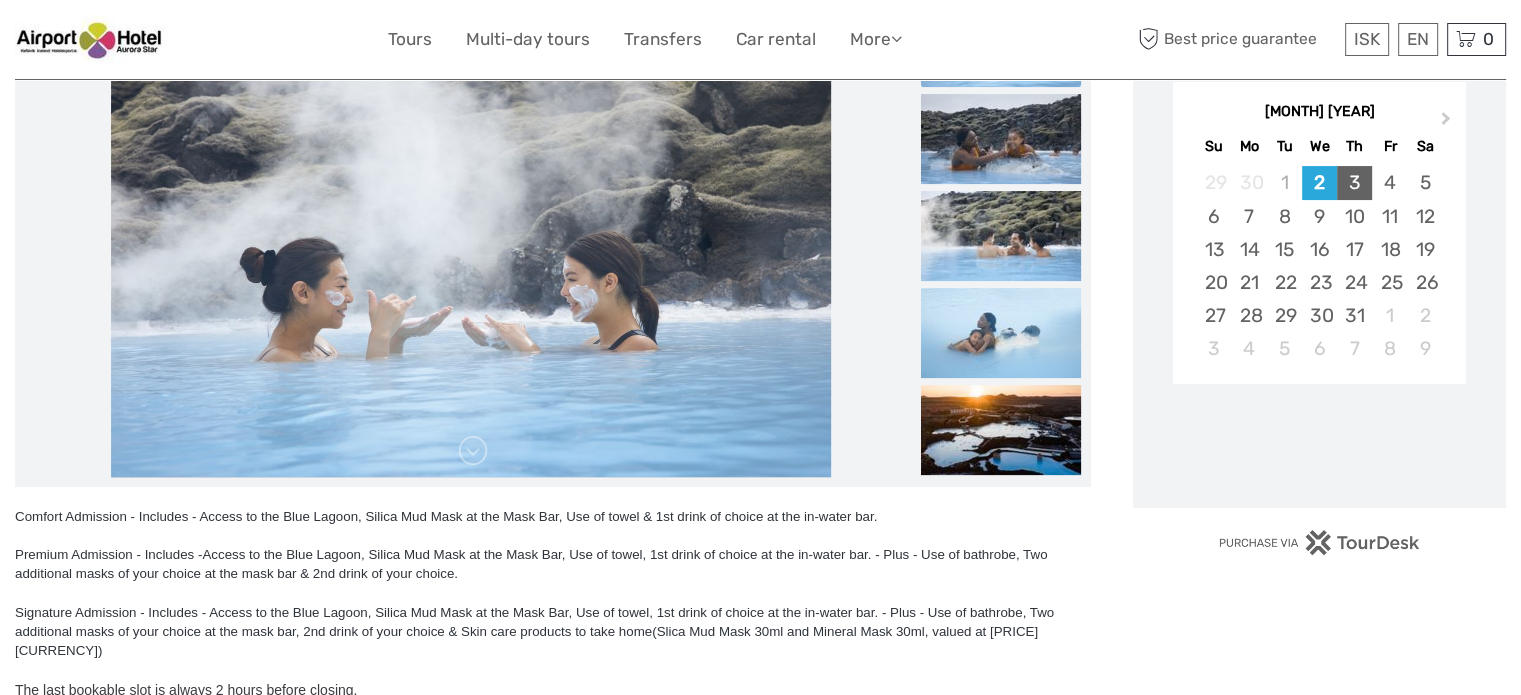 click on "3" at bounding box center (1354, 182) 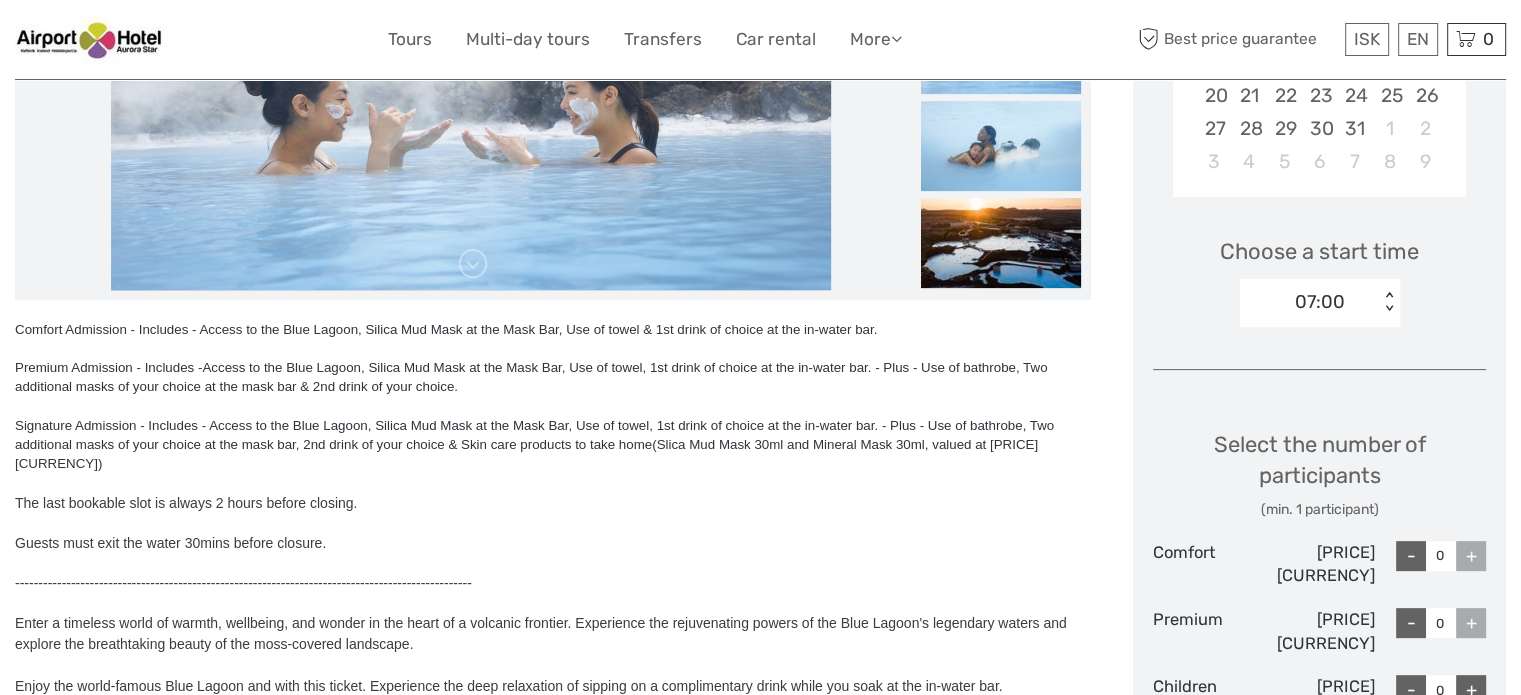 scroll, scrollTop: 545, scrollLeft: 0, axis: vertical 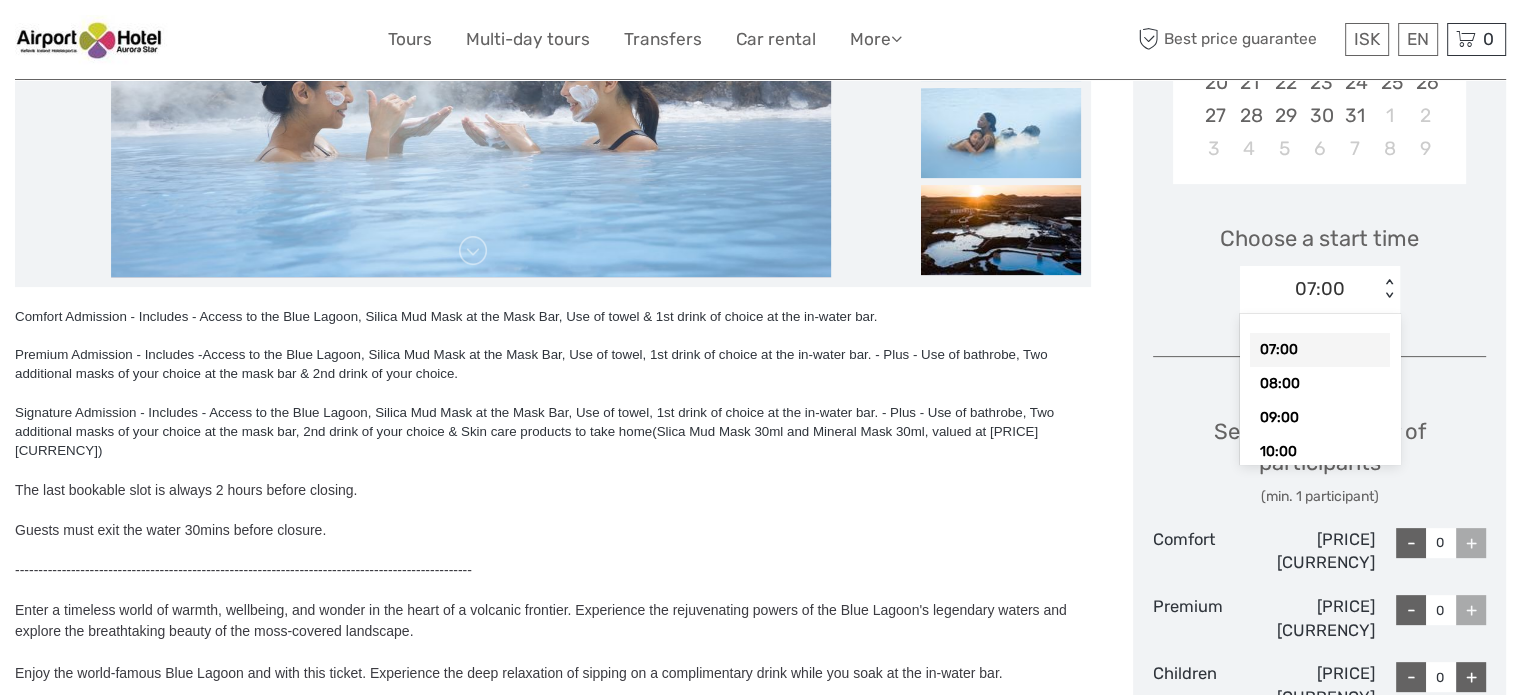click on "07:00 < >" at bounding box center (1320, 290) 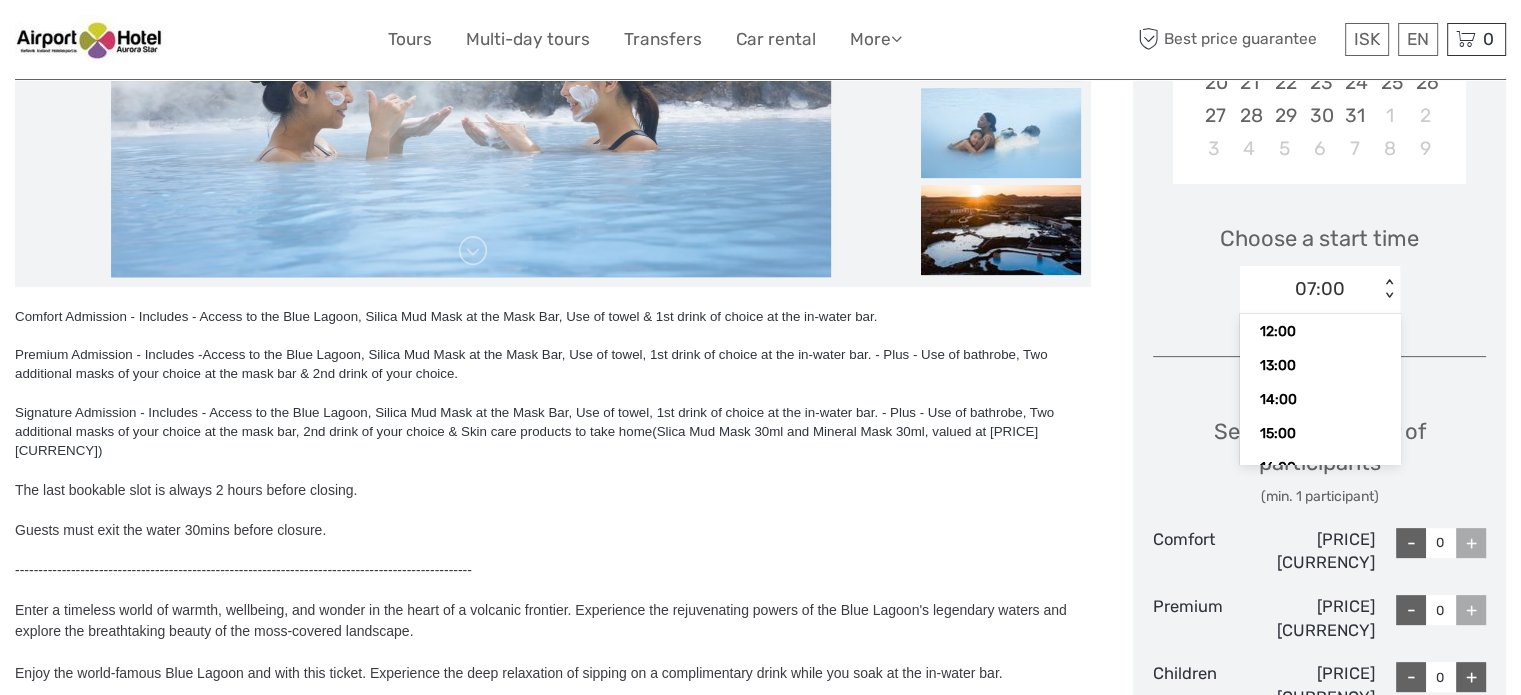 scroll, scrollTop: 200, scrollLeft: 0, axis: vertical 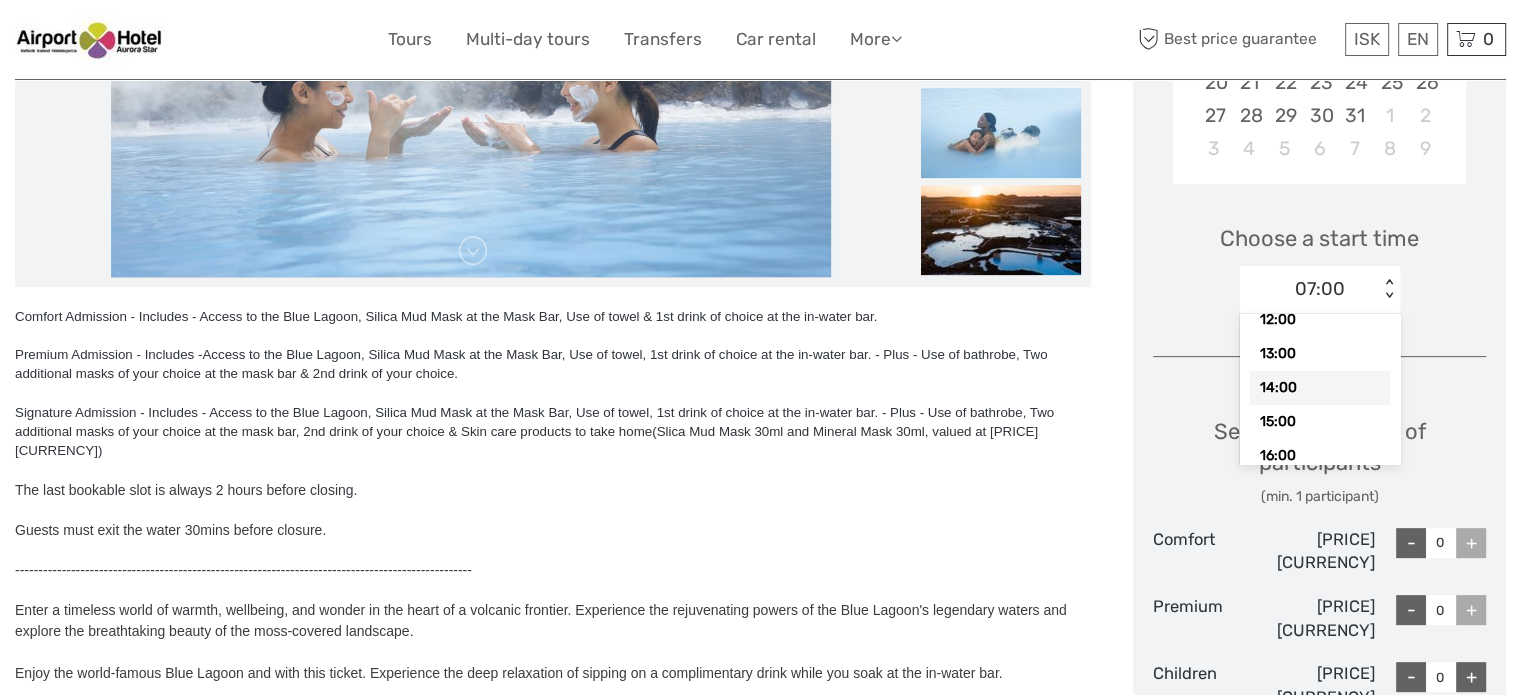 click on "15:00" at bounding box center (1320, 422) 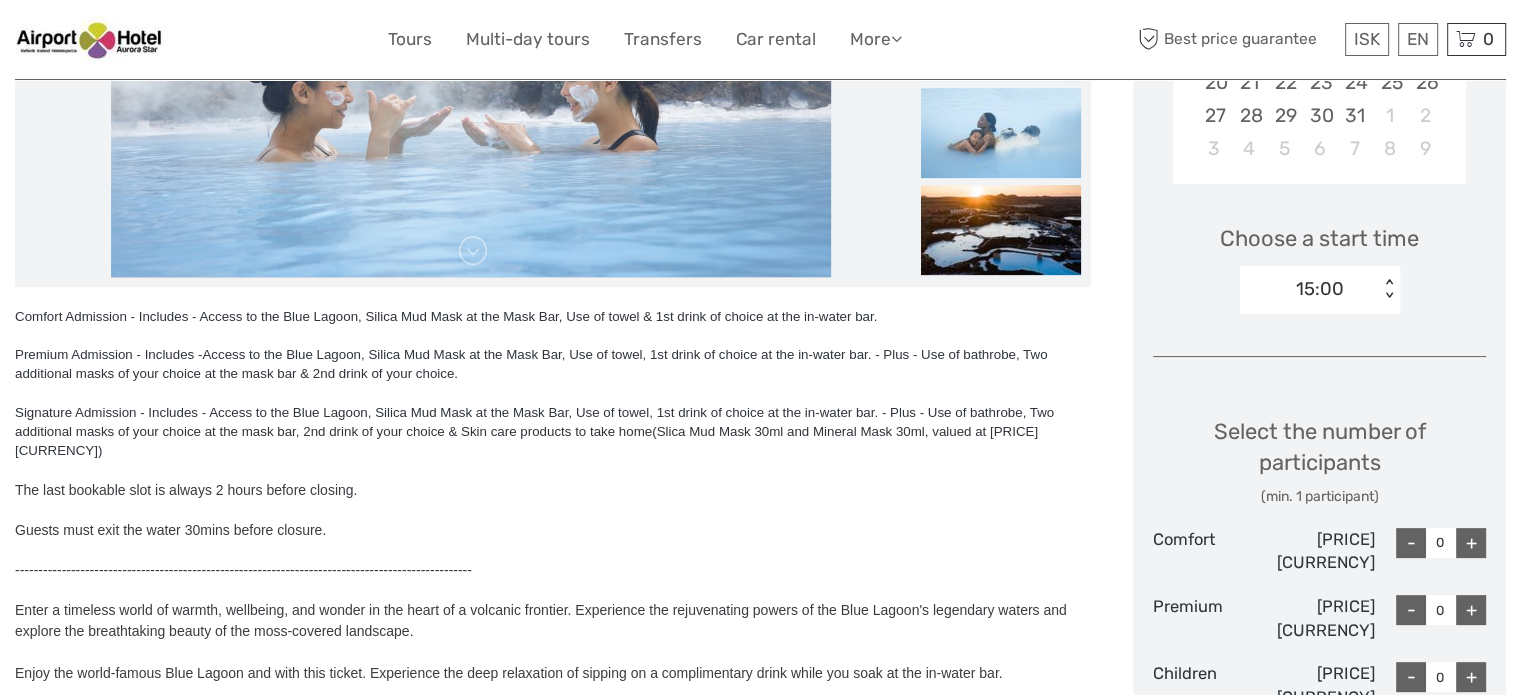 click on "+" at bounding box center (1471, 543) 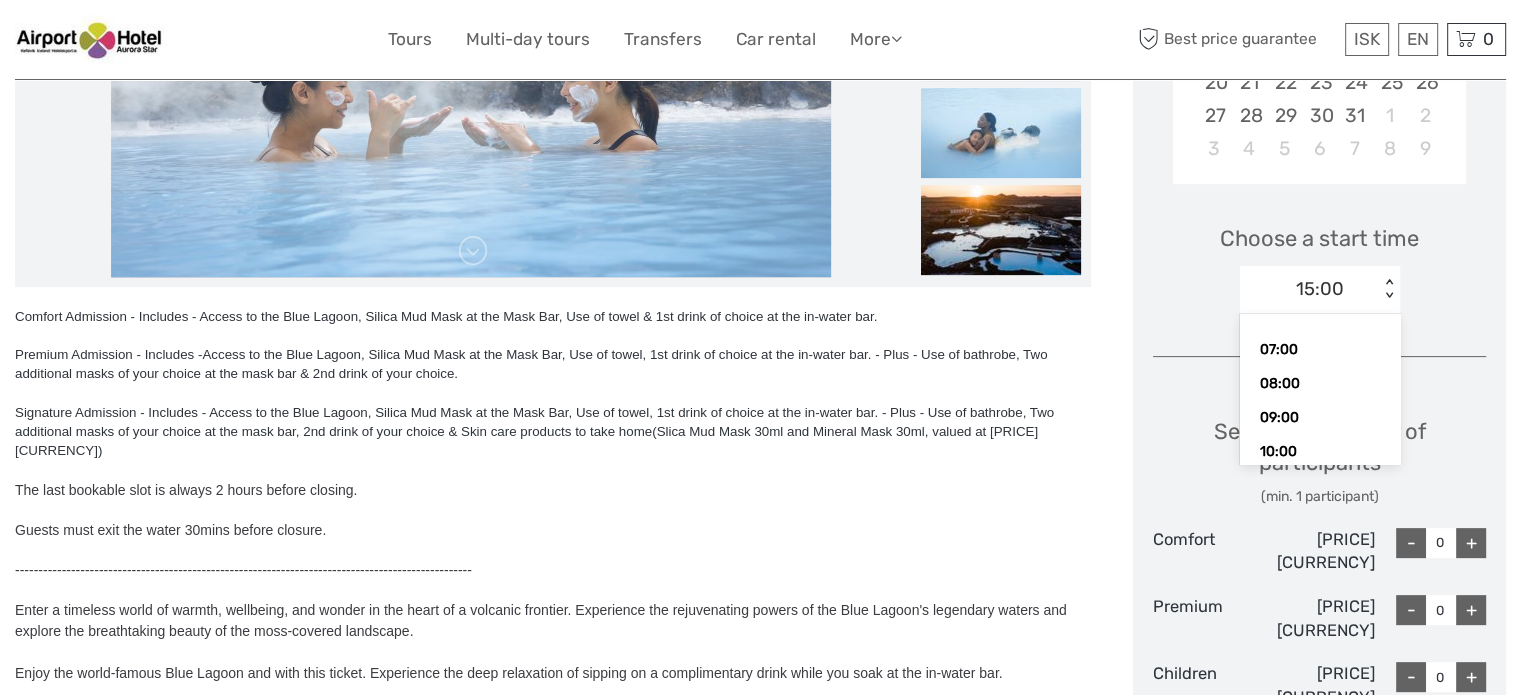 drag, startPoint x: 1320, startPoint y: 275, endPoint x: 1328, endPoint y: 285, distance: 12.806249 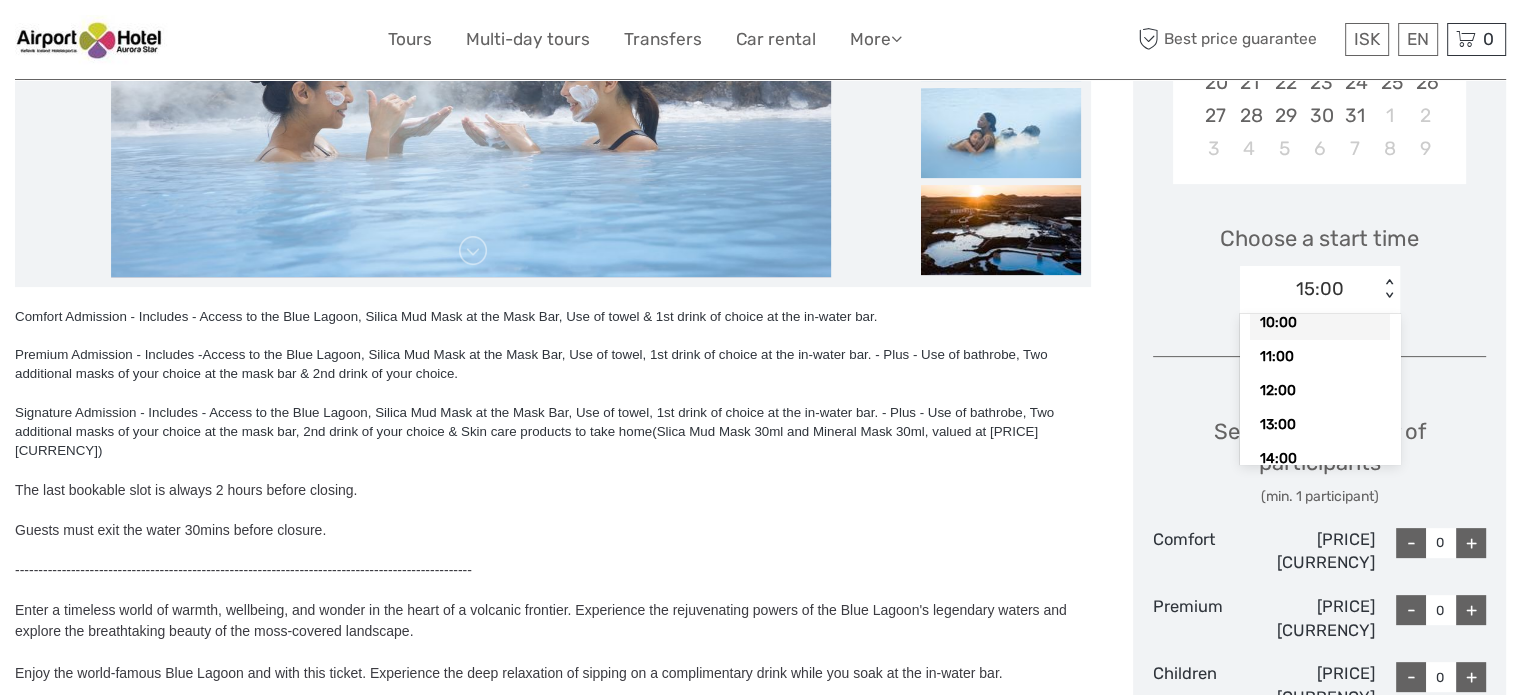 scroll, scrollTop: 200, scrollLeft: 0, axis: vertical 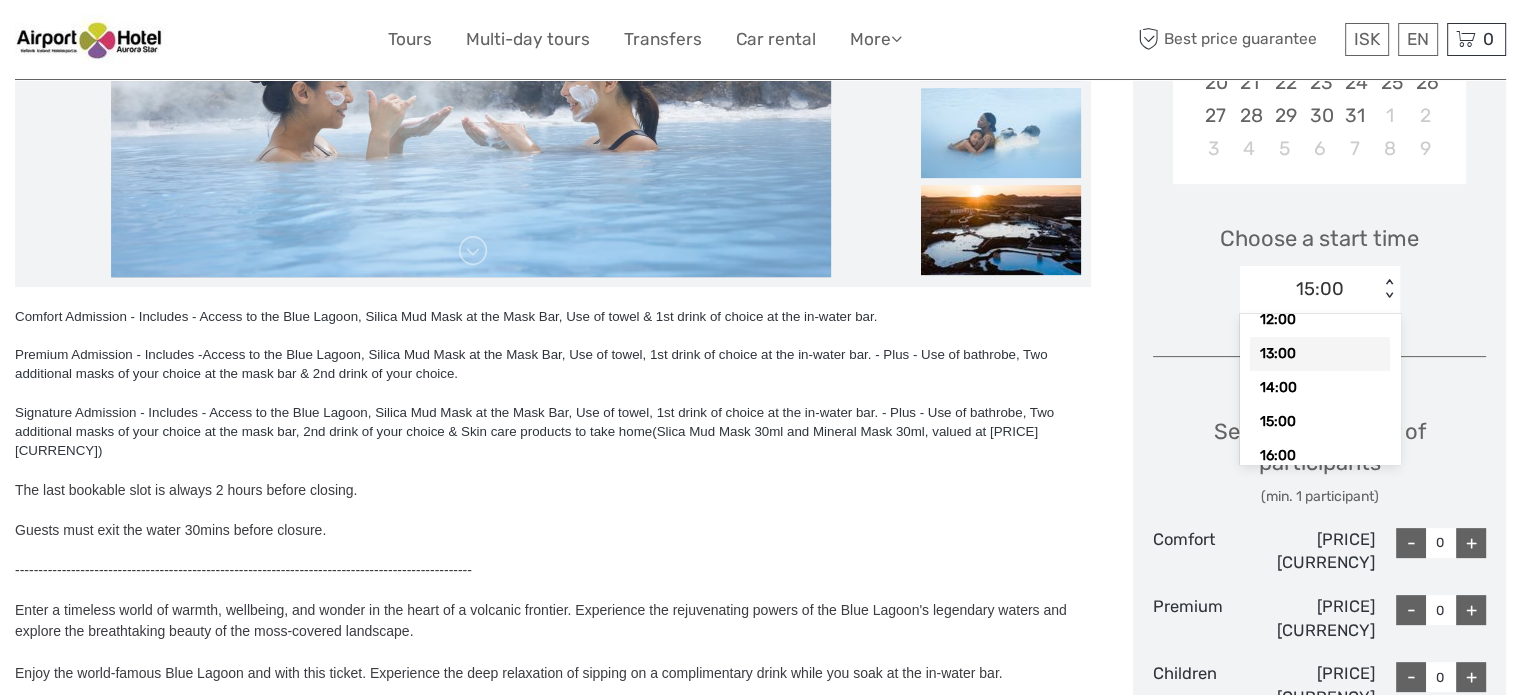 click on "13:00" at bounding box center [1320, 354] 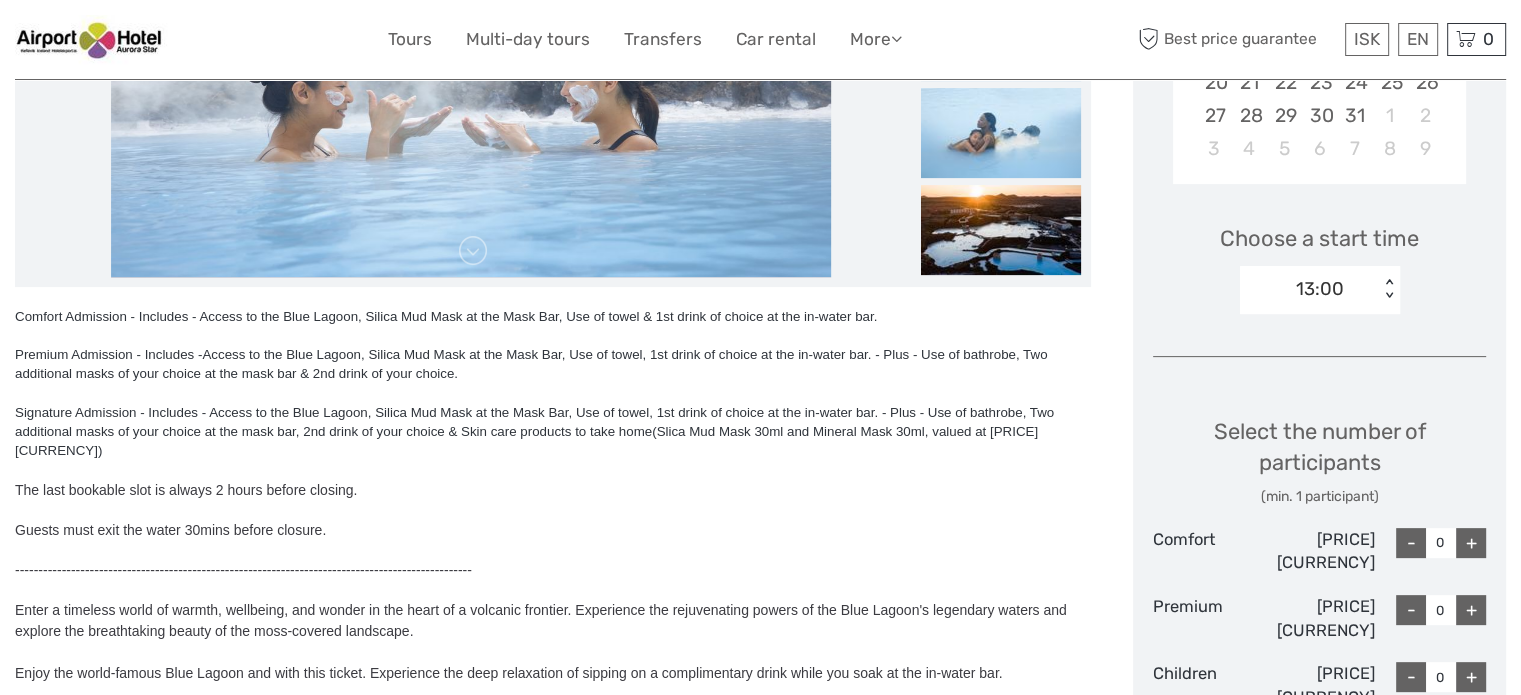 click on "+" at bounding box center (1471, 543) 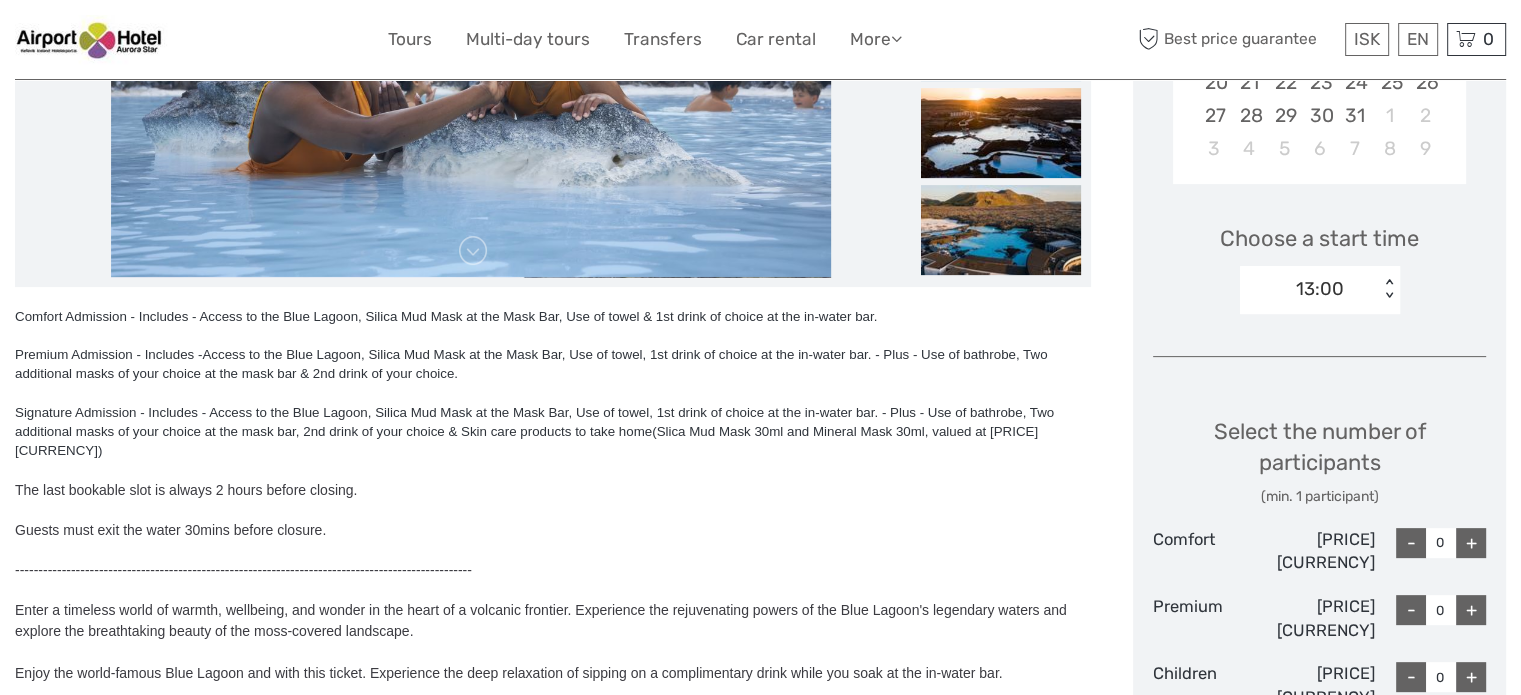 click on "13:00" at bounding box center (1309, 289) 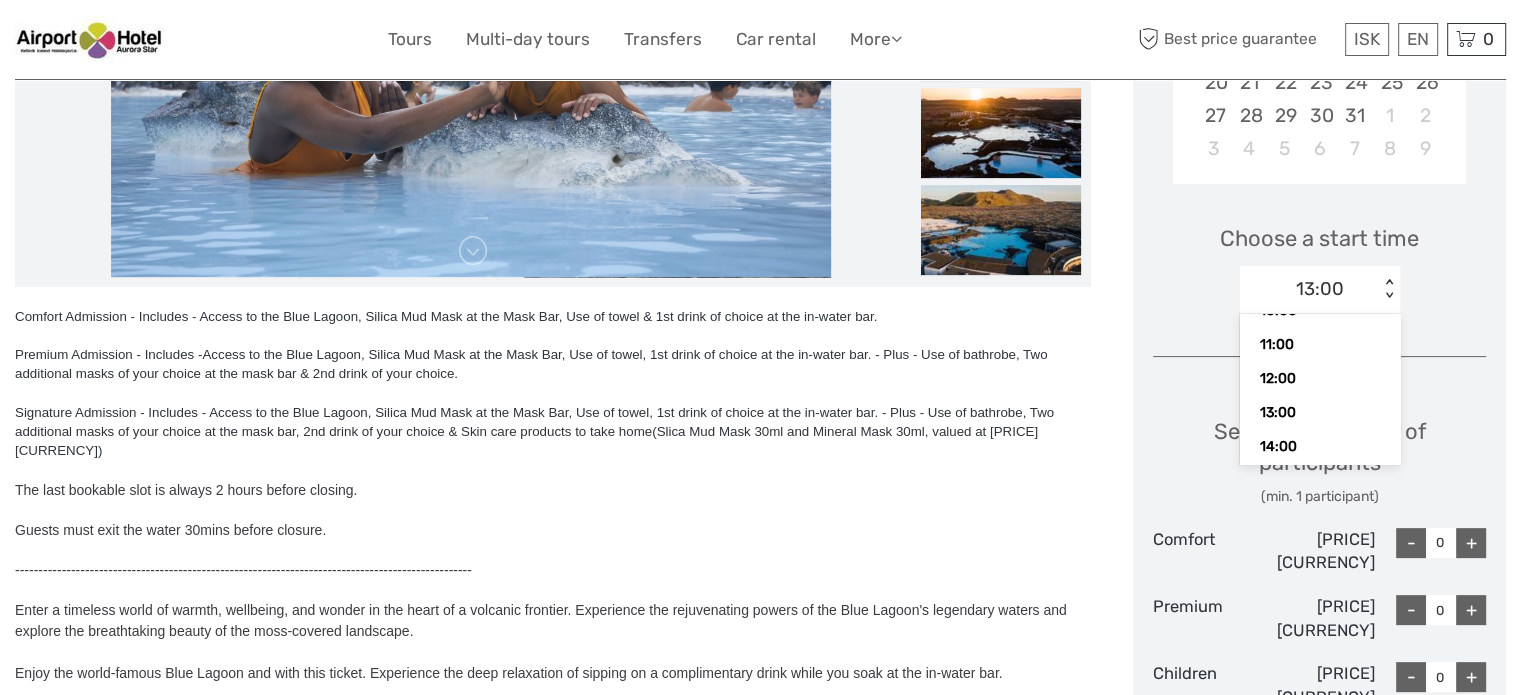 scroll, scrollTop: 157, scrollLeft: 0, axis: vertical 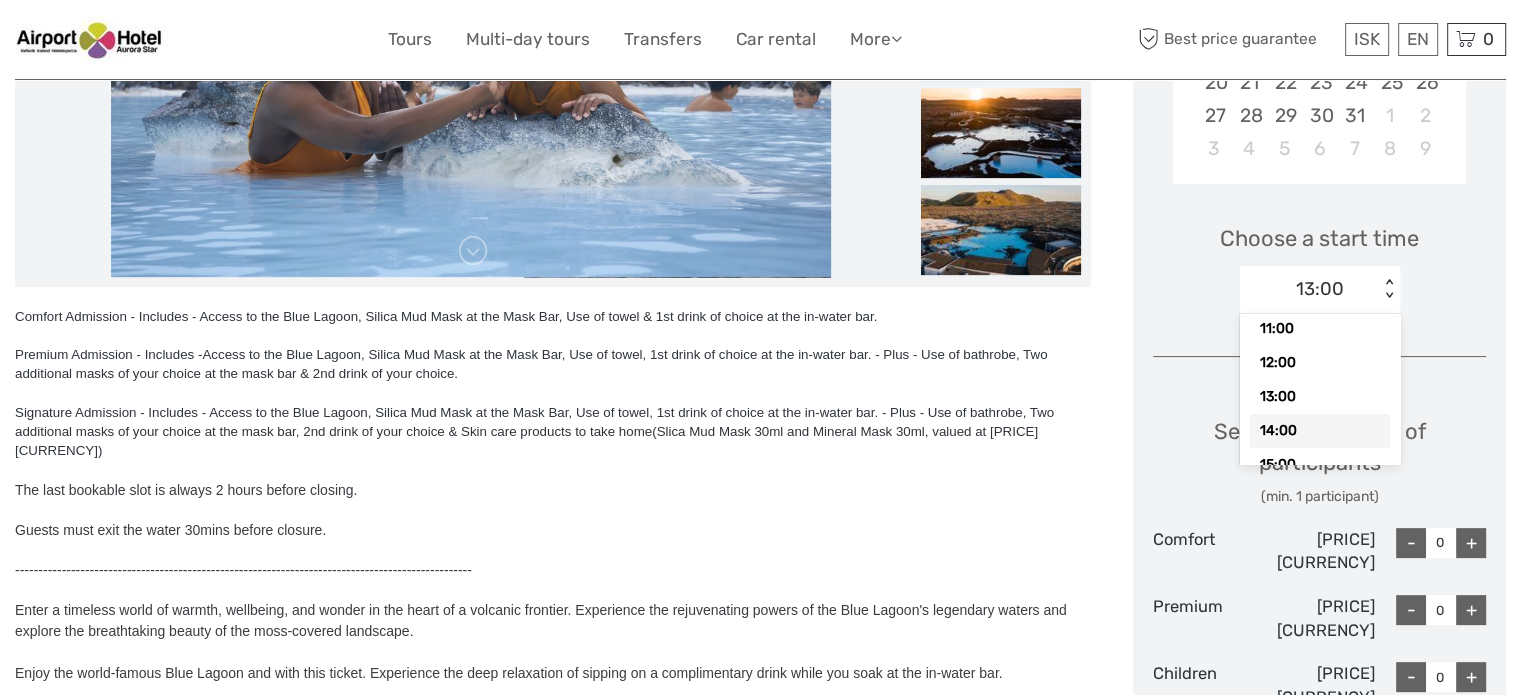 click on "14:00" at bounding box center [1320, 431] 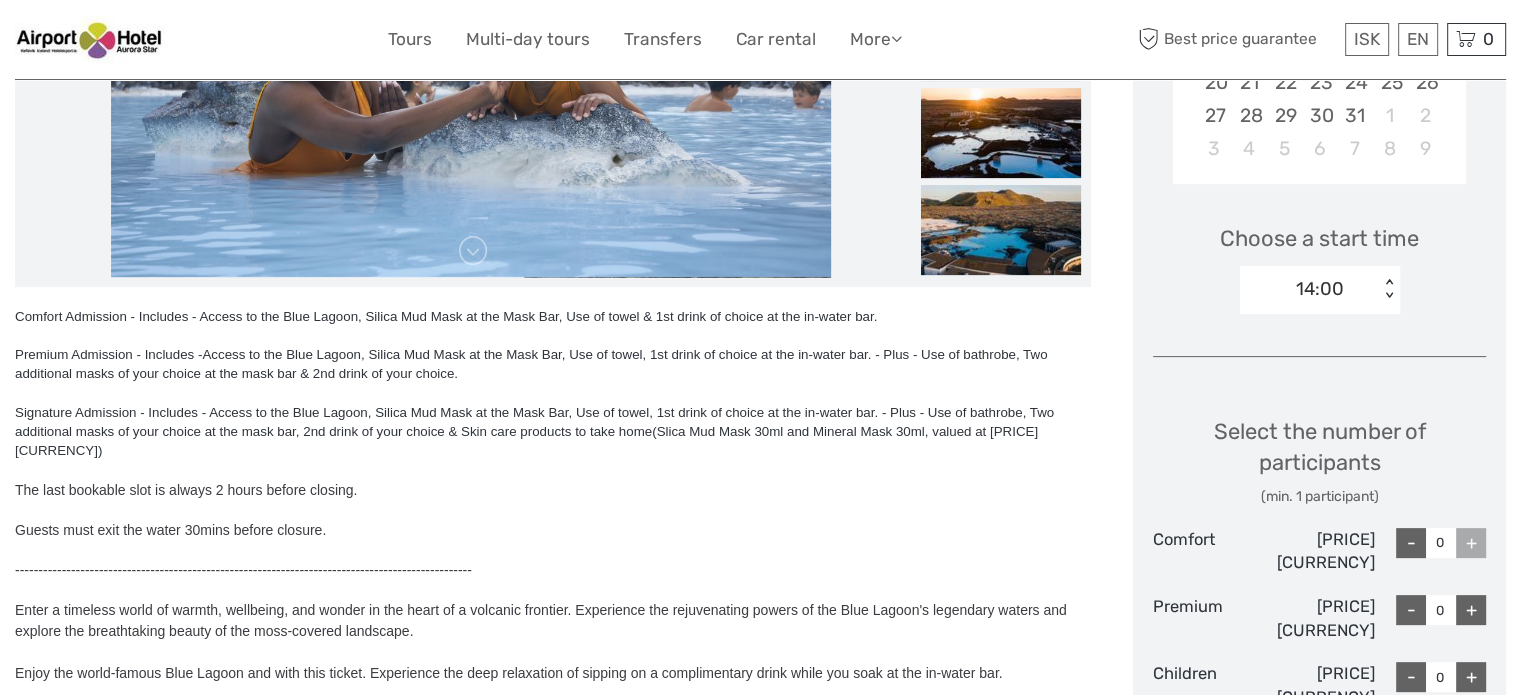 click on "+" at bounding box center [1471, 543] 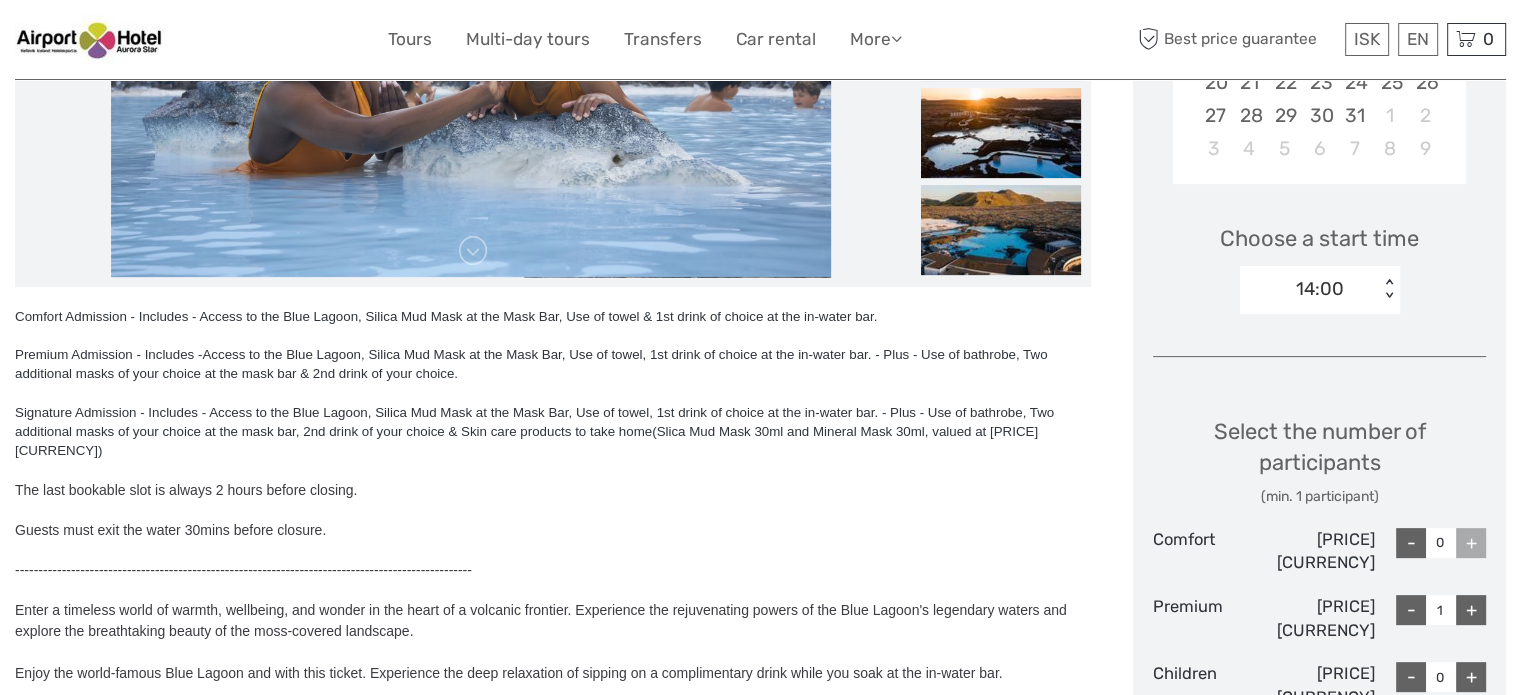 scroll, scrollTop: 0, scrollLeft: 0, axis: both 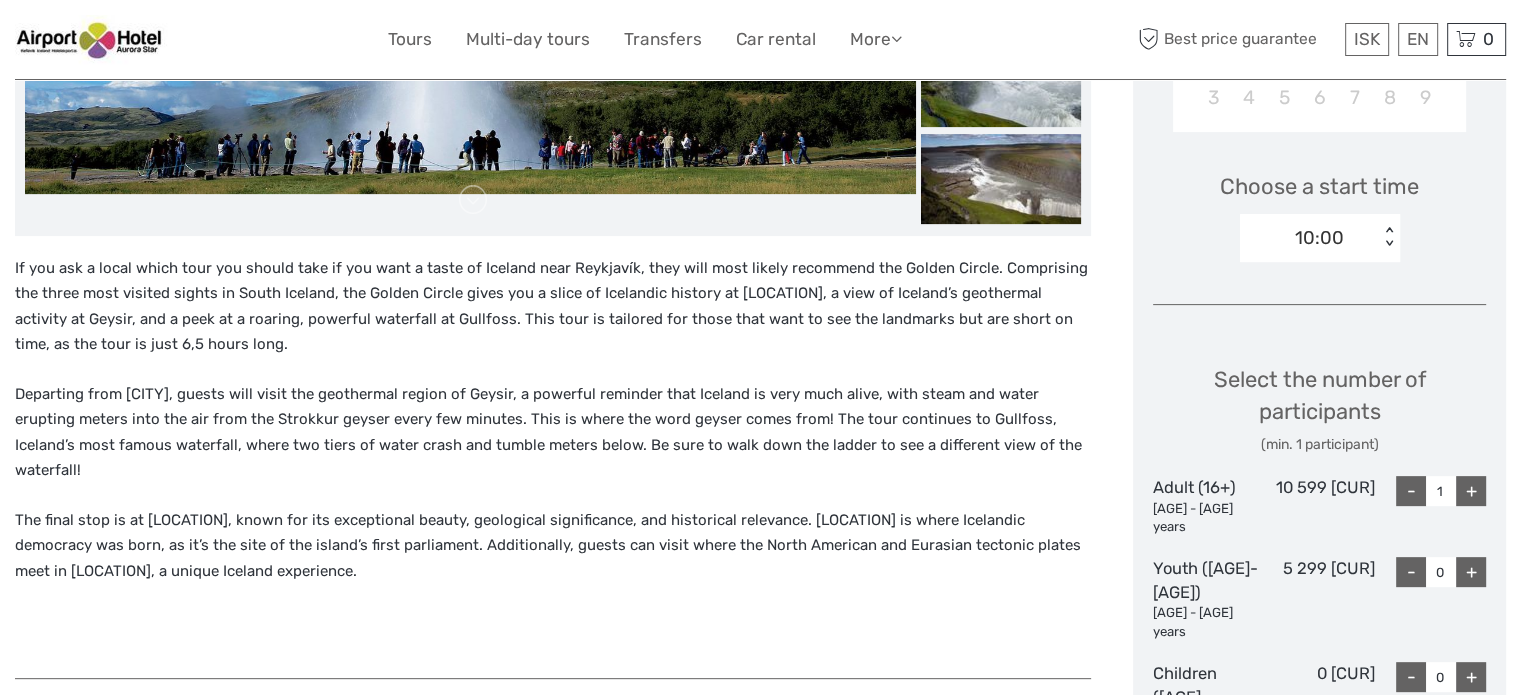 drag, startPoint x: 1379, startPoint y: 207, endPoint x: 1363, endPoint y: 224, distance: 23.345236 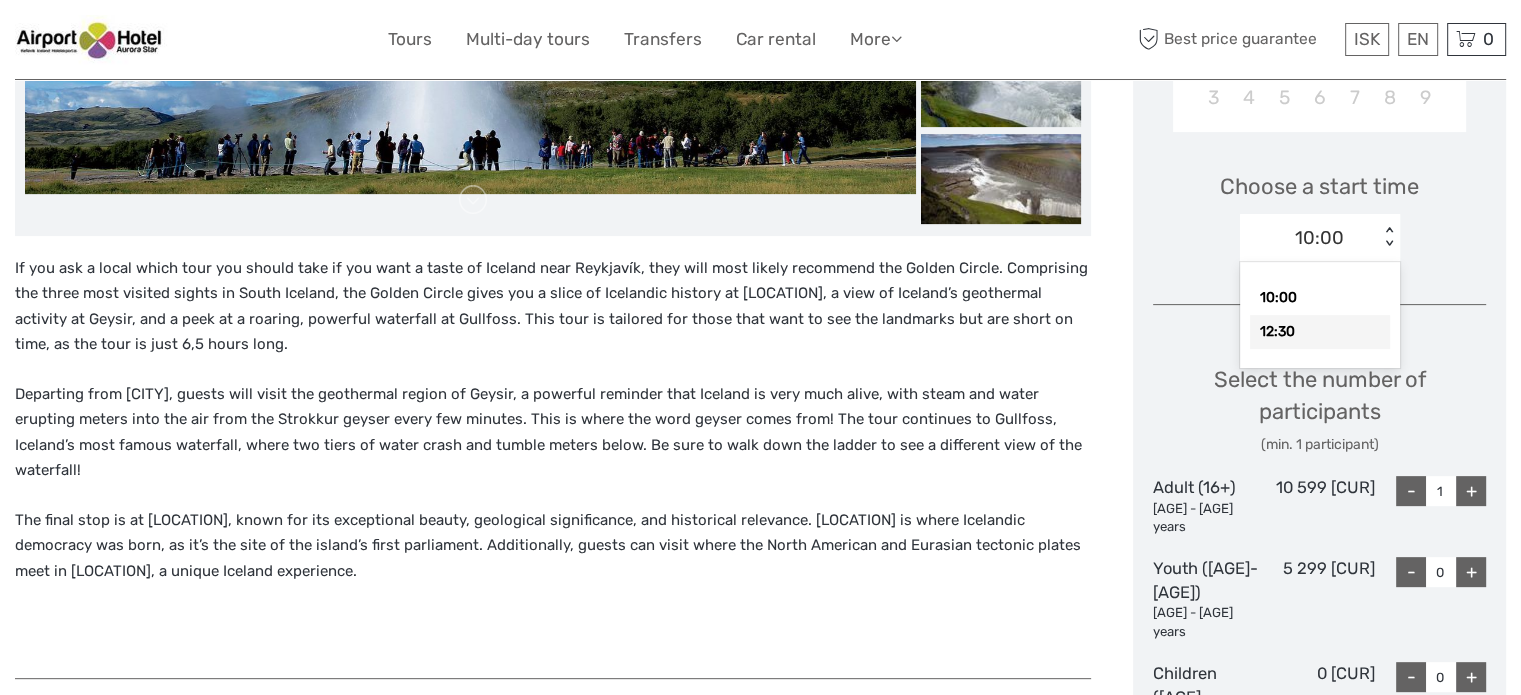 click on "12:30" at bounding box center (1320, 332) 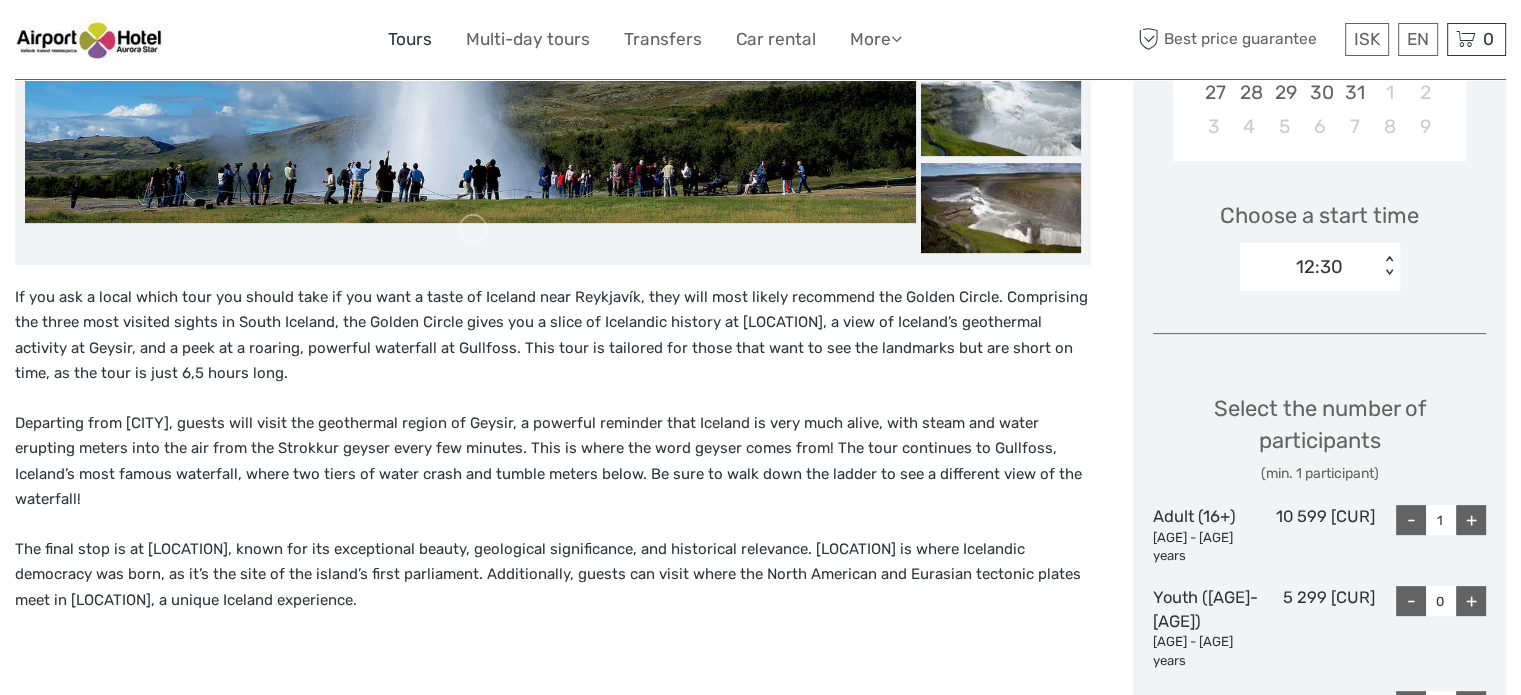 scroll, scrollTop: 401, scrollLeft: 0, axis: vertical 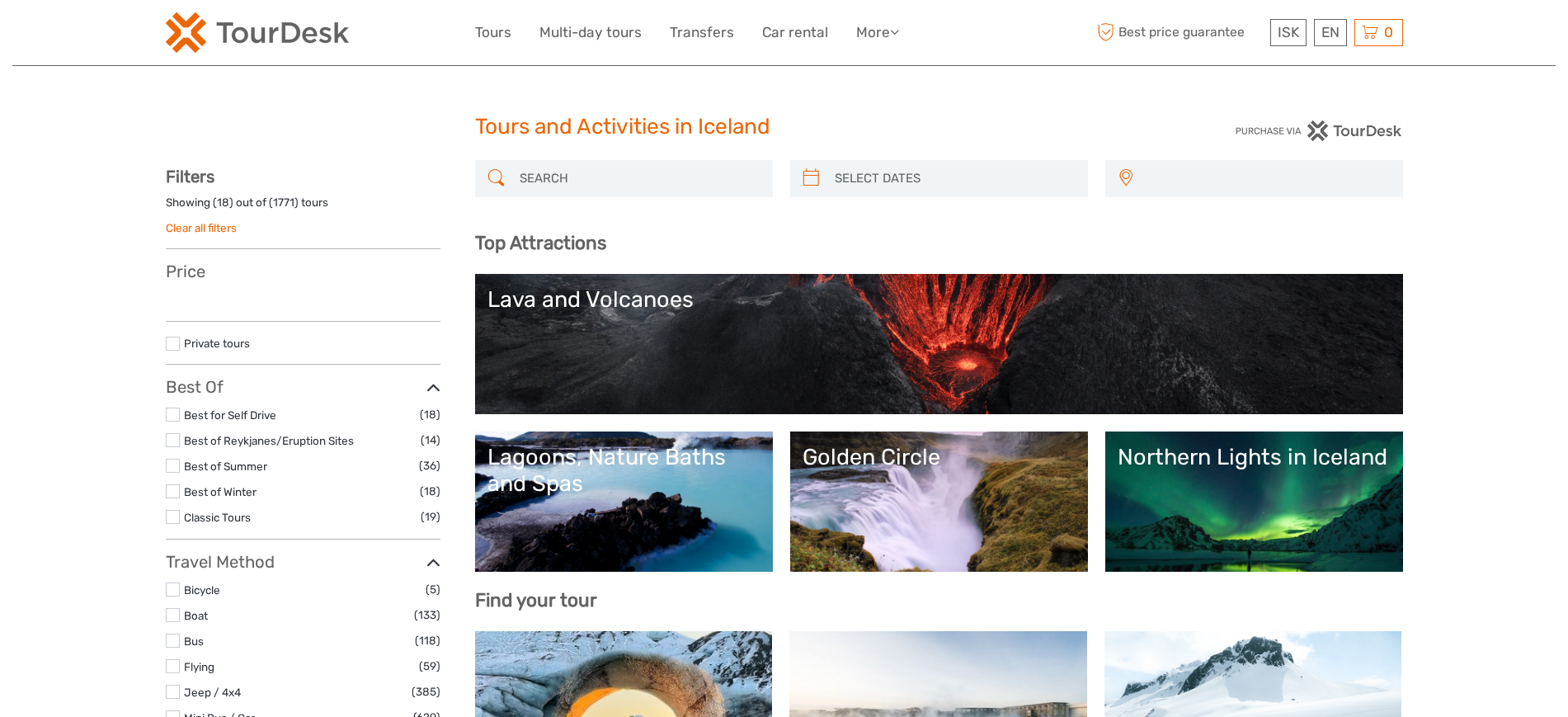 click at bounding box center (638, 178) 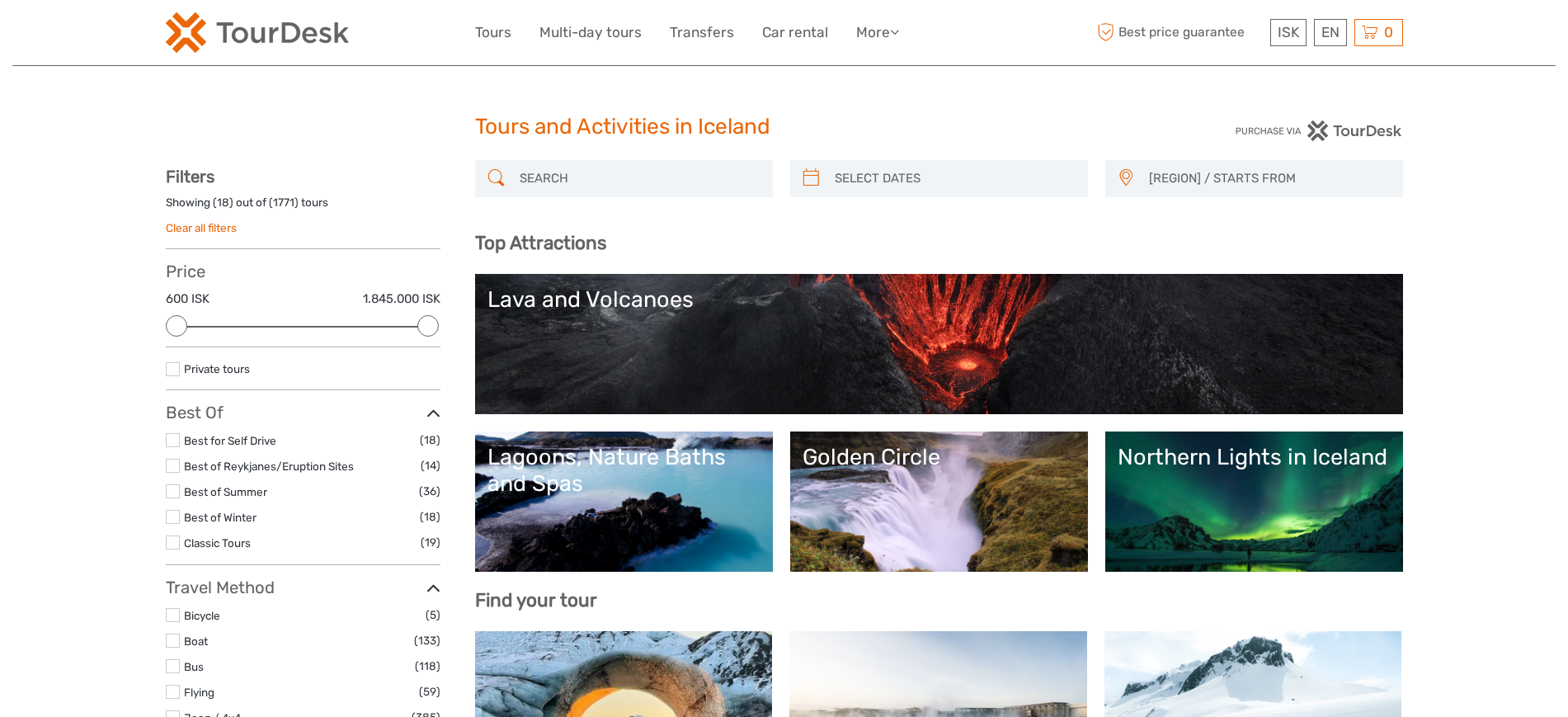 scroll, scrollTop: 0, scrollLeft: 0, axis: both 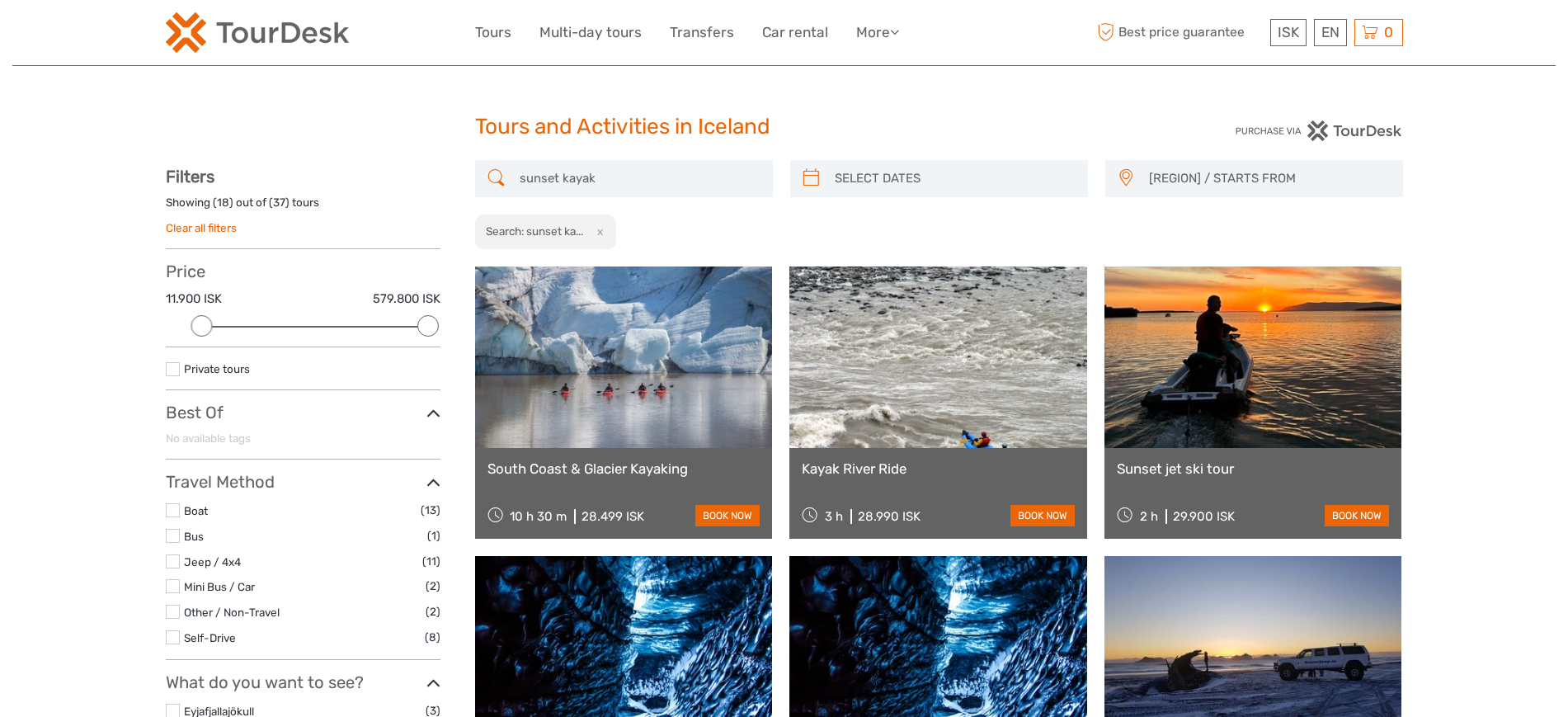 type on "sunset kayak" 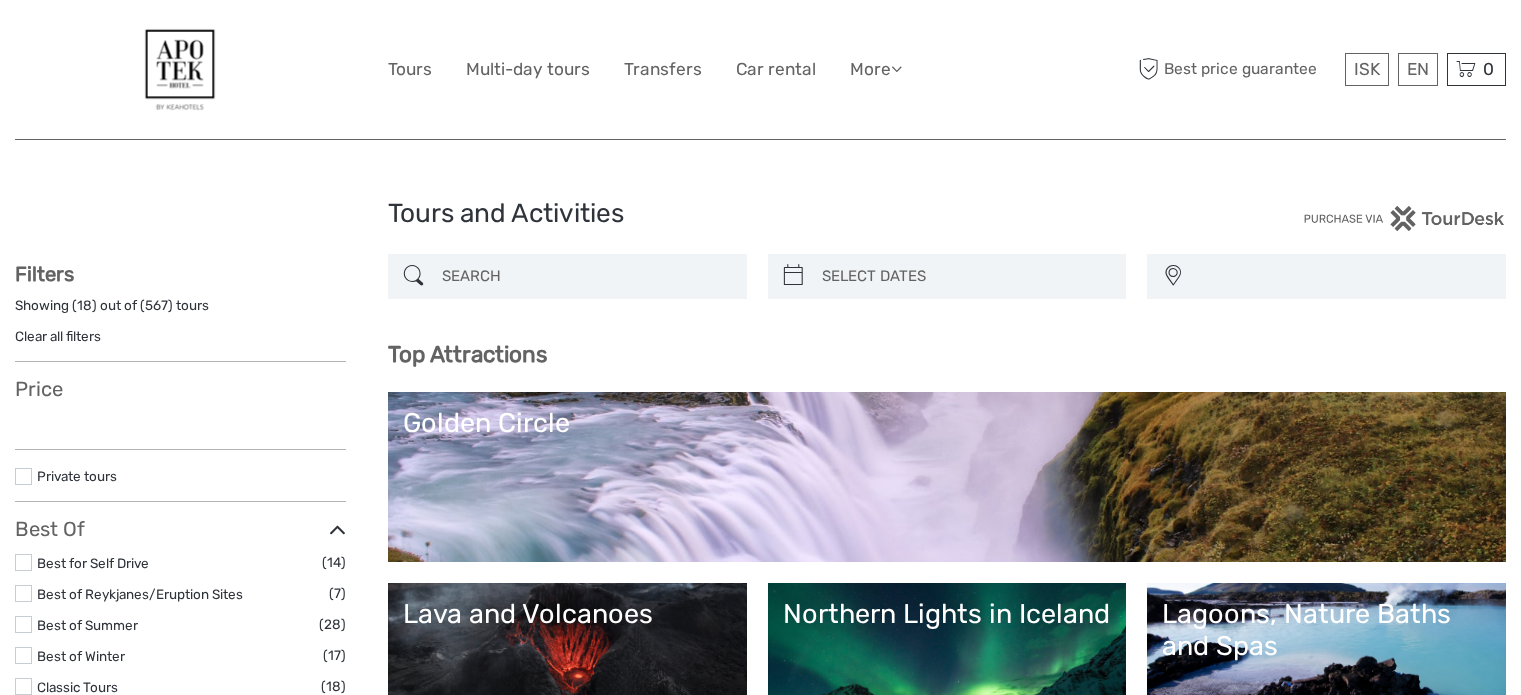 scroll, scrollTop: 0, scrollLeft: 0, axis: both 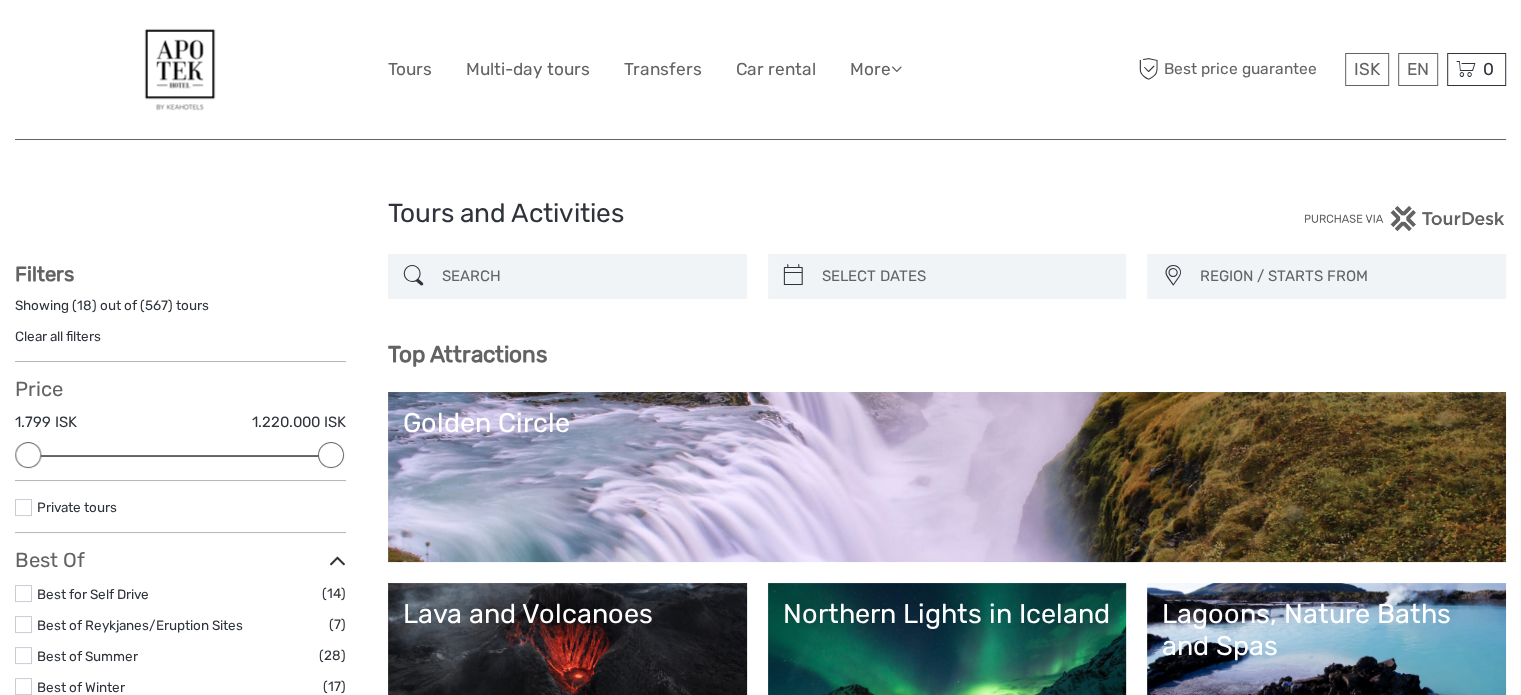 click at bounding box center (965, 276) 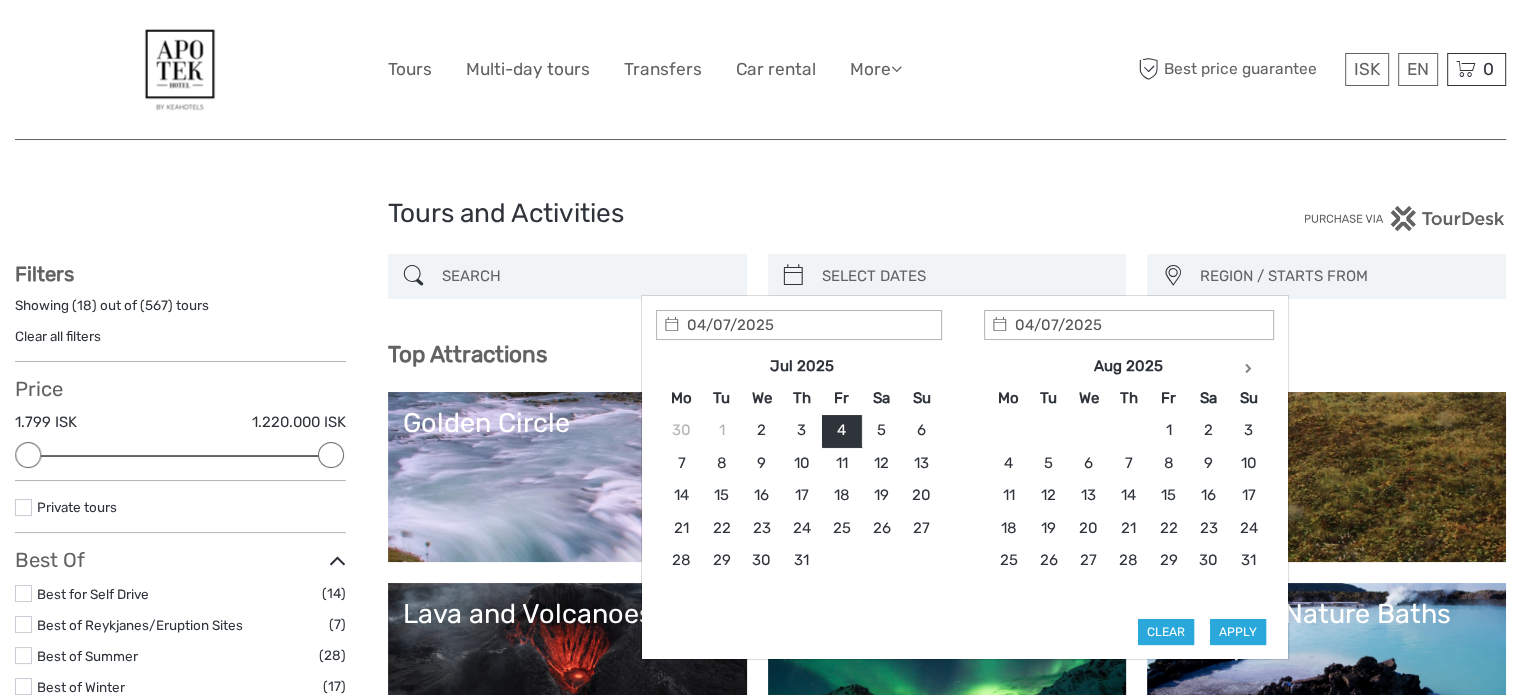 drag, startPoint x: 1224, startPoint y: 629, endPoint x: 802, endPoint y: 31, distance: 731.9071 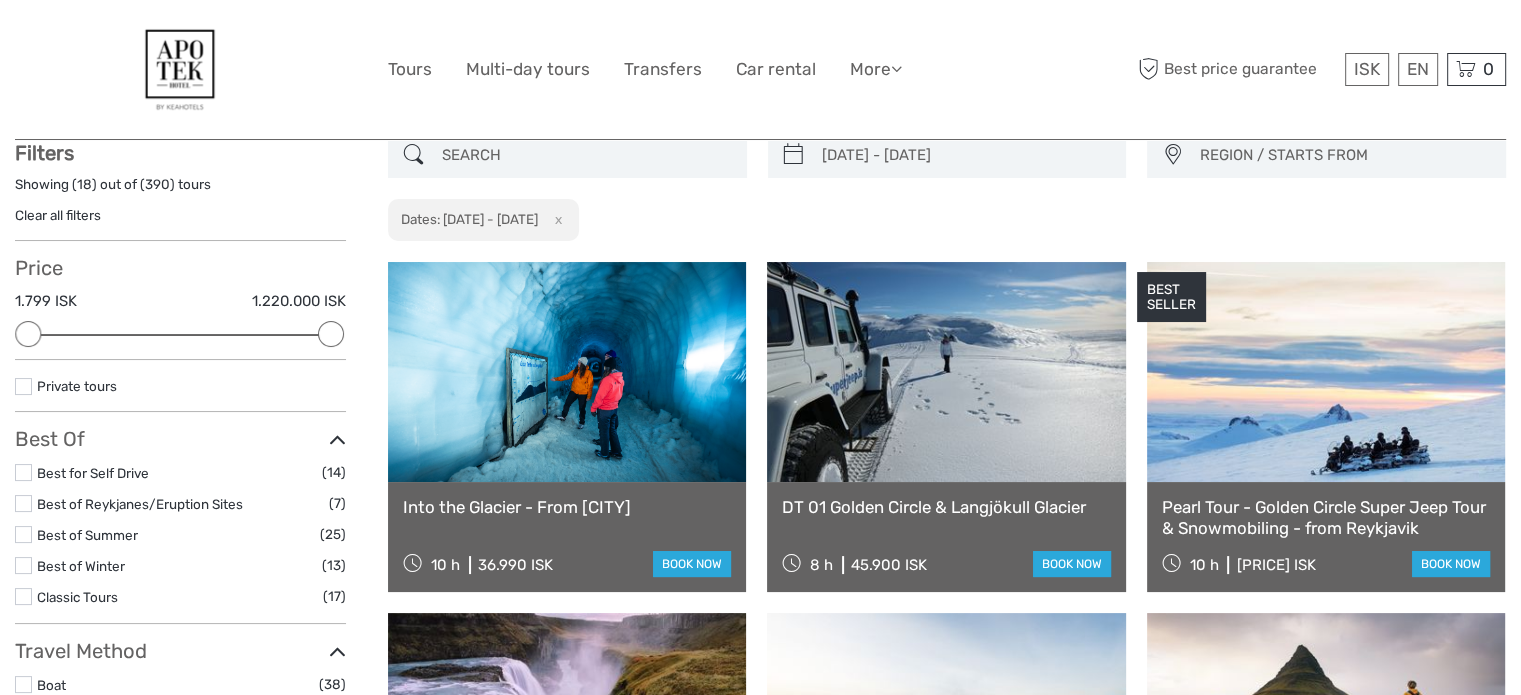 scroll, scrollTop: 0, scrollLeft: 0, axis: both 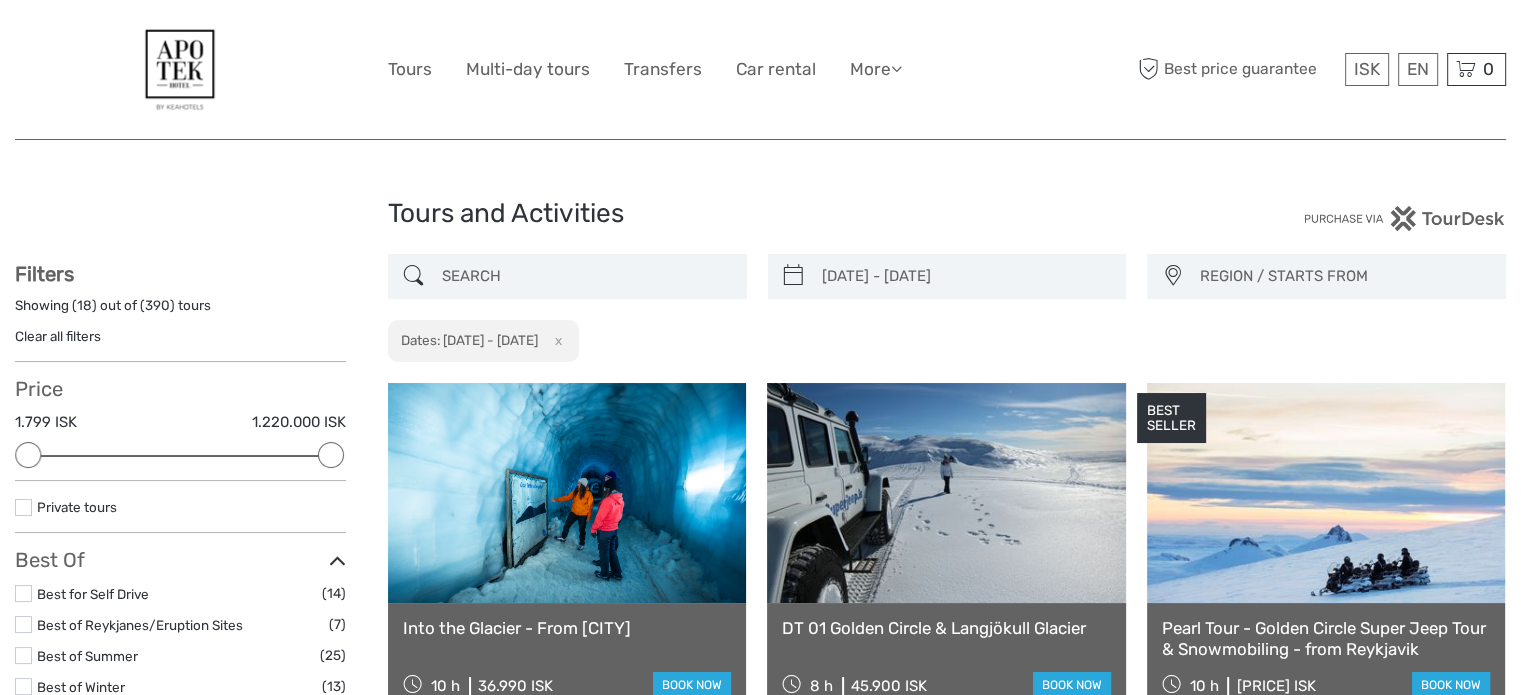 click at bounding box center (585, 276) 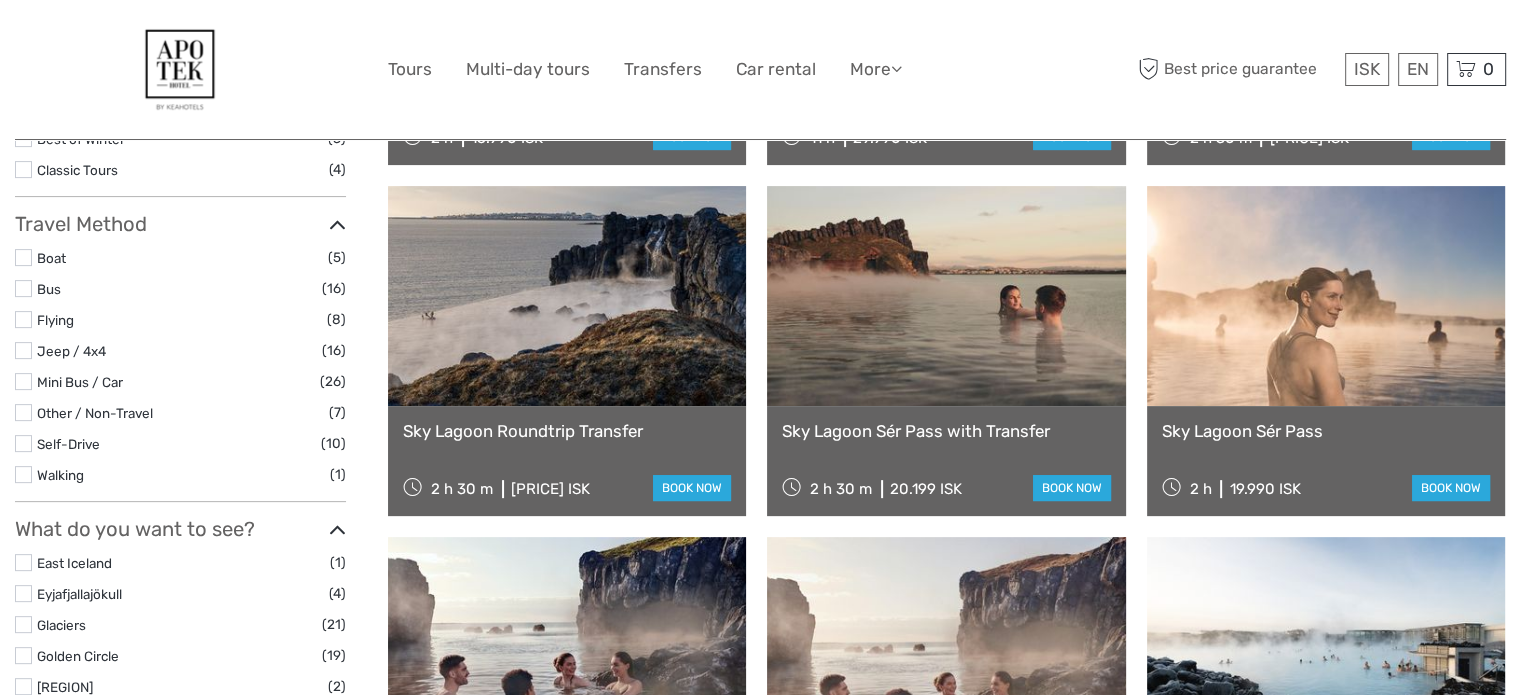 scroll, scrollTop: 613, scrollLeft: 0, axis: vertical 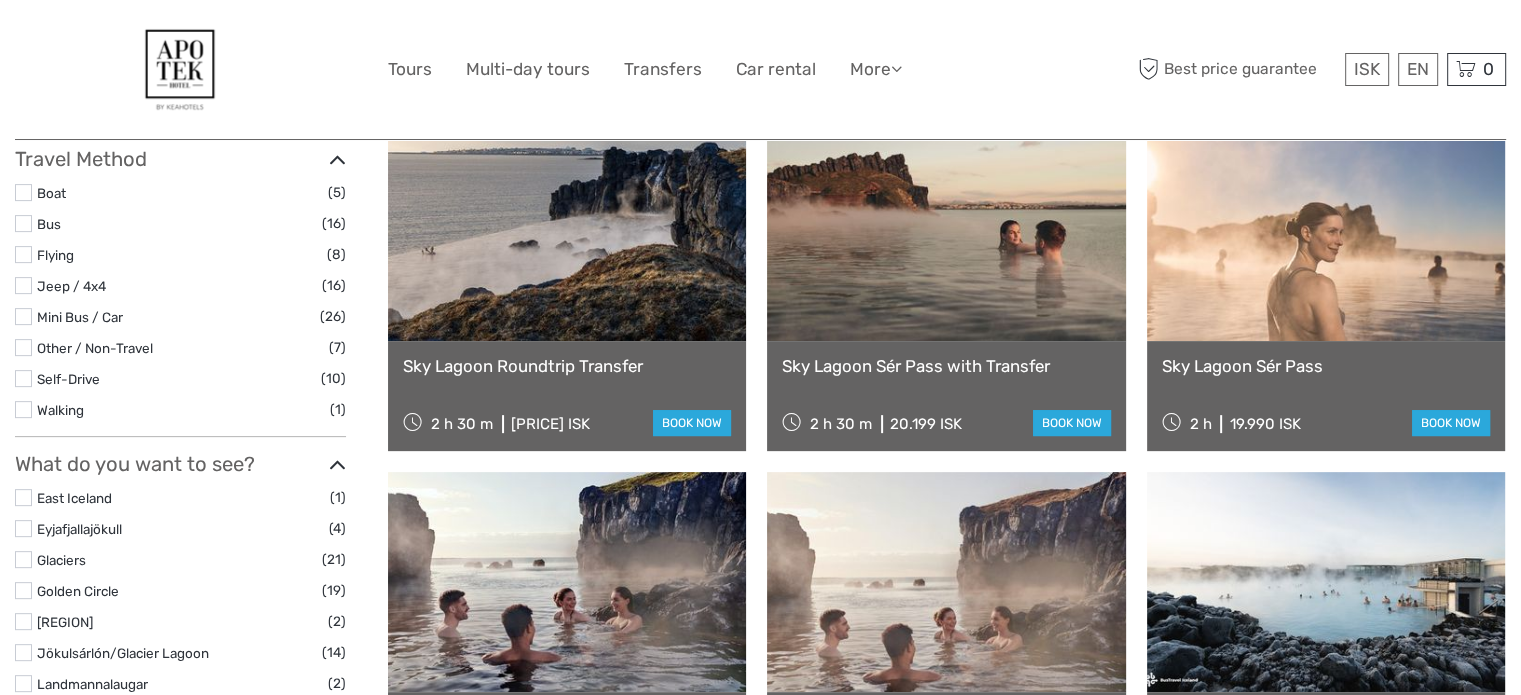 type on "sky lagoon" 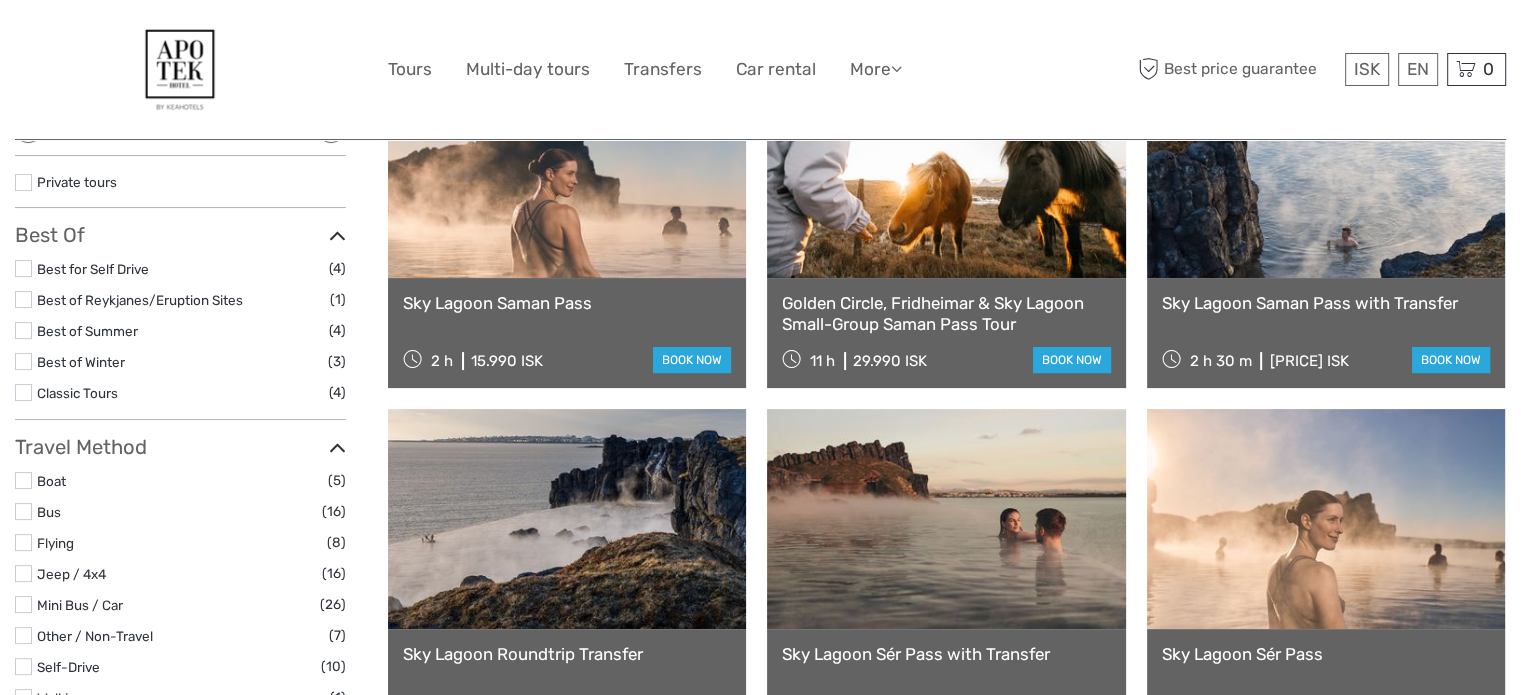 scroll, scrollTop: 400, scrollLeft: 0, axis: vertical 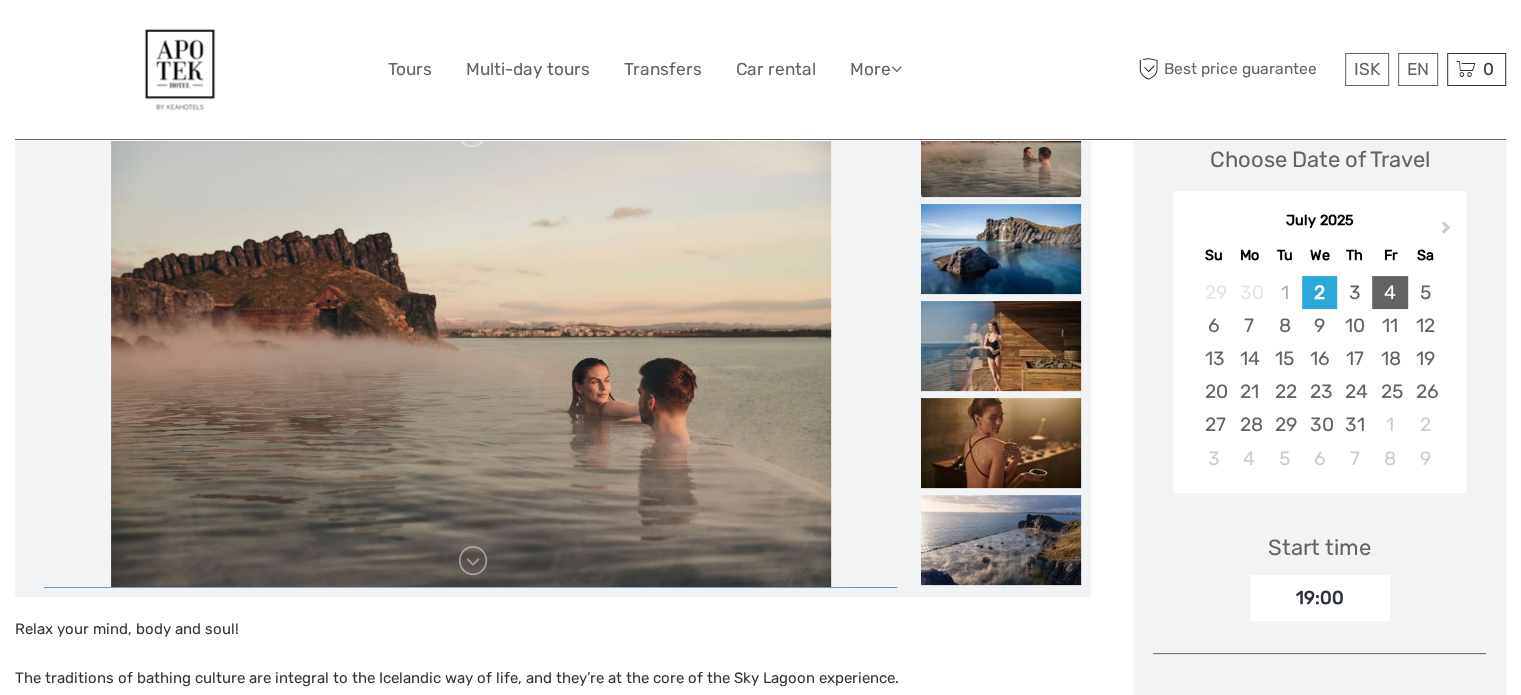click on "4" at bounding box center [1389, 292] 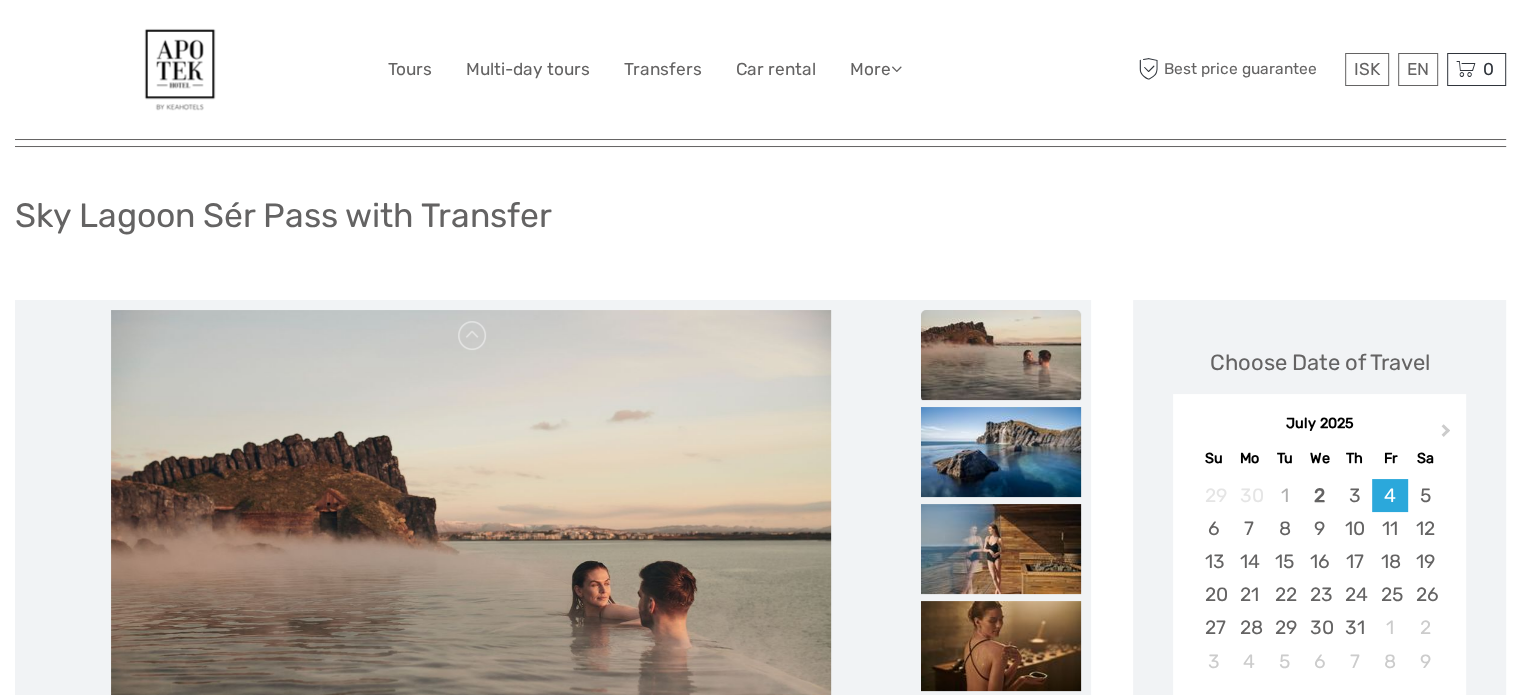 scroll, scrollTop: 0, scrollLeft: 0, axis: both 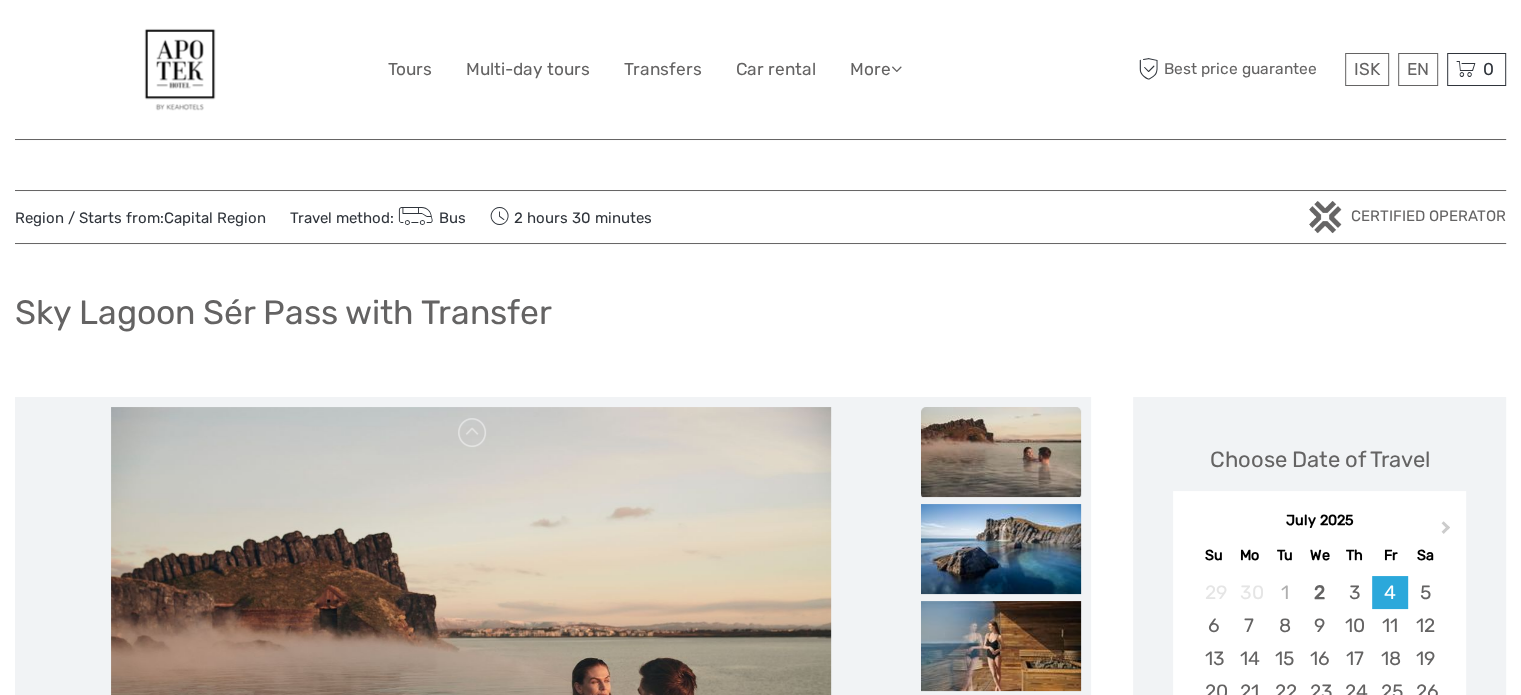 click on "Sky Lagoon Sér Pass with Transfer" at bounding box center (760, 320) 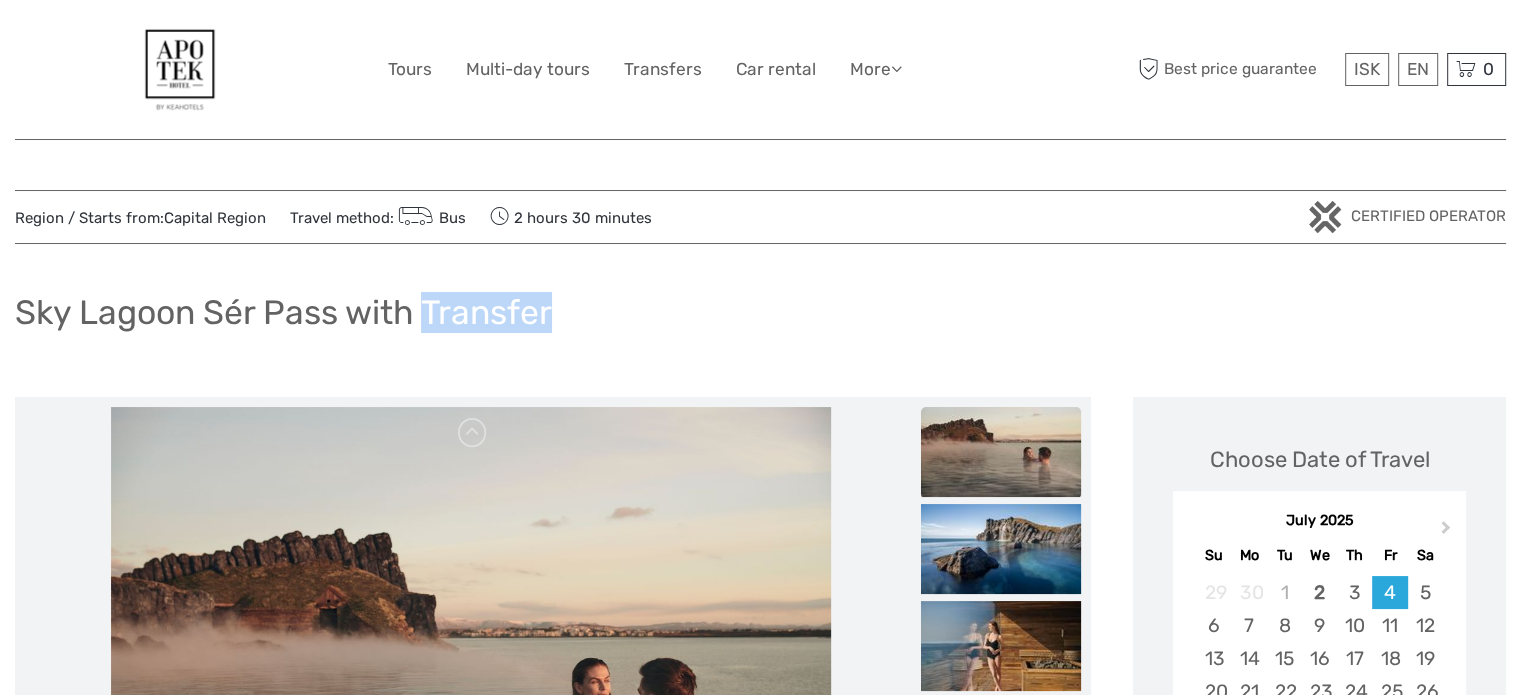 click on "Sky Lagoon Sér Pass with Transfer" at bounding box center [760, 320] 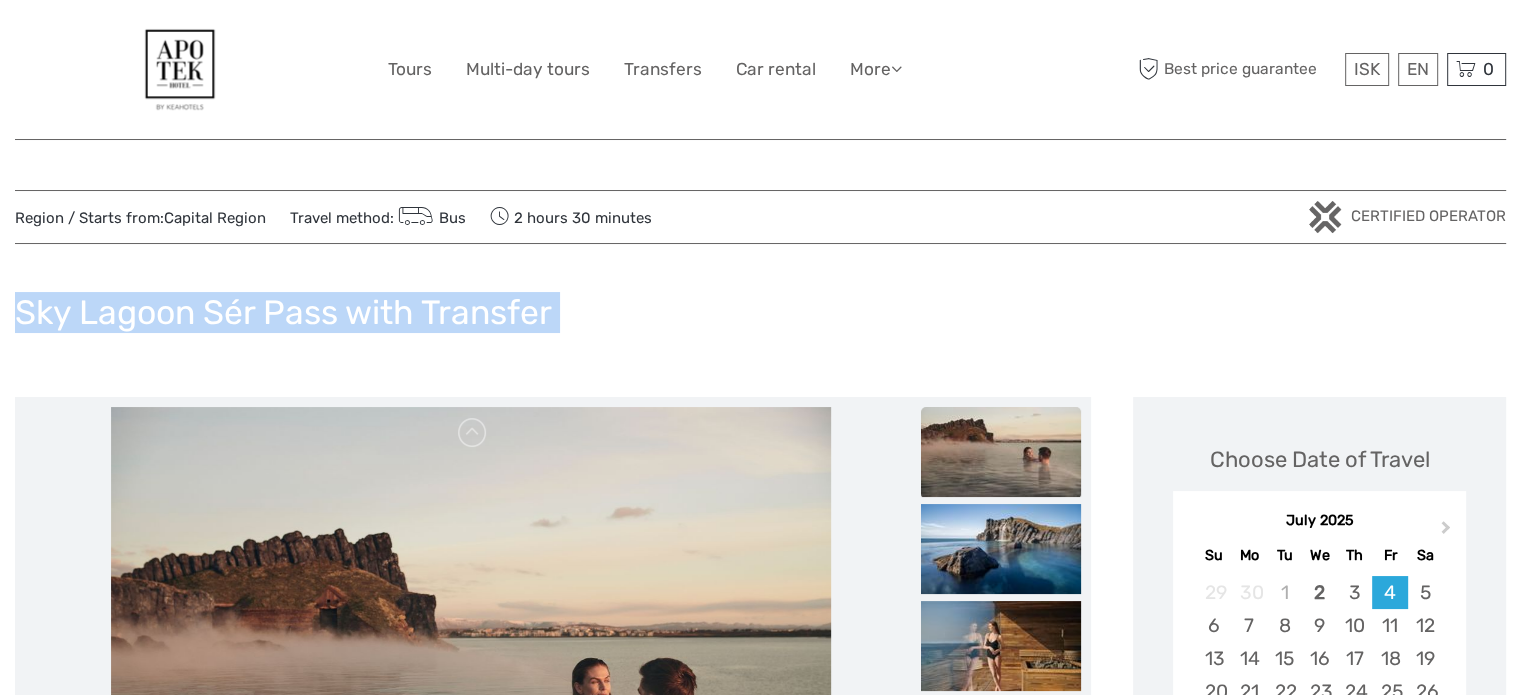 click on "Sky Lagoon Sér Pass with Transfer" at bounding box center [760, 320] 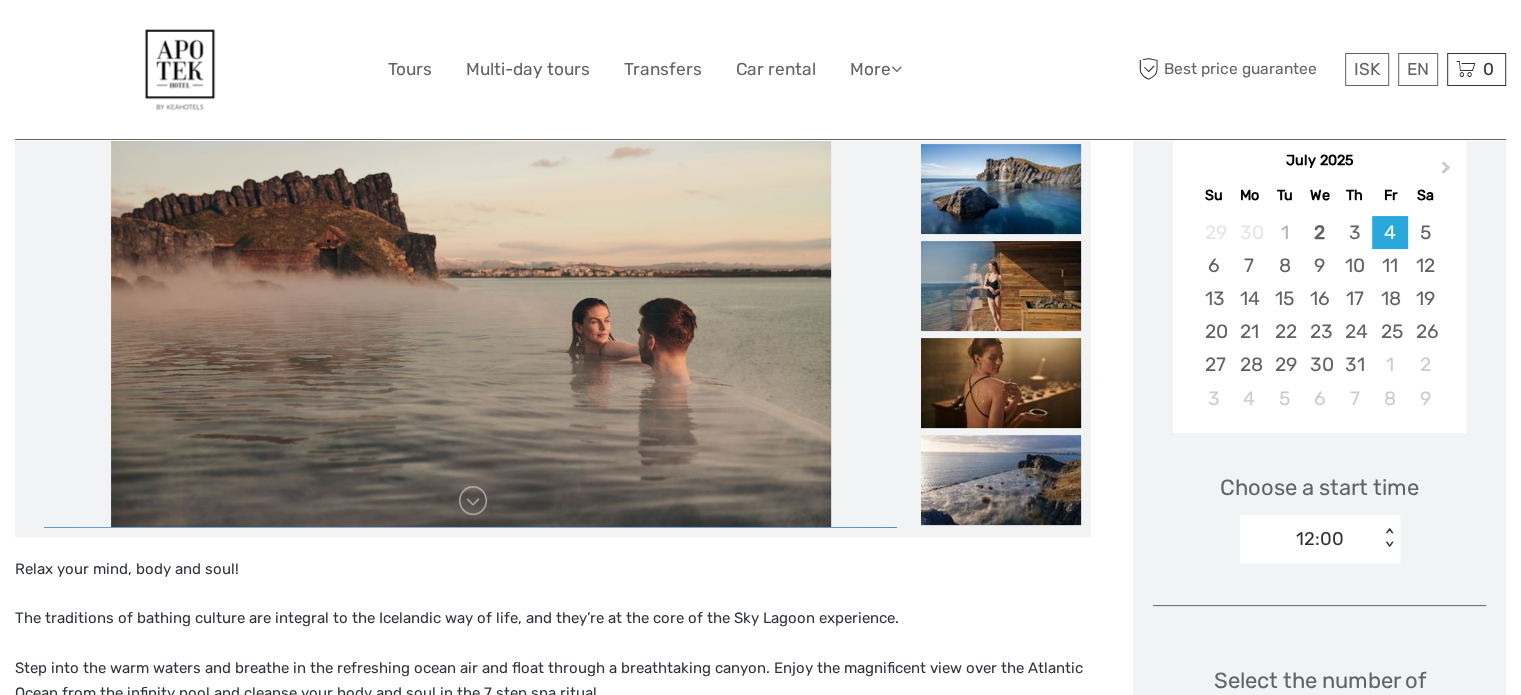 scroll, scrollTop: 700, scrollLeft: 0, axis: vertical 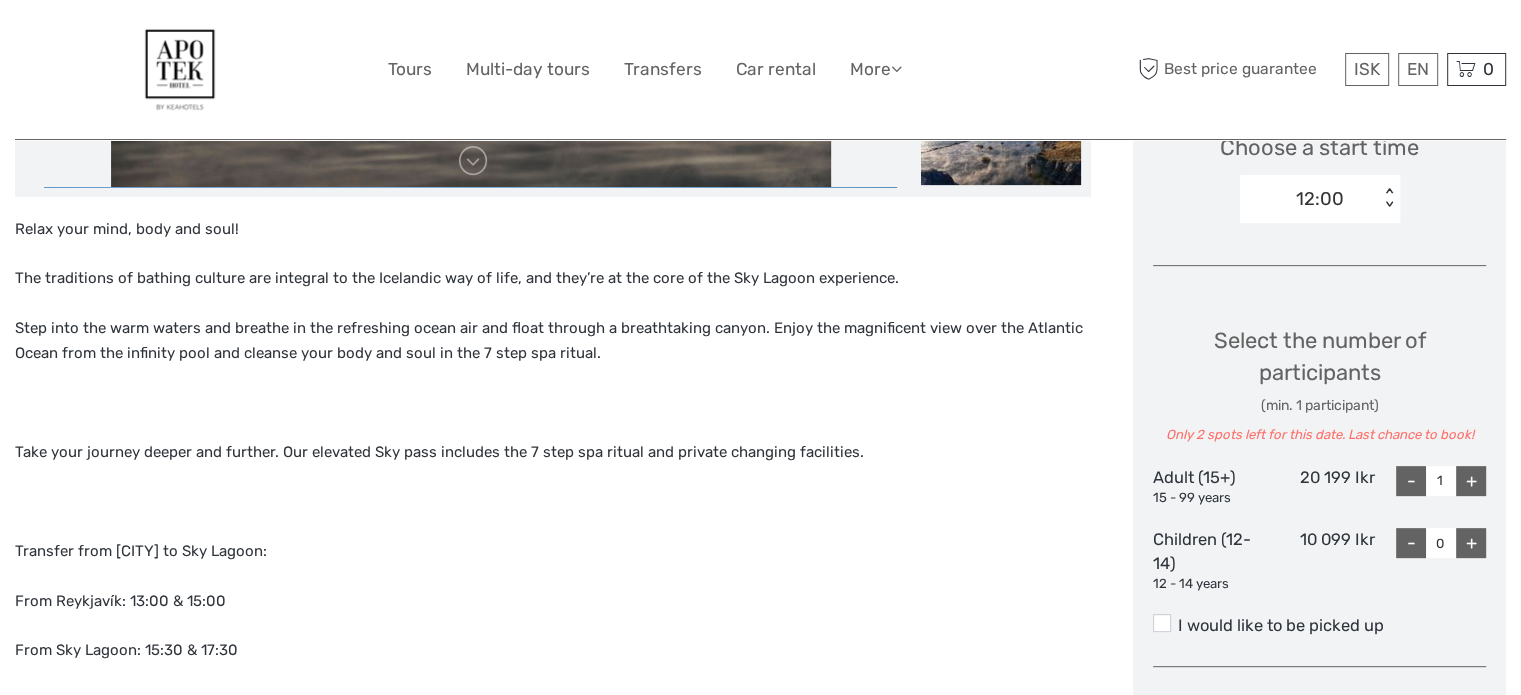 click on "12:00" at bounding box center (1309, 199) 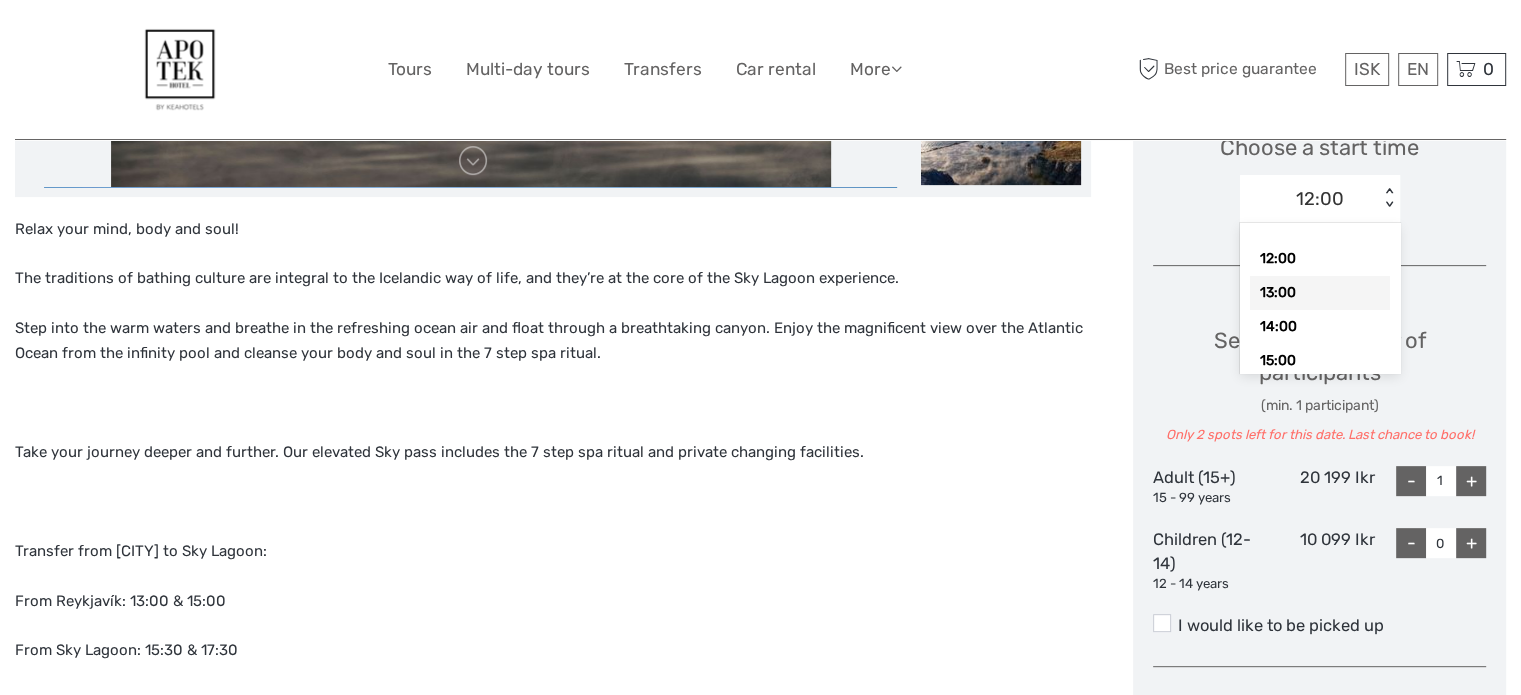 click on "13:00" at bounding box center [1320, 293] 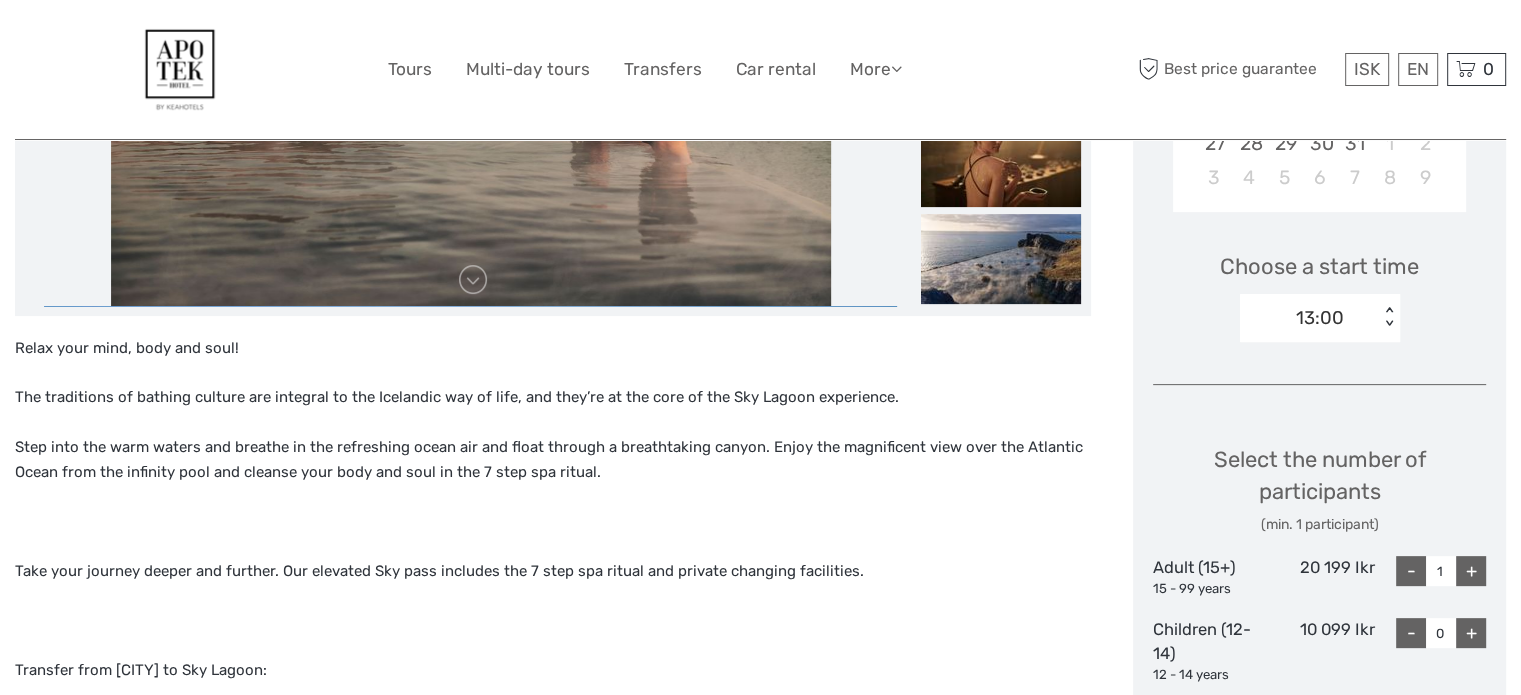 scroll, scrollTop: 400, scrollLeft: 0, axis: vertical 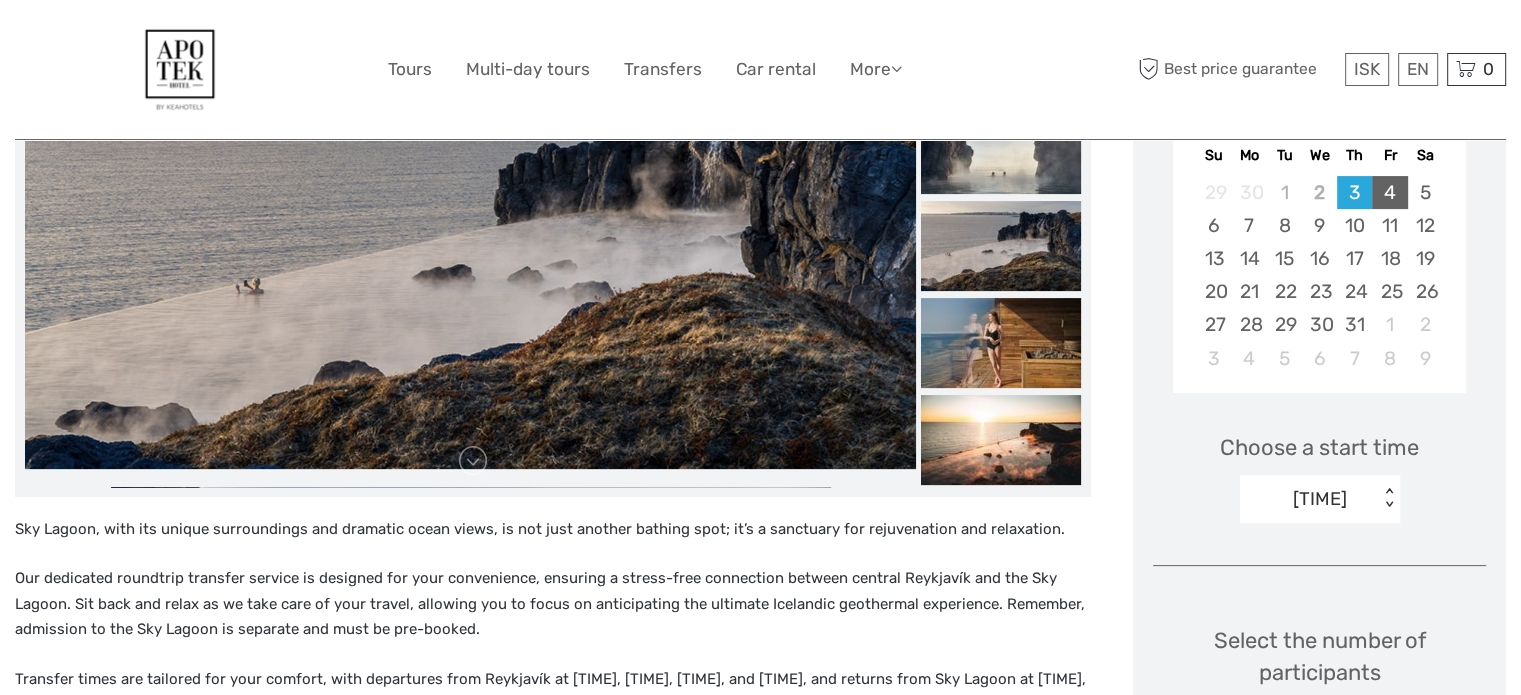 click on "4" at bounding box center [1389, 192] 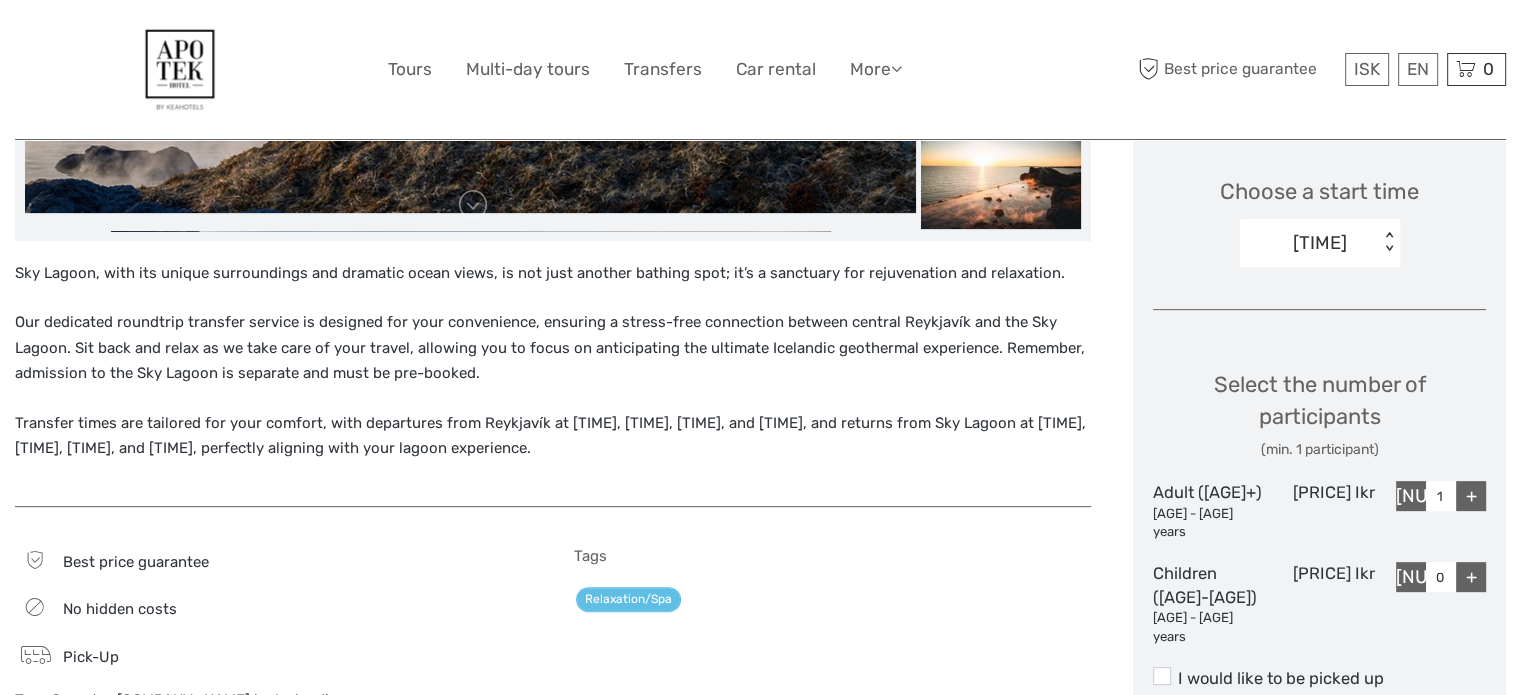 scroll, scrollTop: 500, scrollLeft: 0, axis: vertical 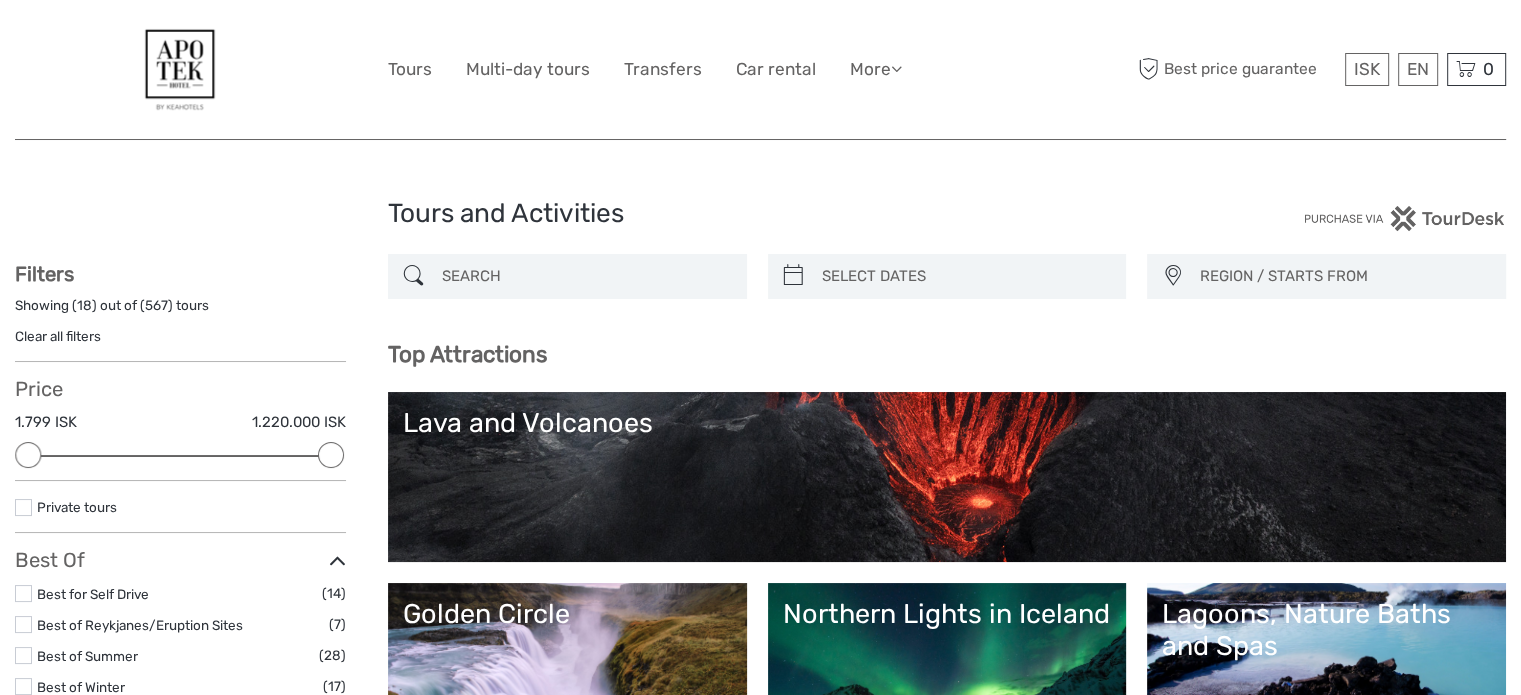 click at bounding box center [585, 276] 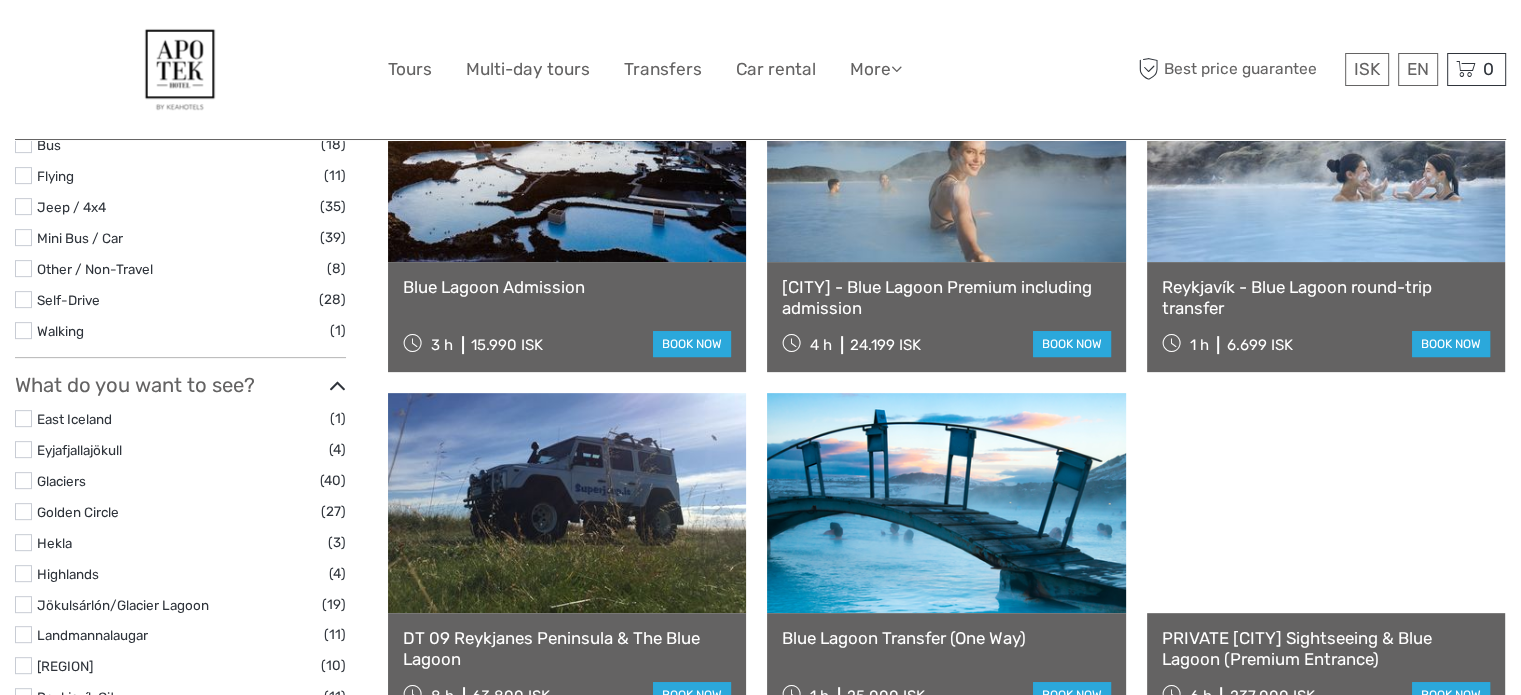 scroll, scrollTop: 740, scrollLeft: 0, axis: vertical 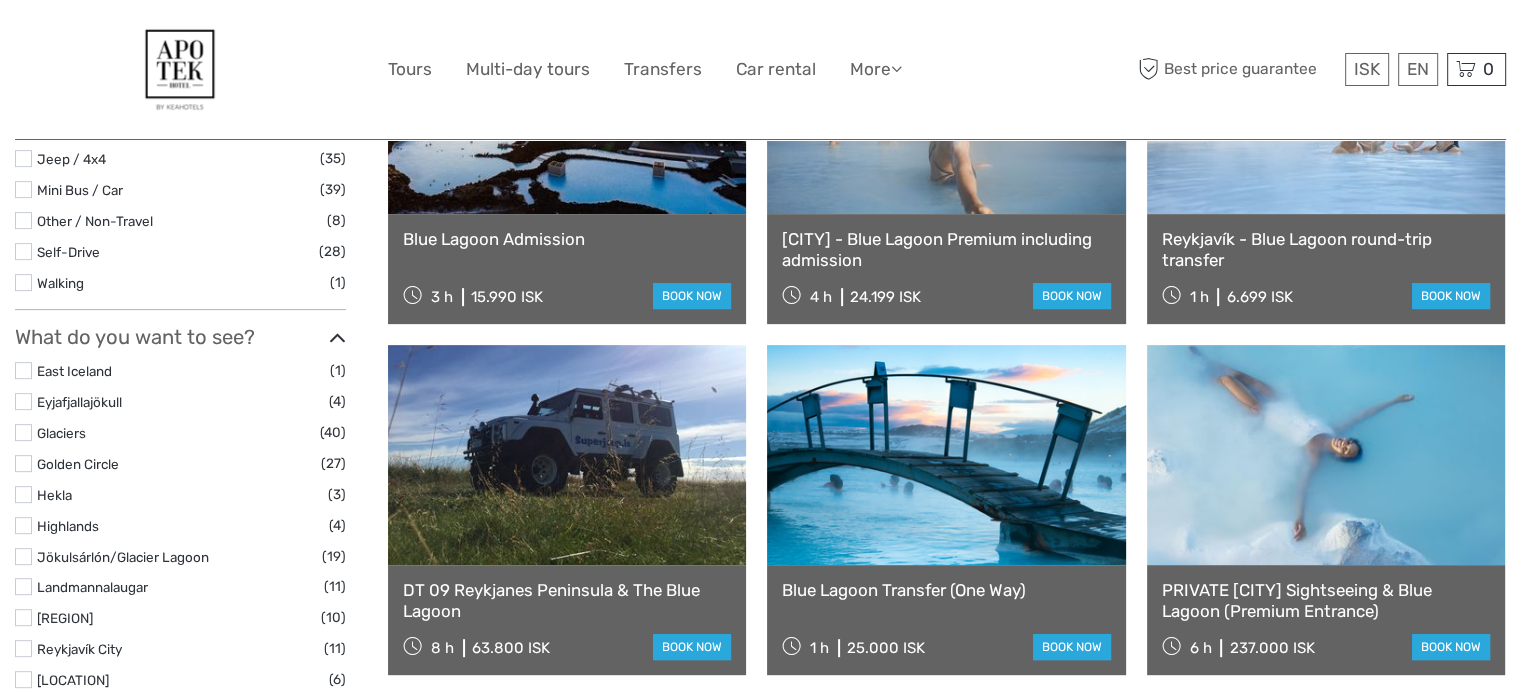 type on "blue lagoon" 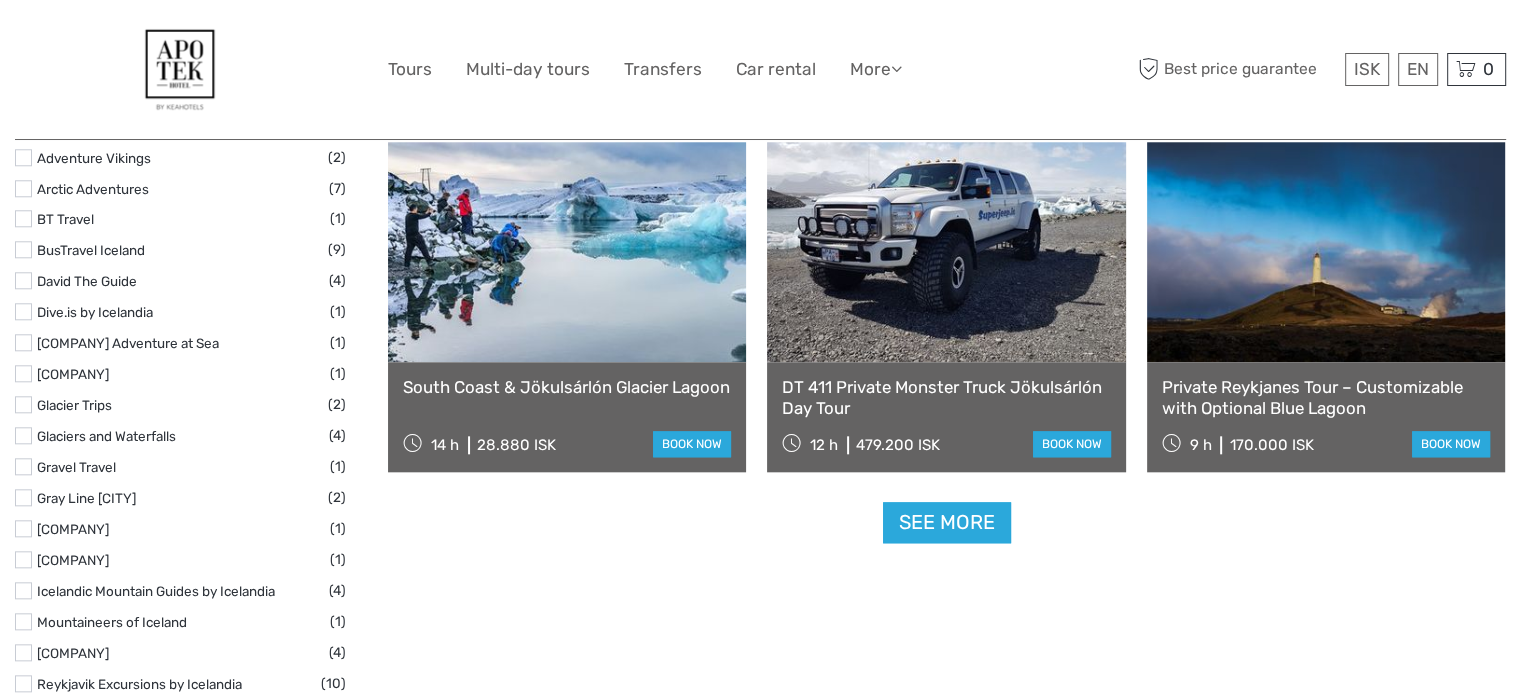 scroll, scrollTop: 2040, scrollLeft: 0, axis: vertical 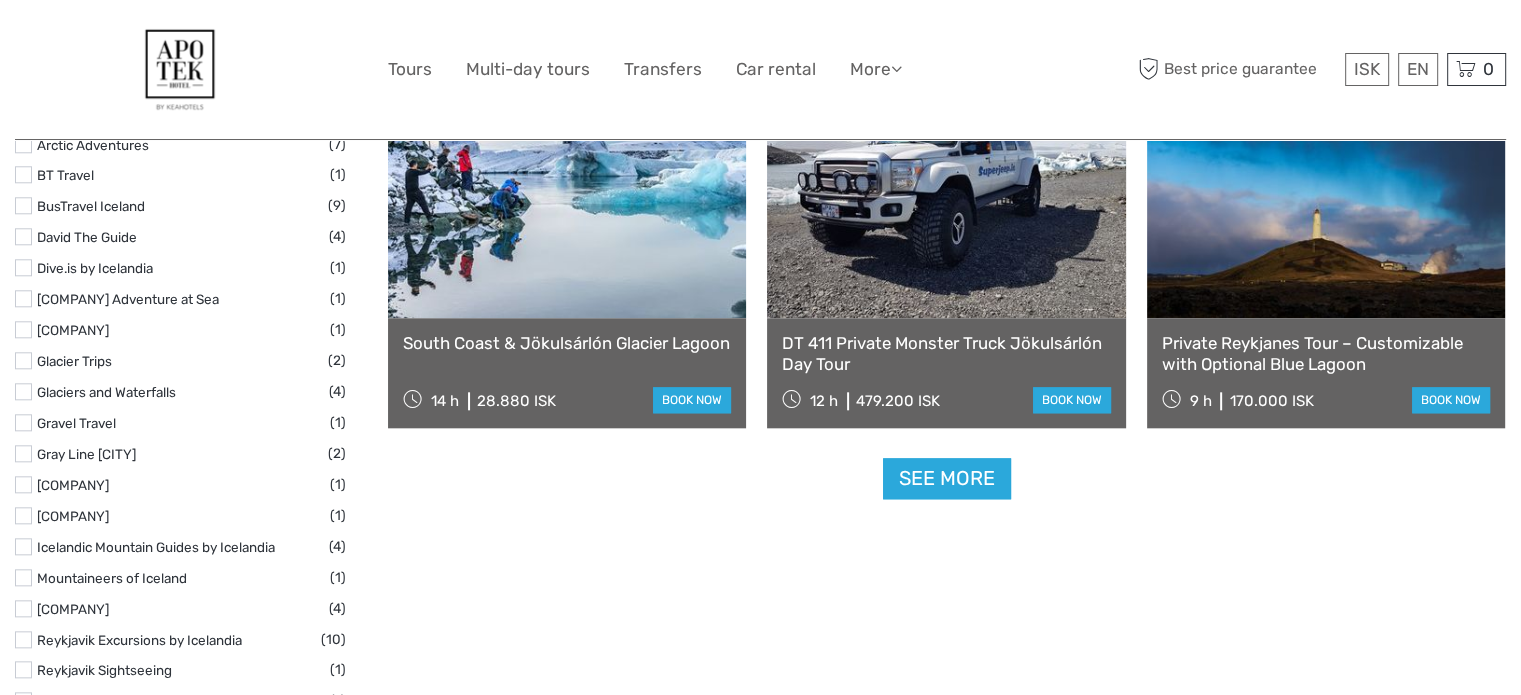 click on "See more" at bounding box center [947, 478] 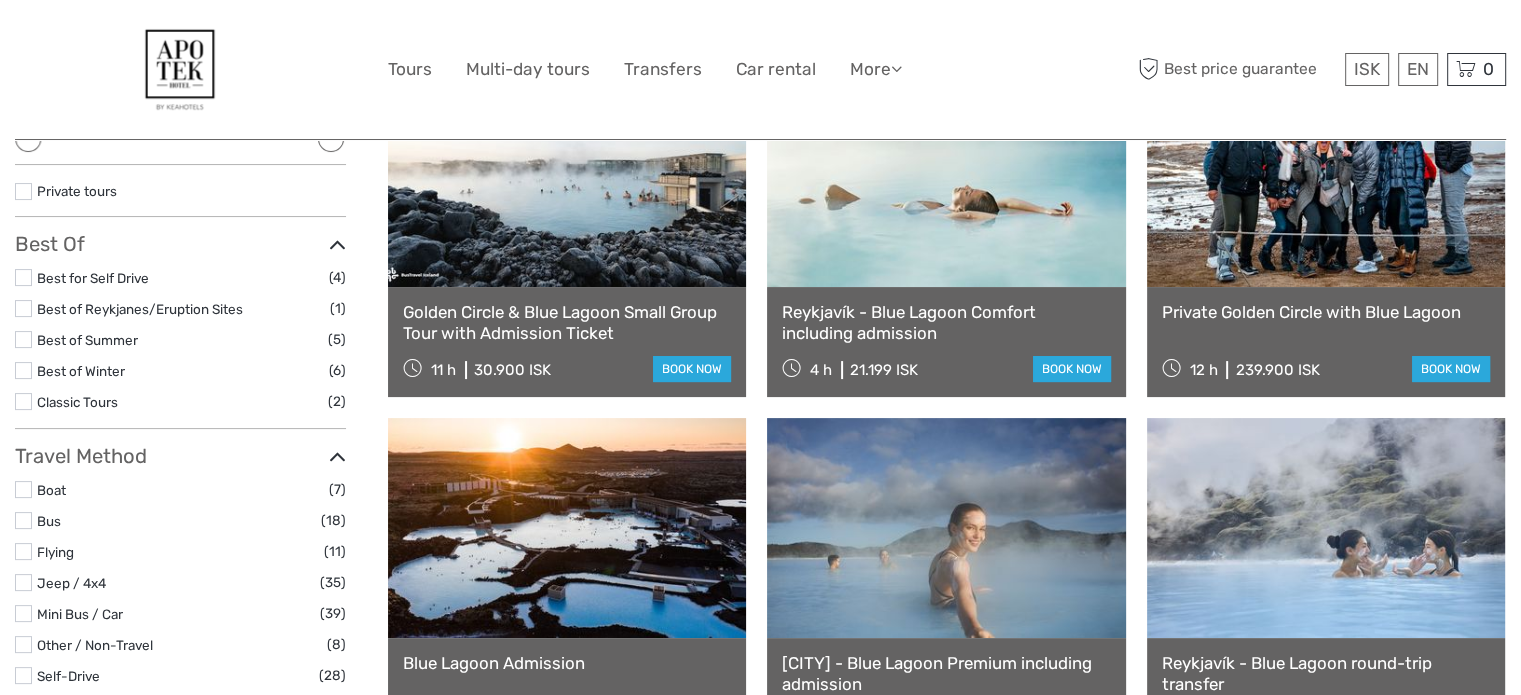 scroll, scrollTop: 0, scrollLeft: 0, axis: both 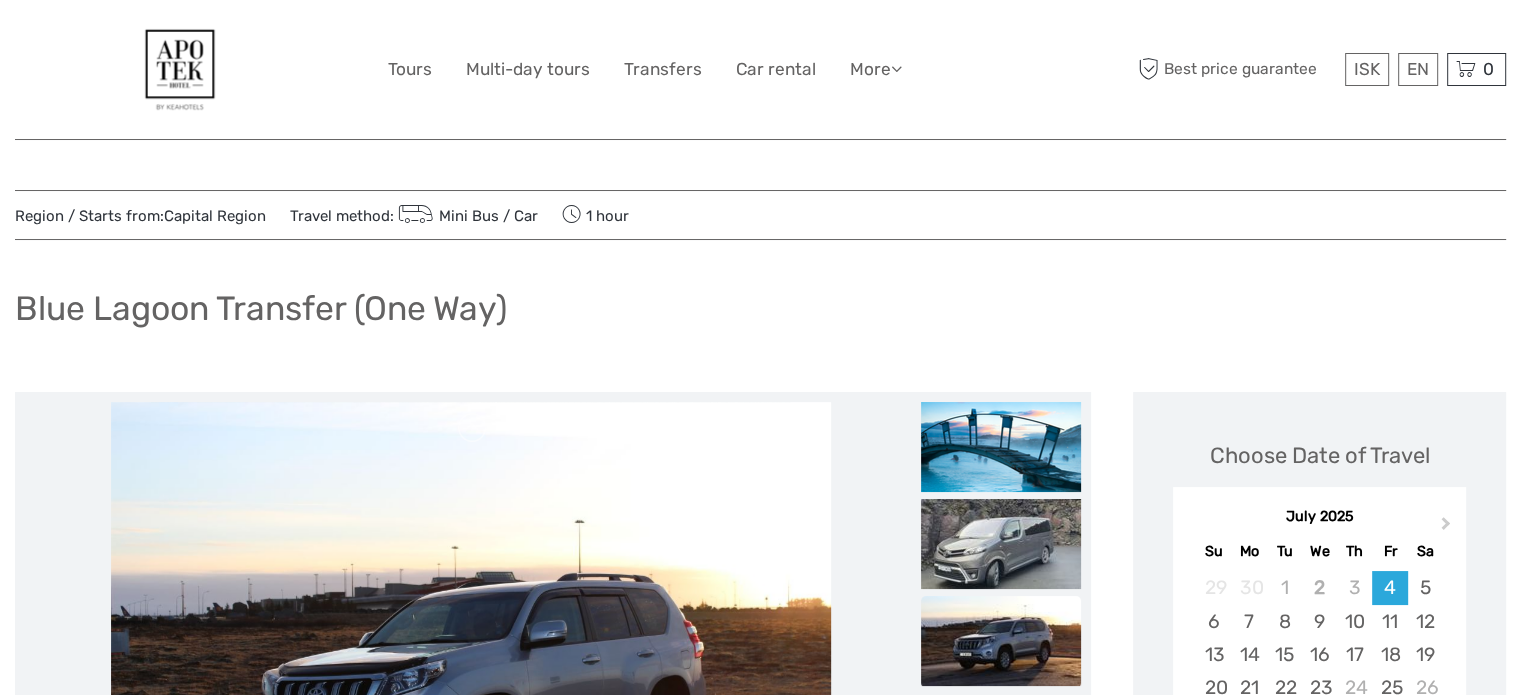 click at bounding box center (180, 69) 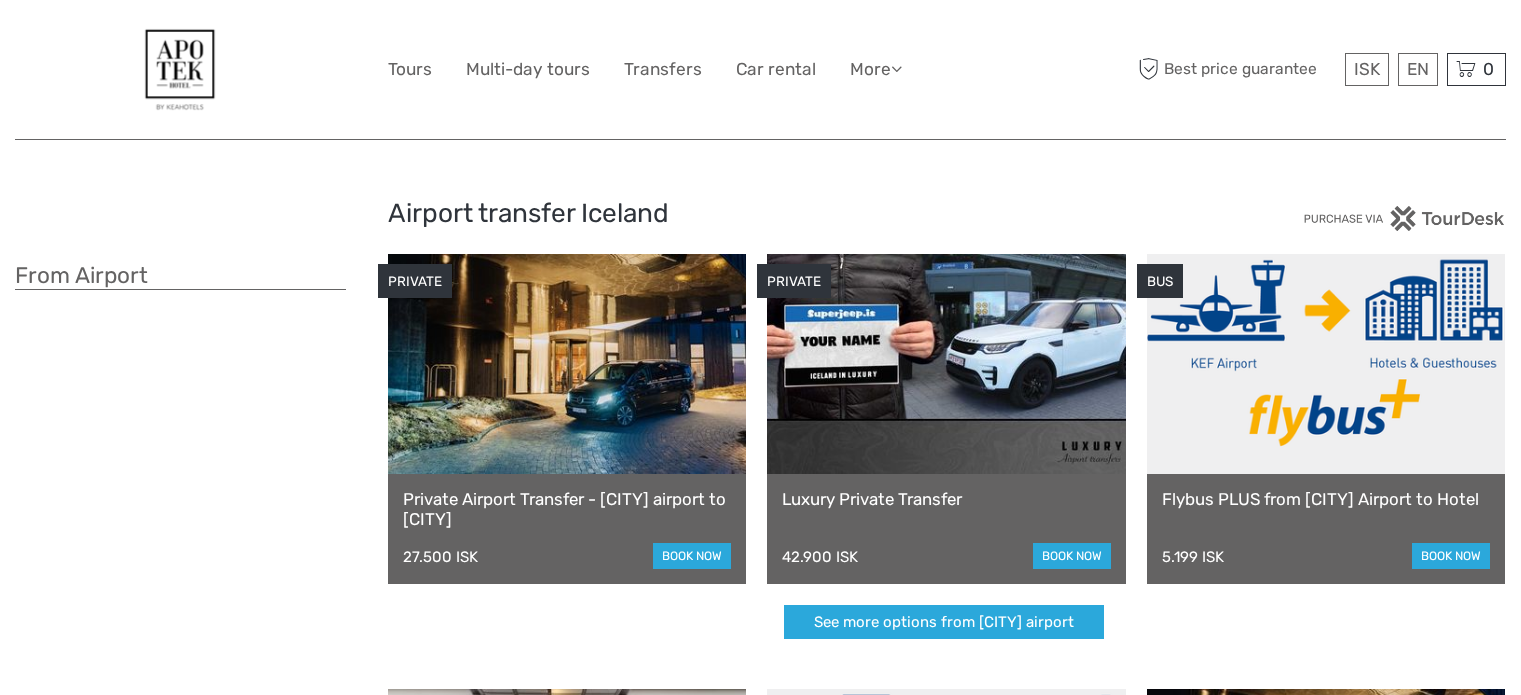 scroll, scrollTop: 0, scrollLeft: 0, axis: both 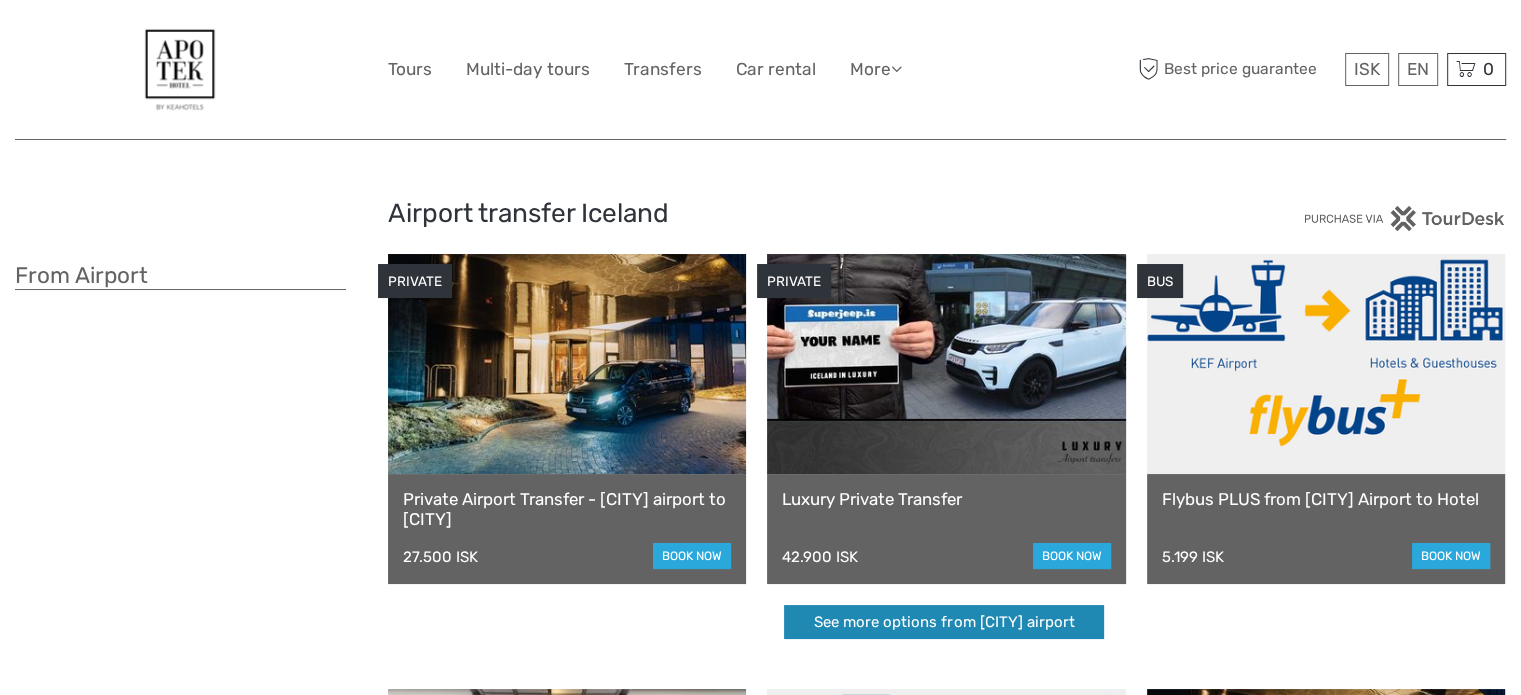 click on "See more options from Keflavík airport" at bounding box center [944, 622] 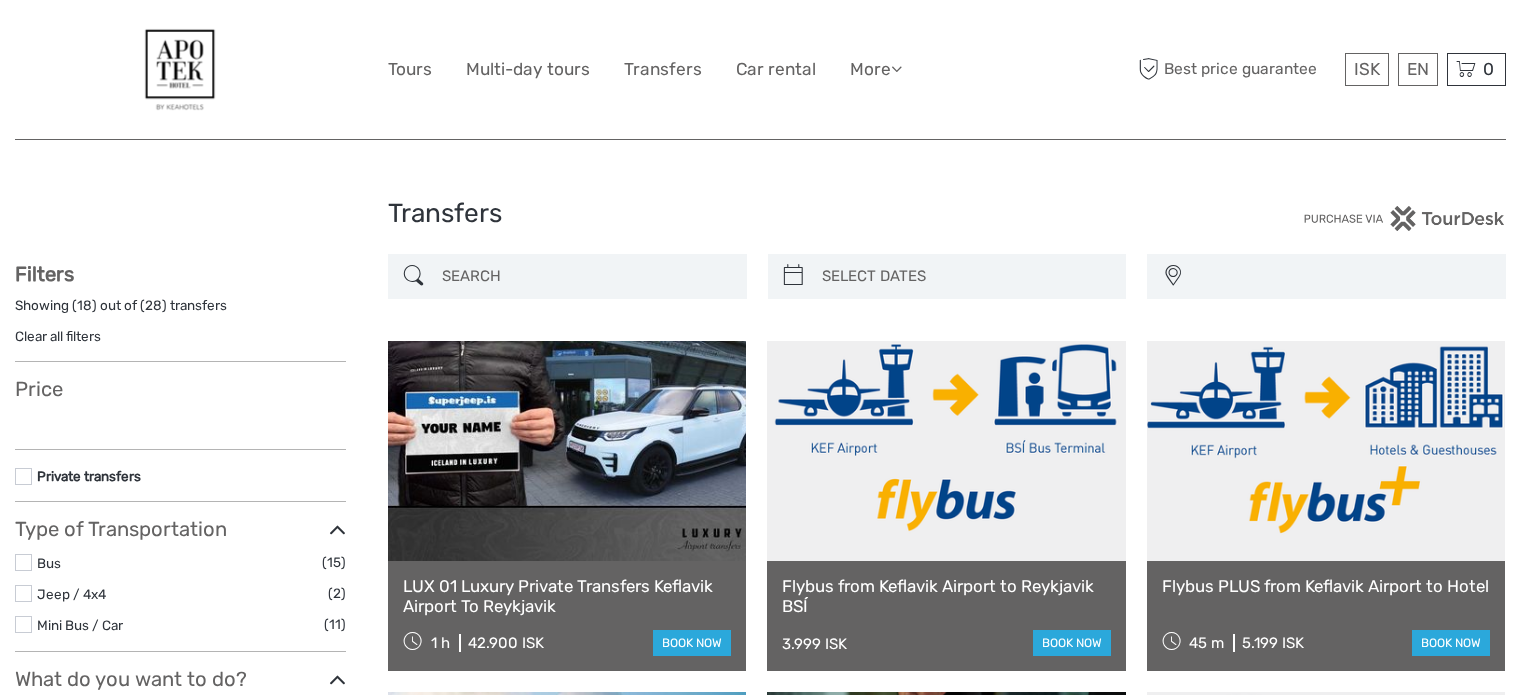 scroll, scrollTop: 0, scrollLeft: 0, axis: both 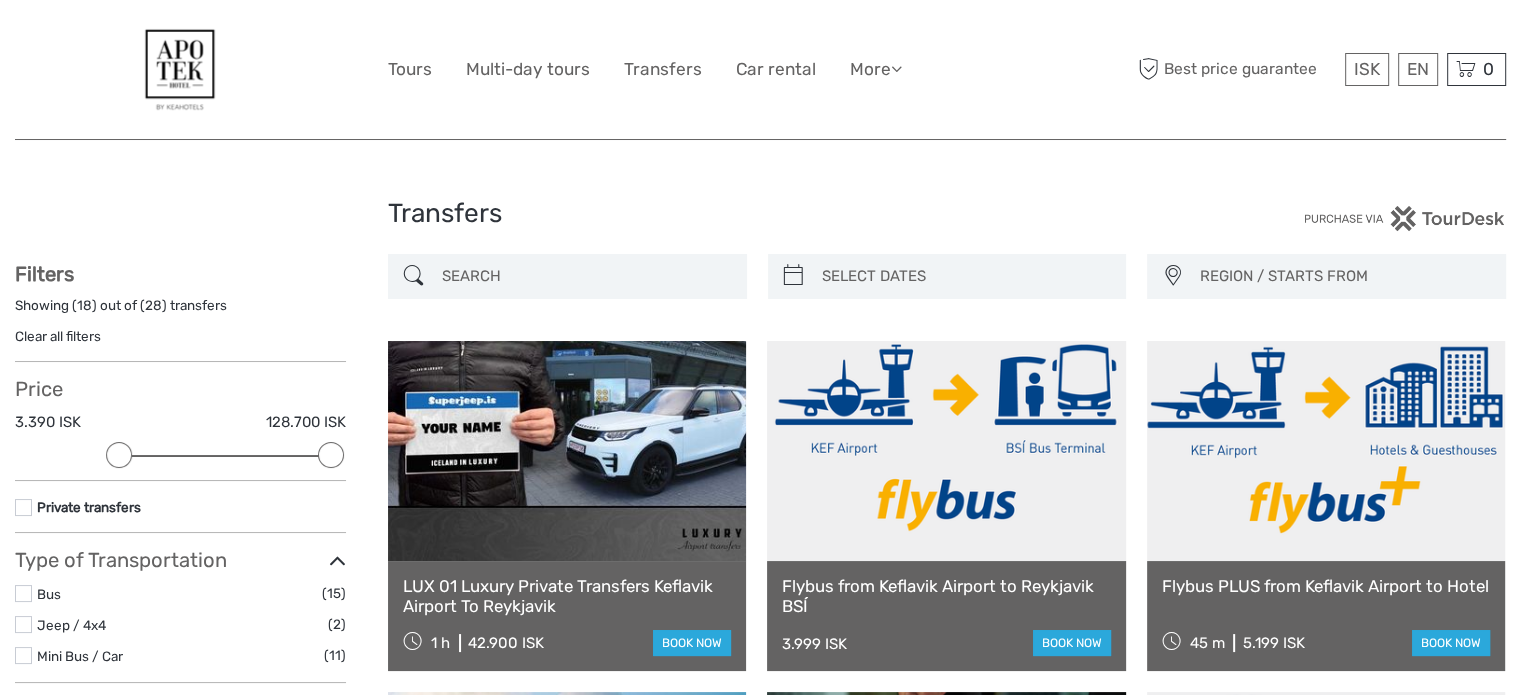 click at bounding box center [585, 276] 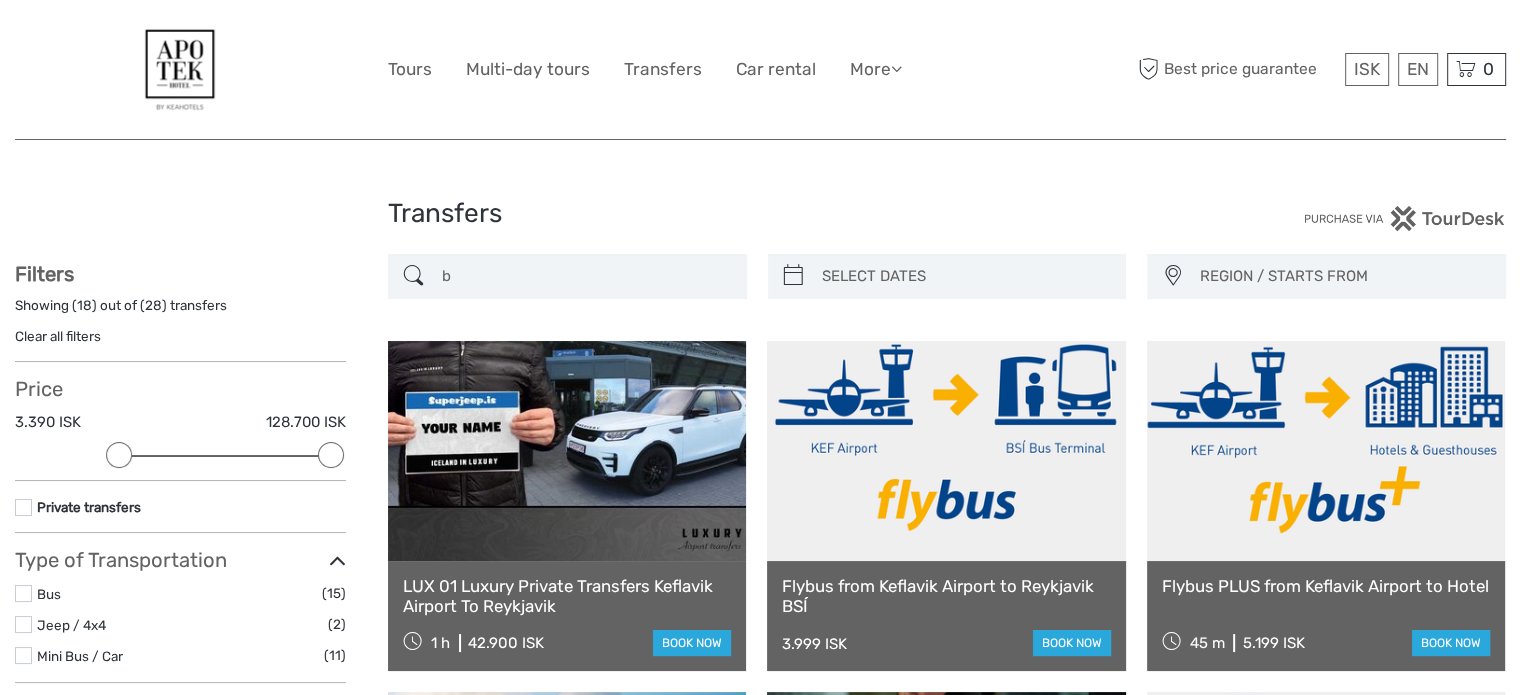 scroll, scrollTop: 0, scrollLeft: 0, axis: both 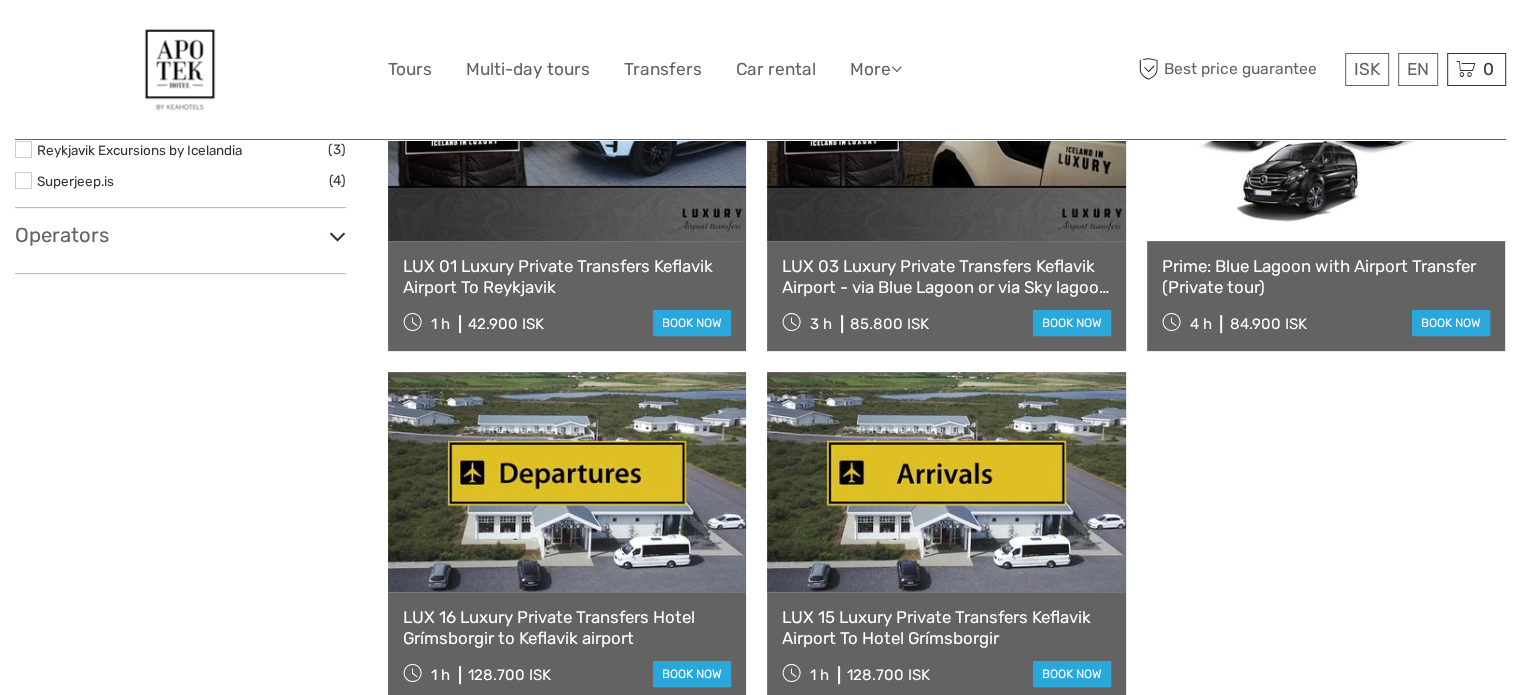 type on "blue" 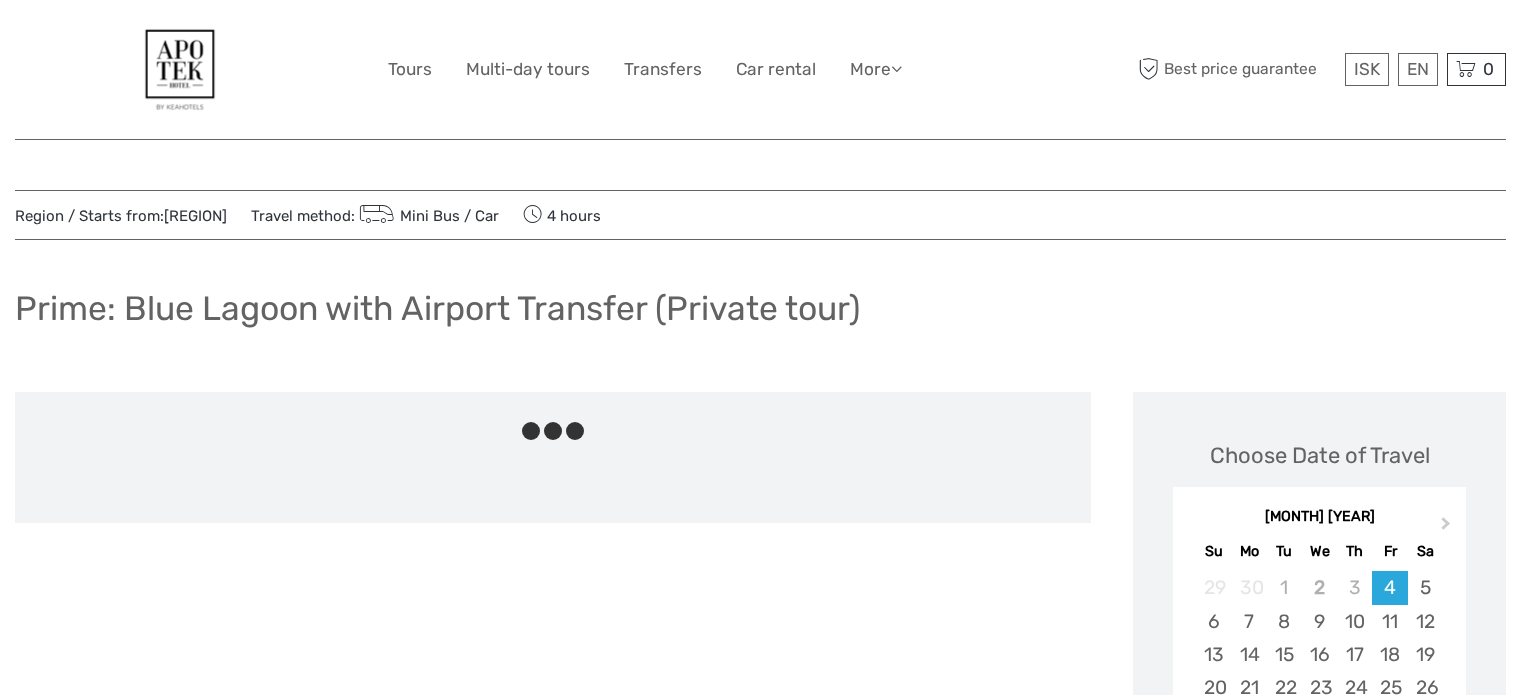 scroll, scrollTop: 0, scrollLeft: 0, axis: both 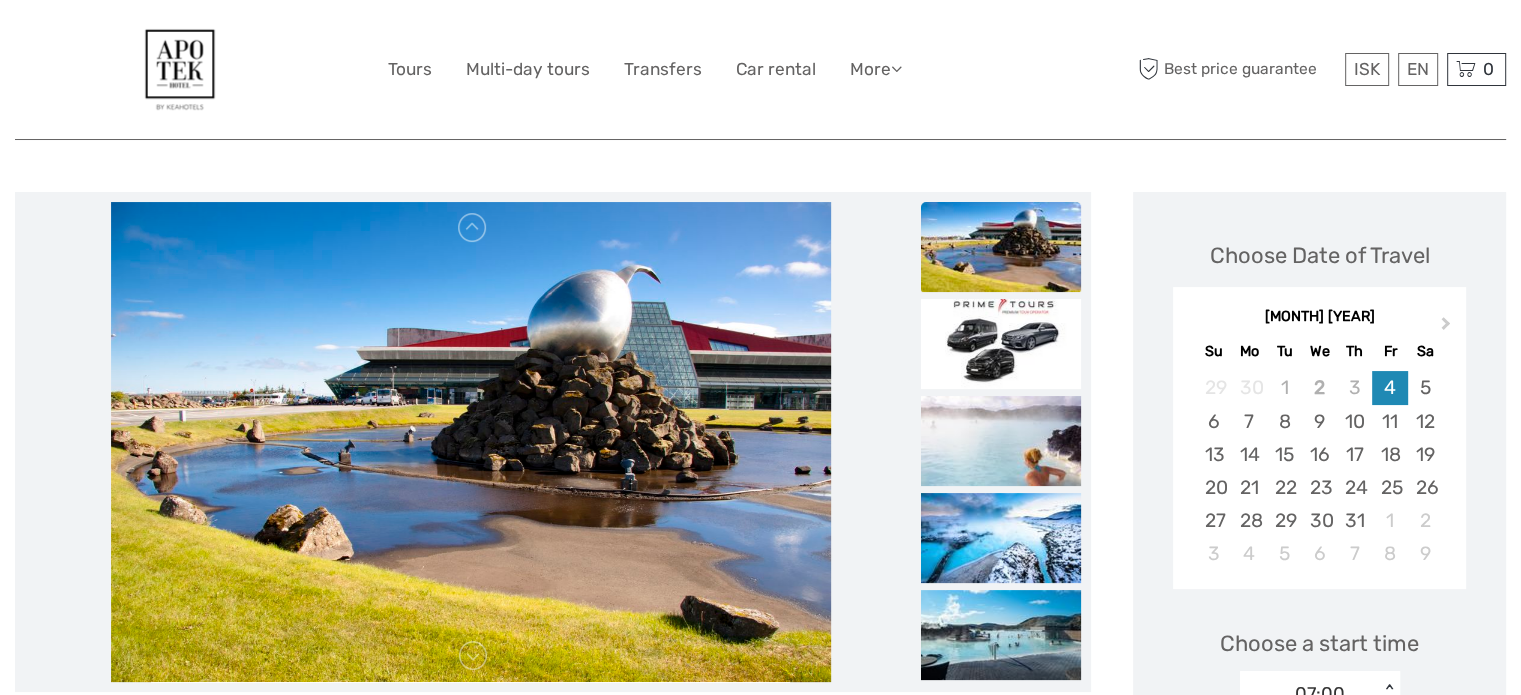 click on "4" at bounding box center [1389, 387] 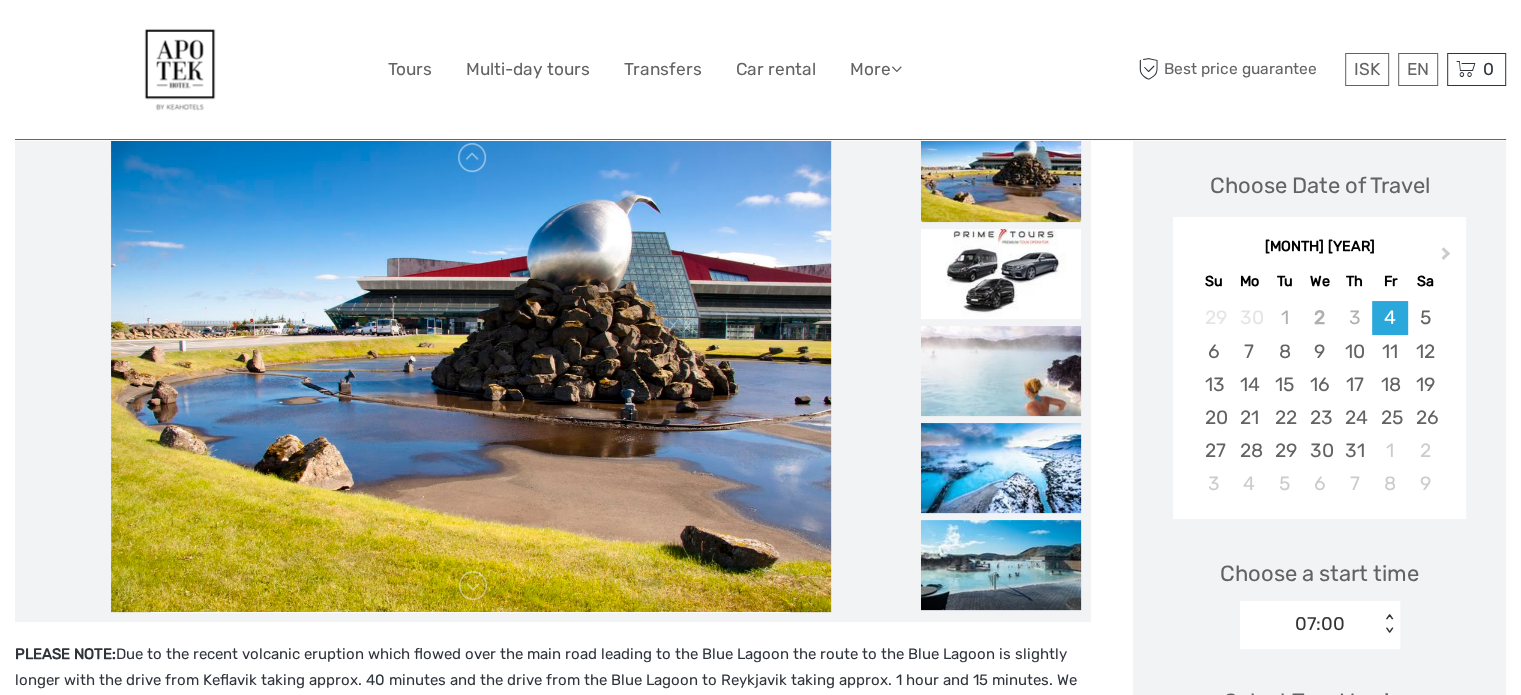 scroll, scrollTop: 400, scrollLeft: 0, axis: vertical 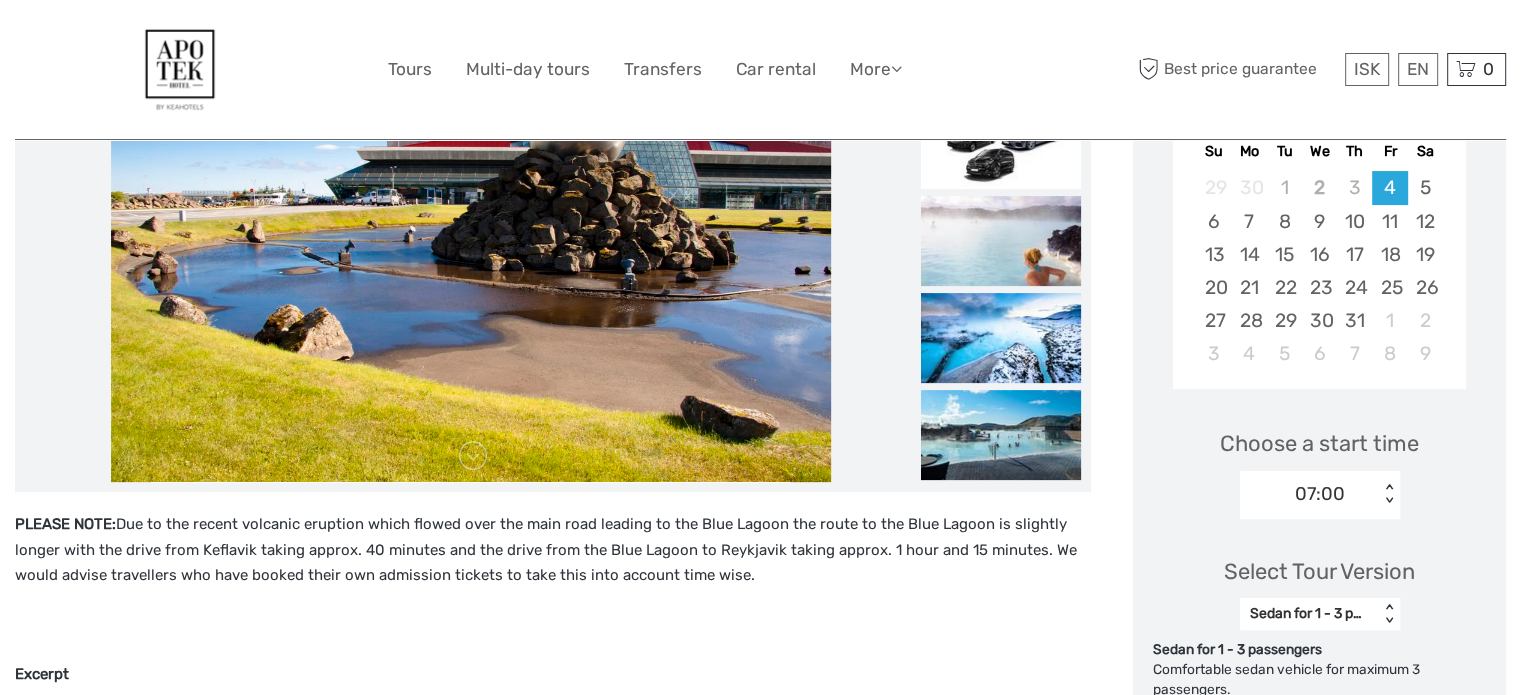 click on "07:00 < >" at bounding box center (1320, 495) 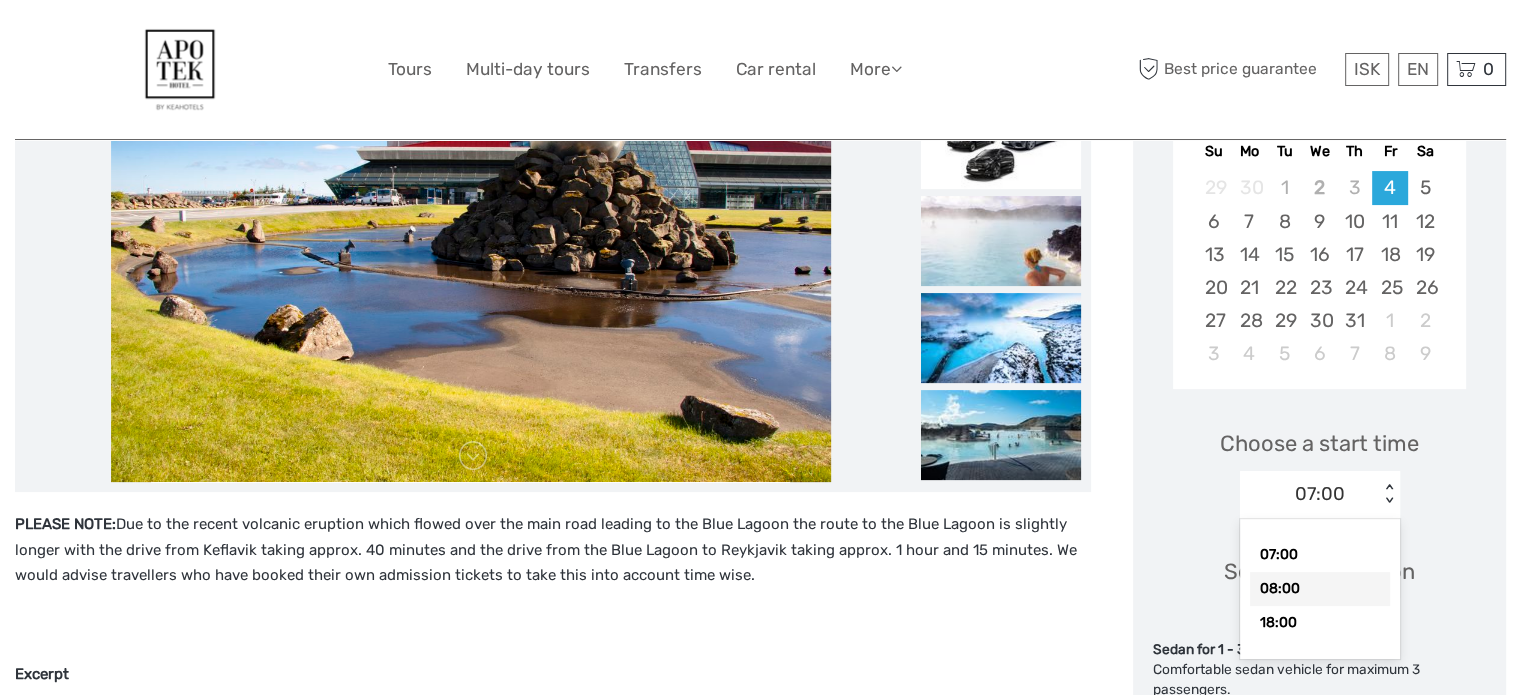 click on "08:00" at bounding box center [1320, 589] 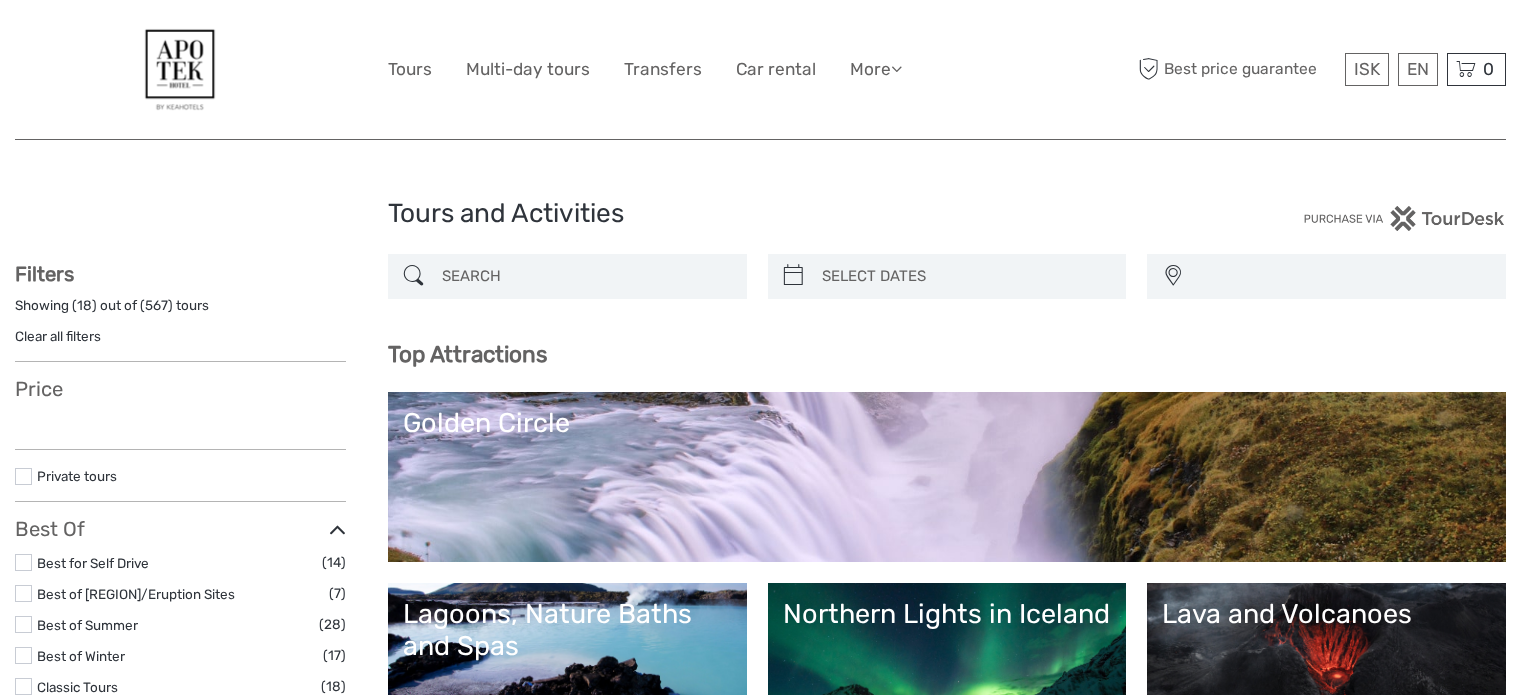 scroll, scrollTop: 0, scrollLeft: 0, axis: both 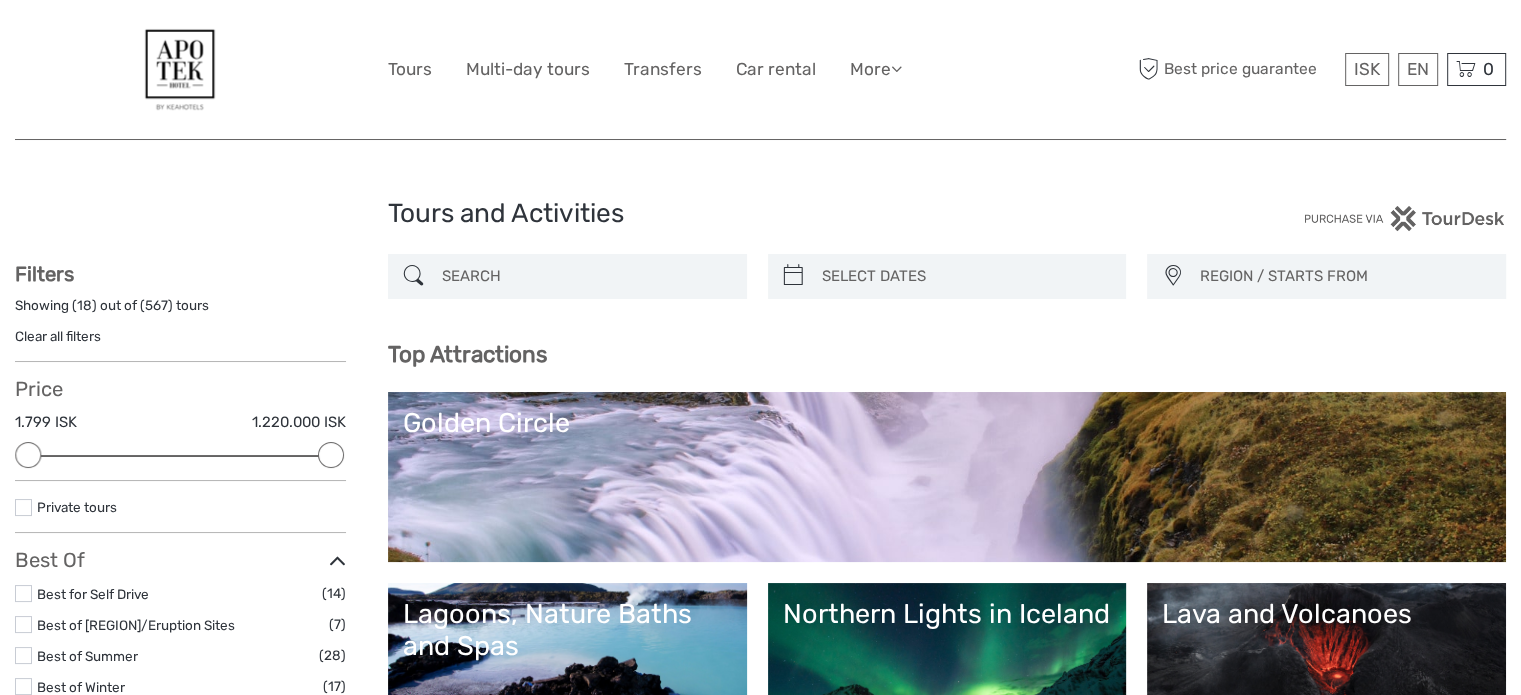 click at bounding box center (585, 276) 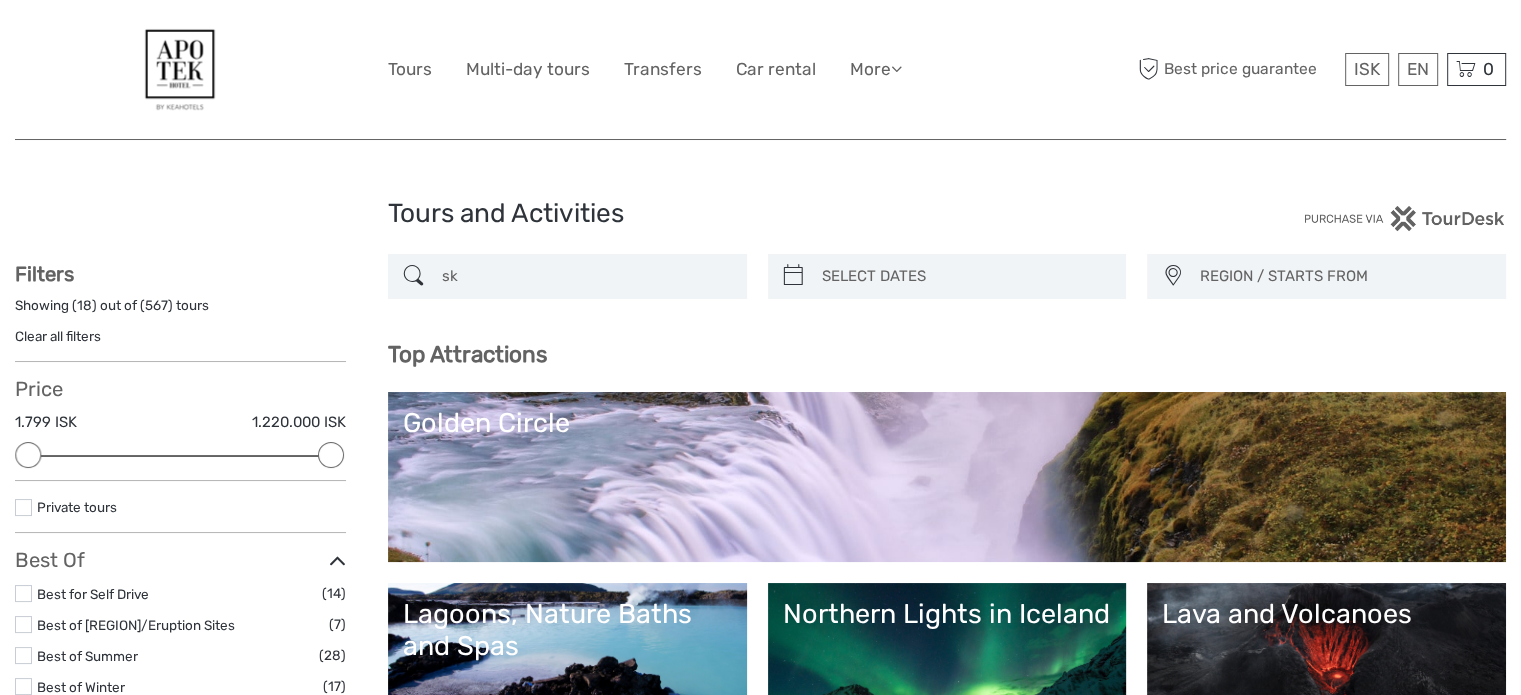 scroll, scrollTop: 0, scrollLeft: 0, axis: both 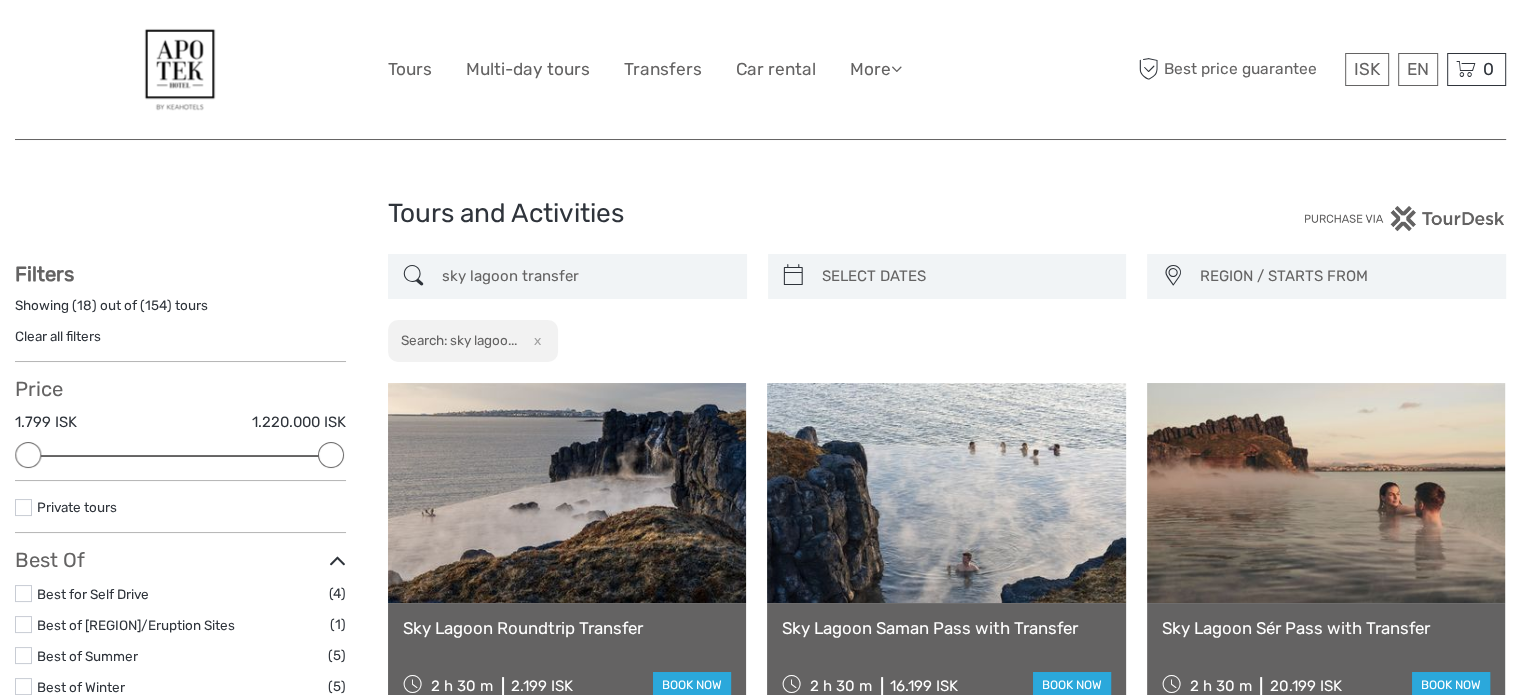 click on "sky lagoon transfer" at bounding box center [585, 276] 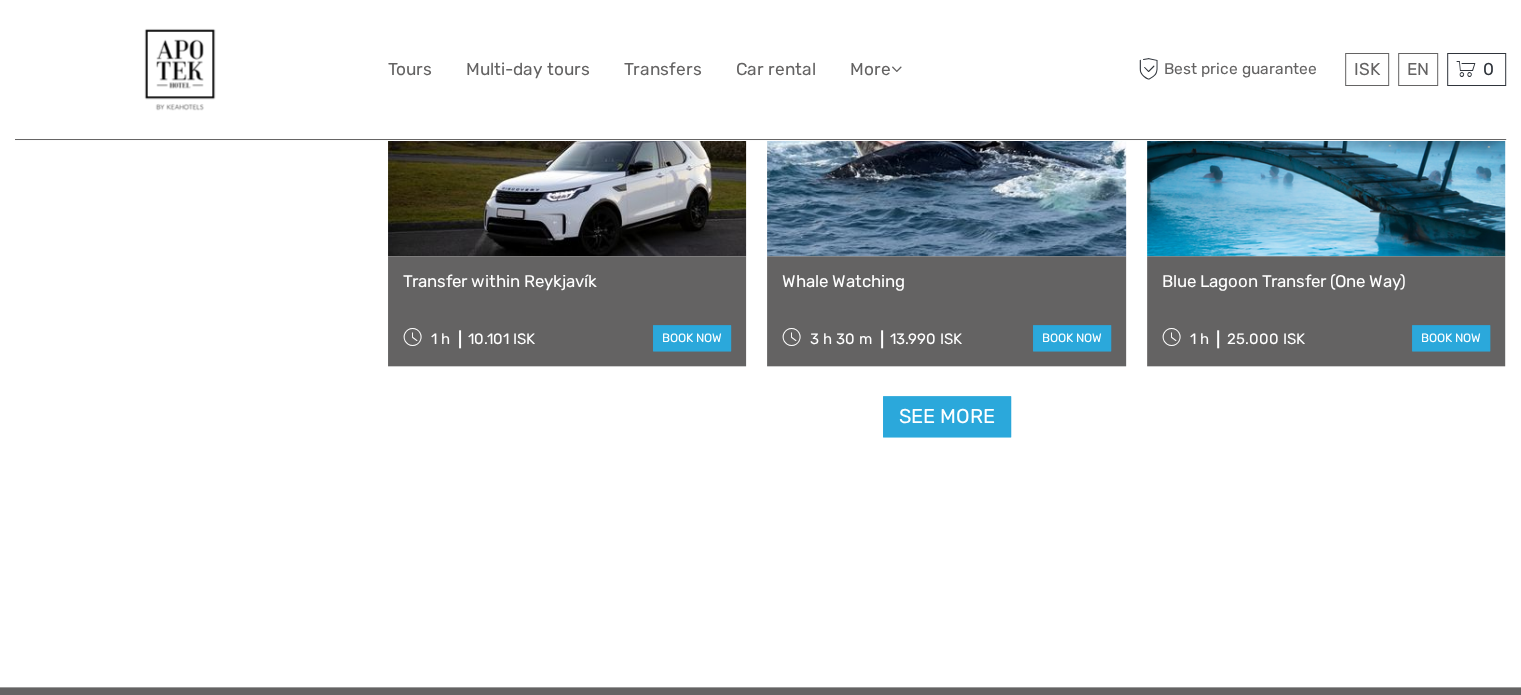 scroll, scrollTop: 2171, scrollLeft: 0, axis: vertical 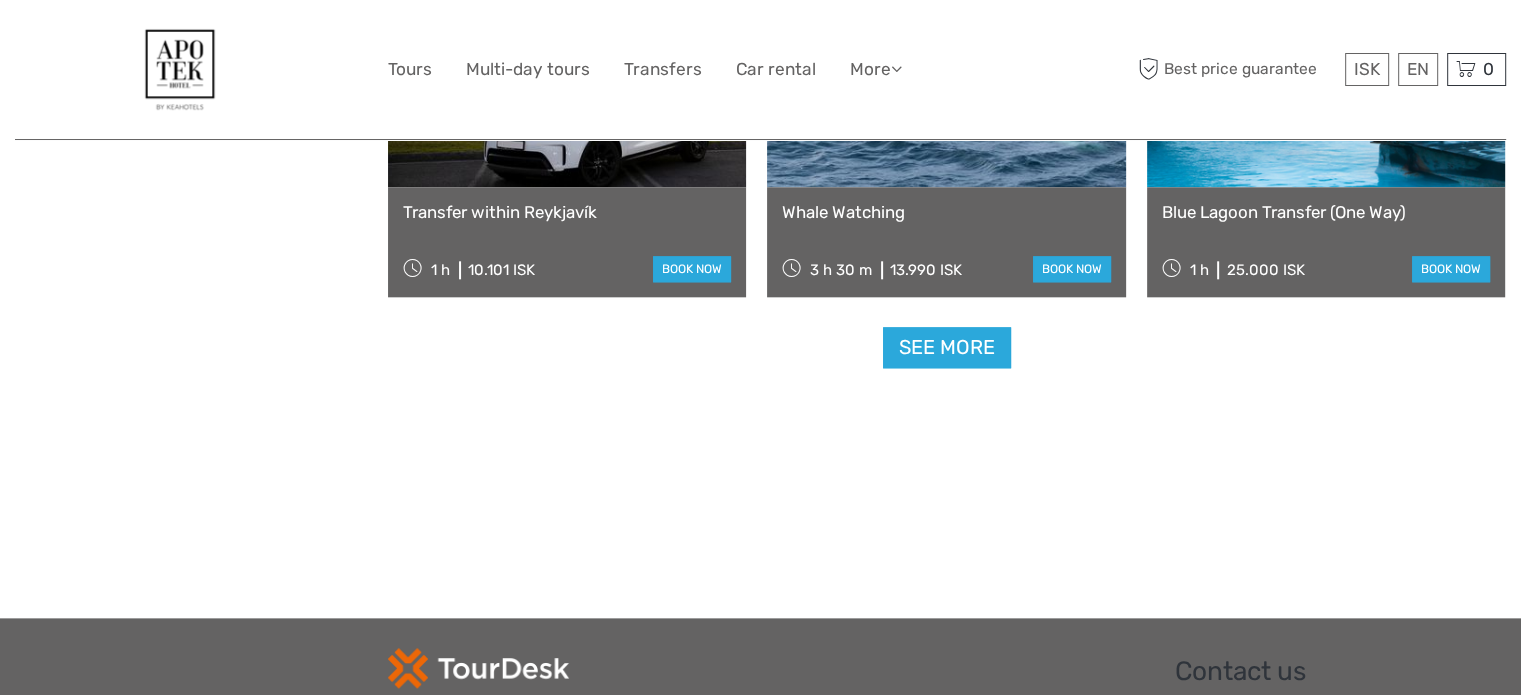 type on "transfer" 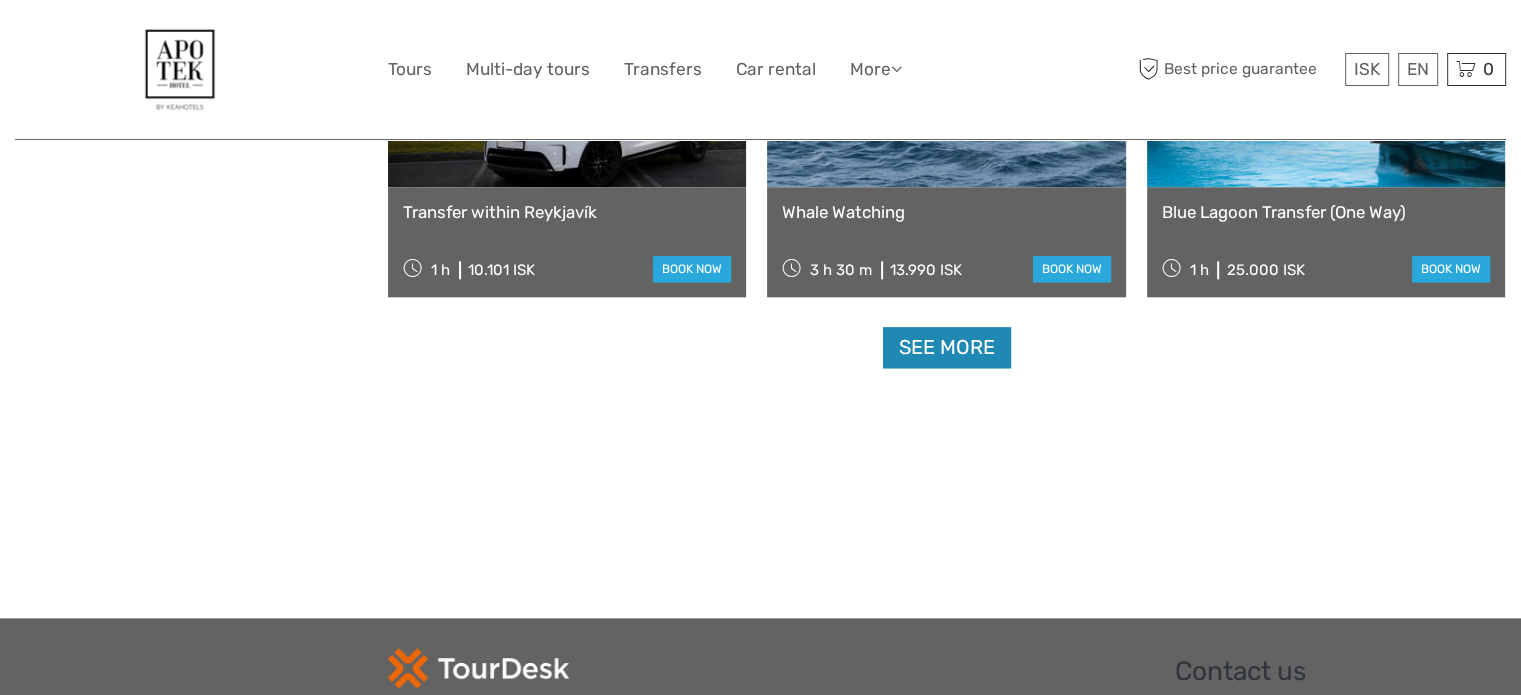 click on "See more" at bounding box center [947, 347] 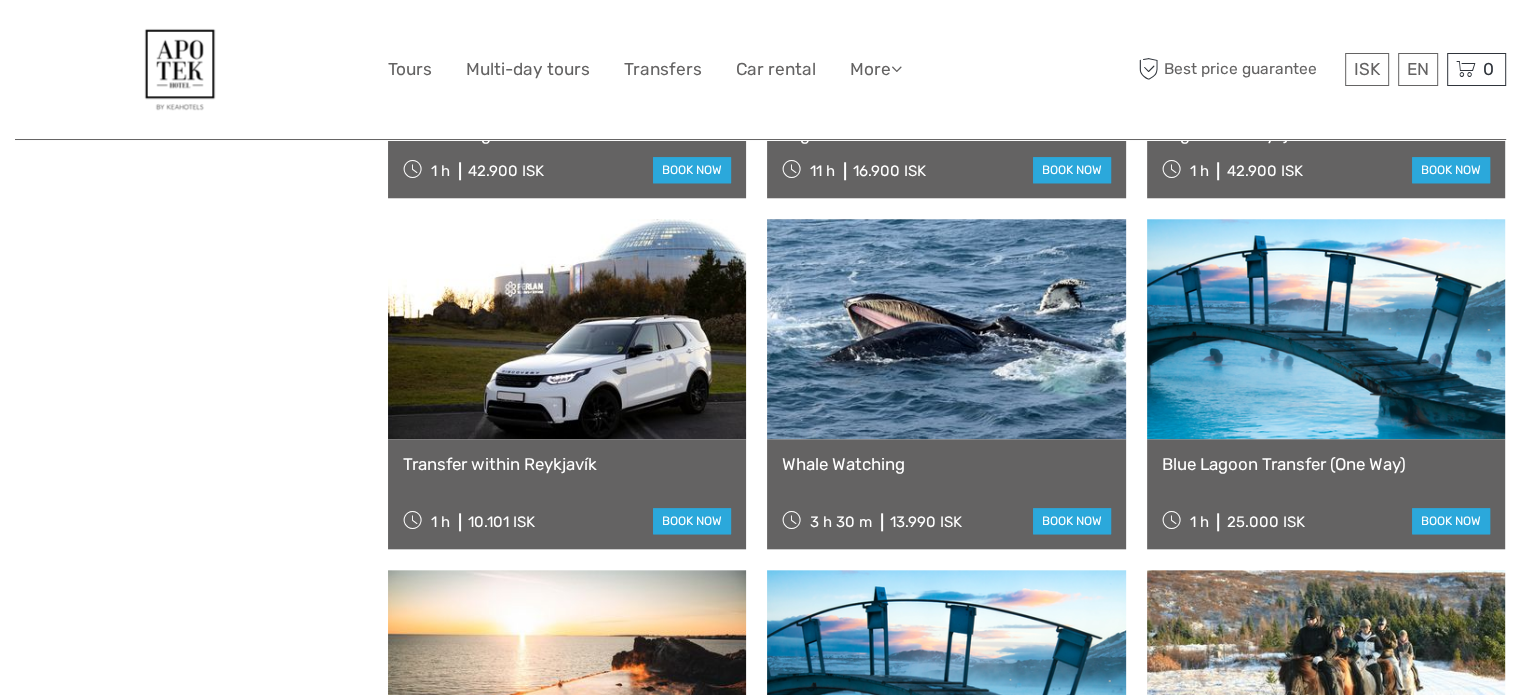 scroll, scrollTop: 1871, scrollLeft: 0, axis: vertical 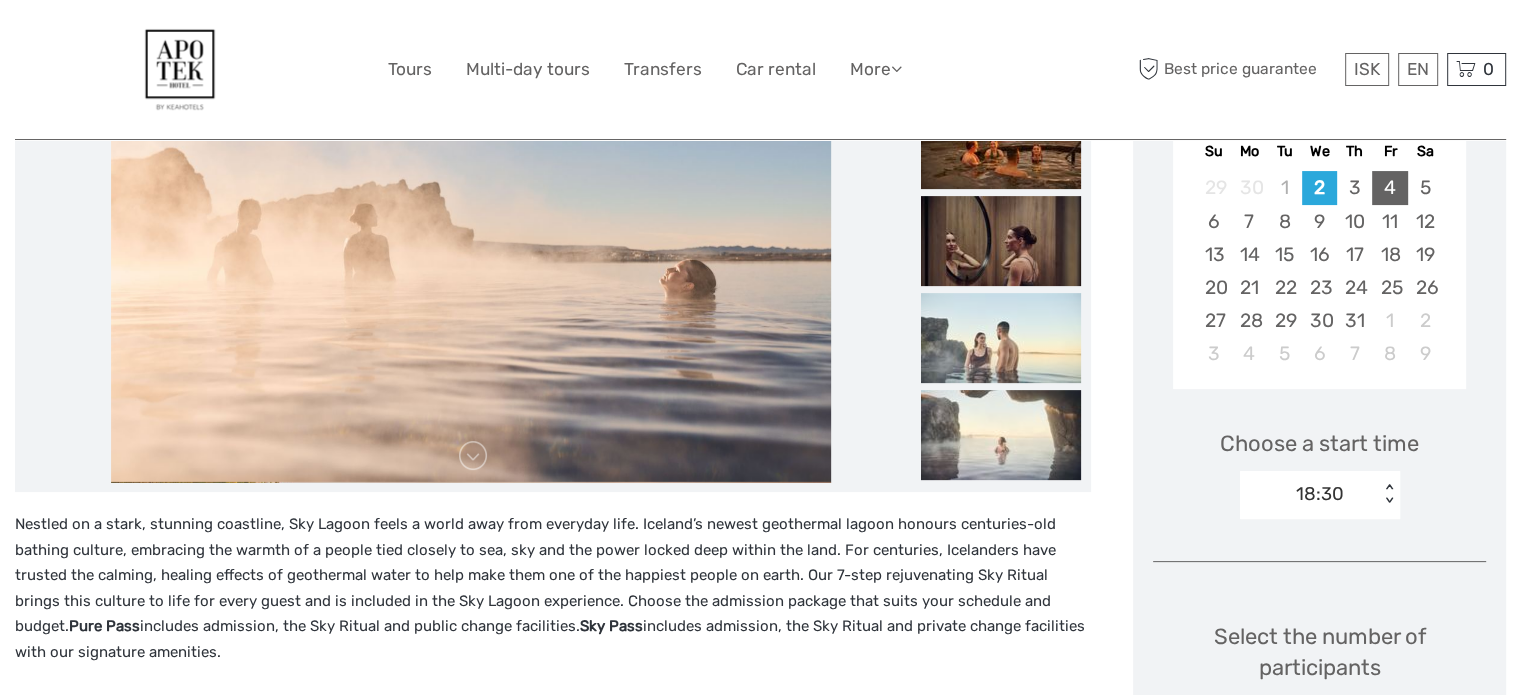 click on "4" at bounding box center (1389, 187) 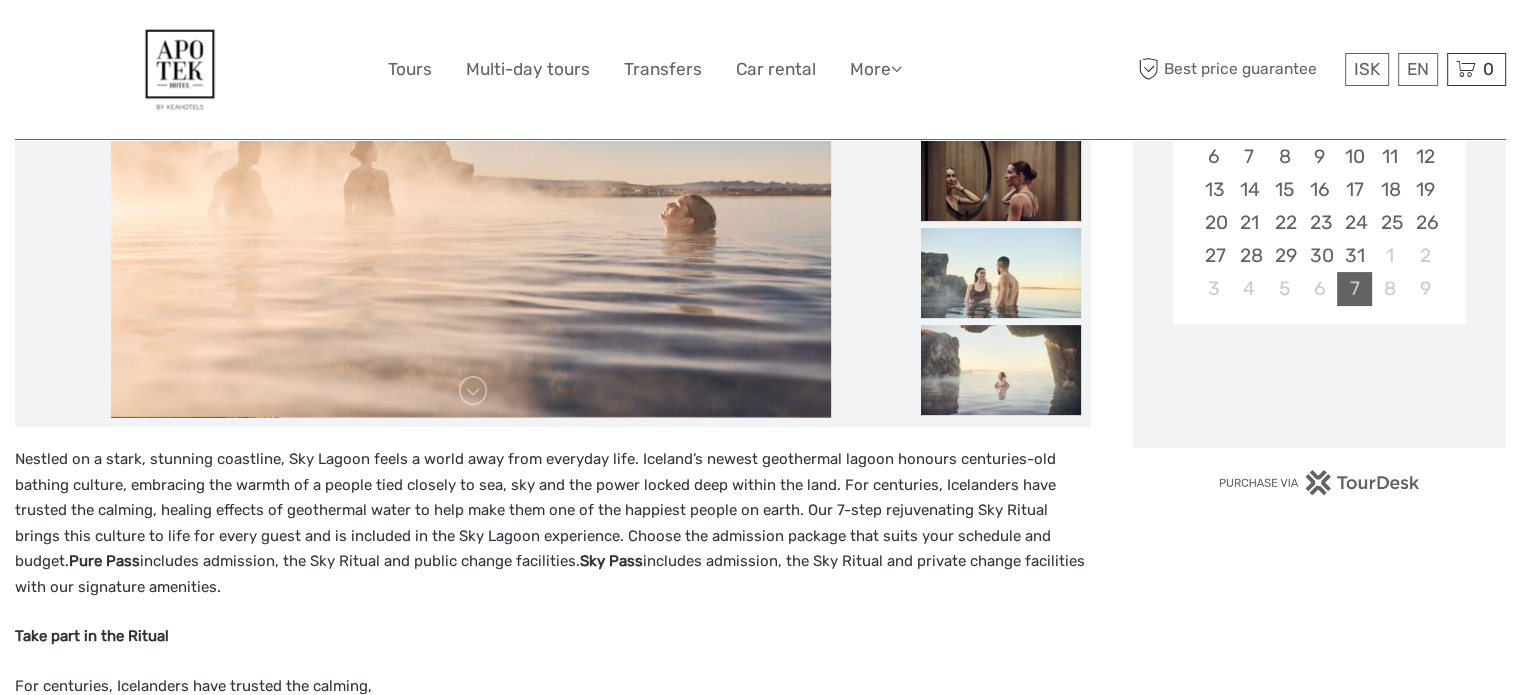 scroll, scrollTop: 500, scrollLeft: 0, axis: vertical 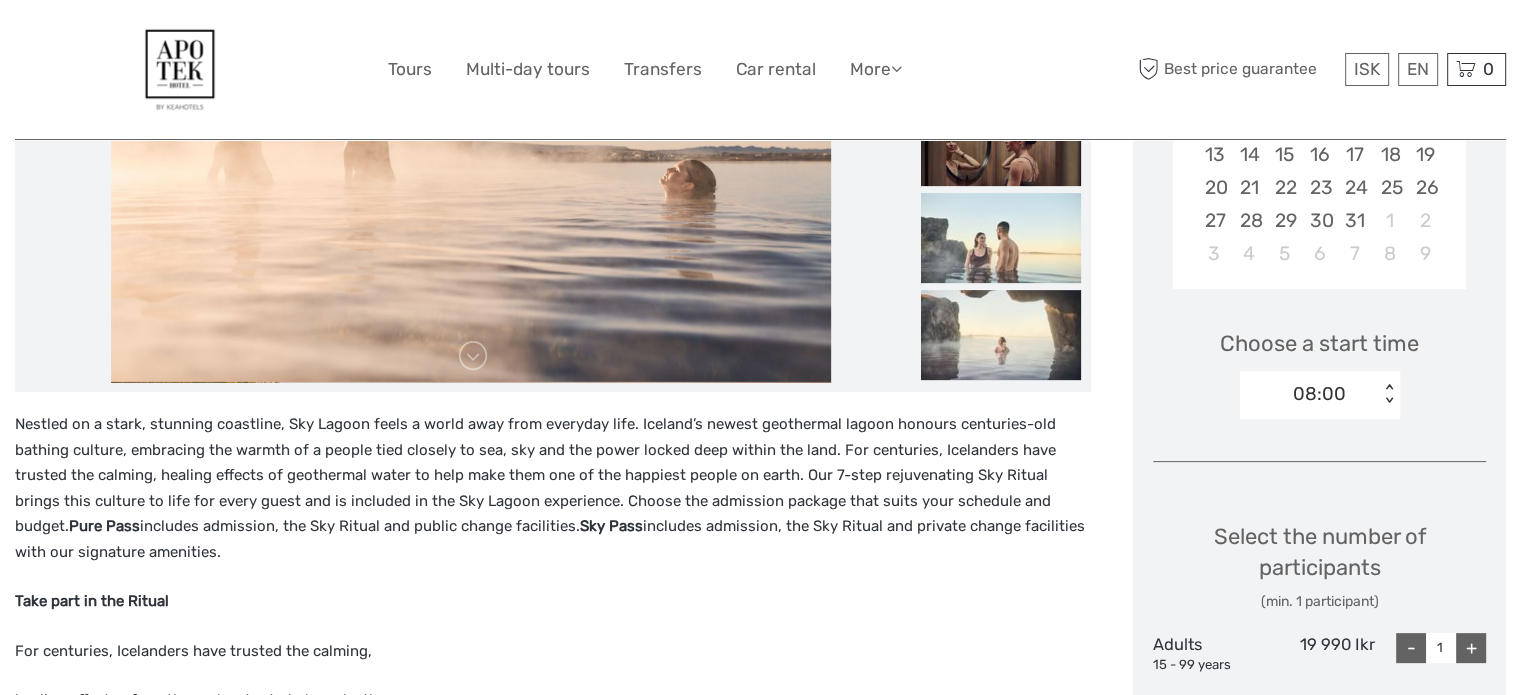 click on "08:00" at bounding box center [1319, 394] 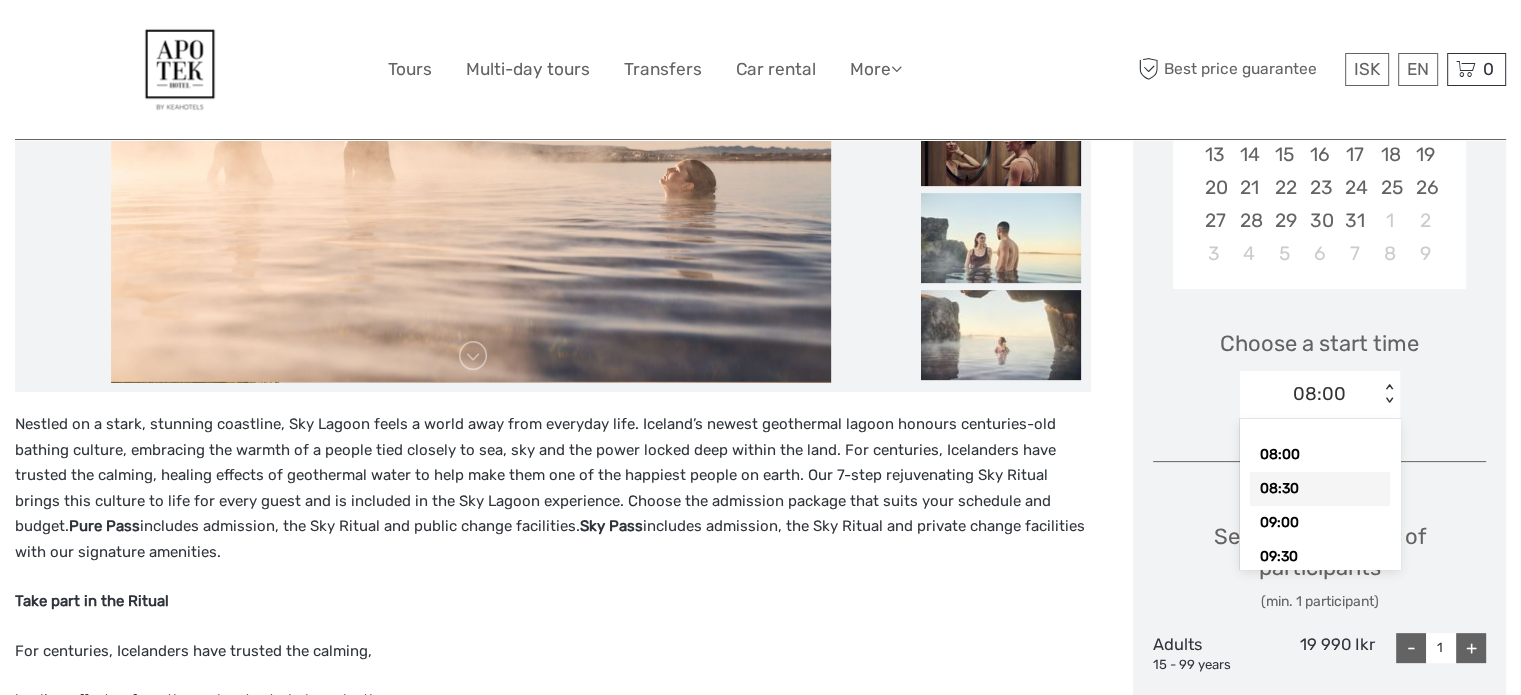 click on "08:30" at bounding box center (1320, 489) 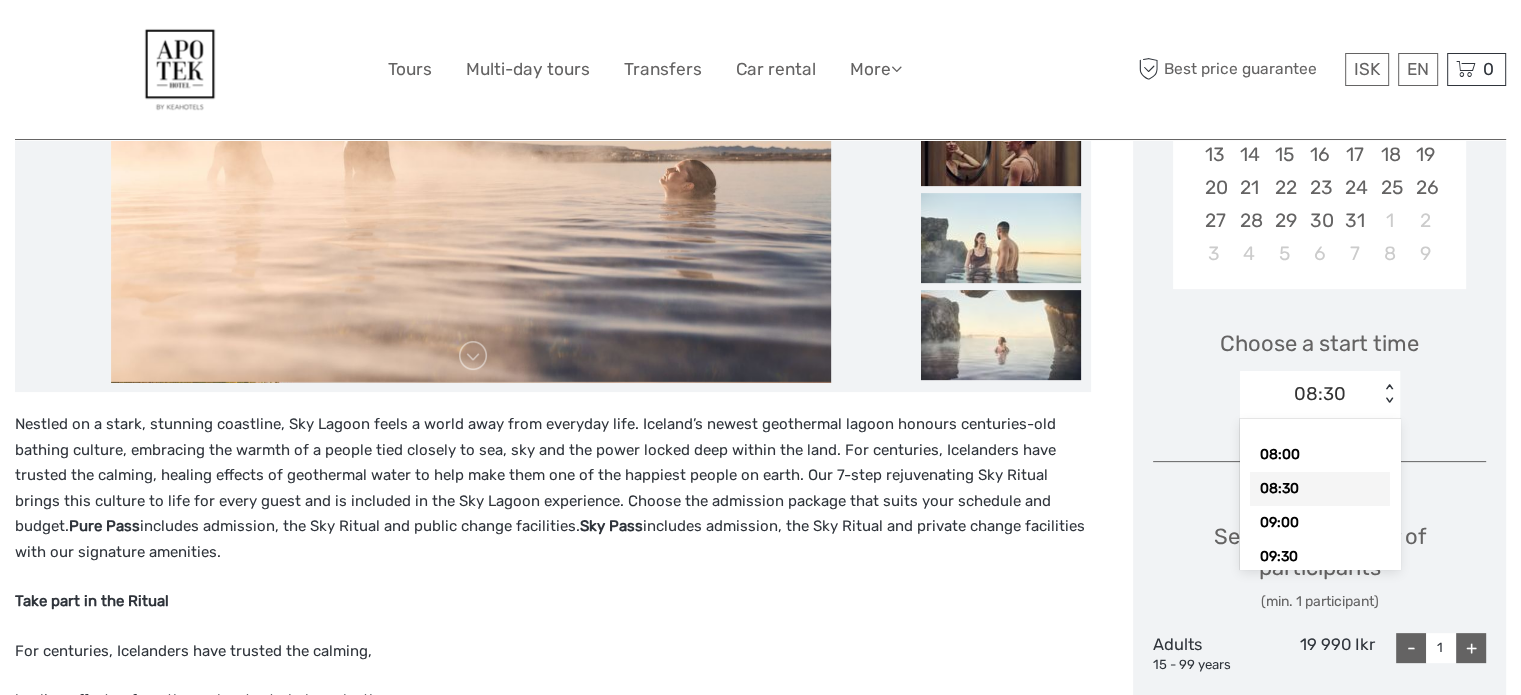 click on "08:30 < >" at bounding box center (1320, 395) 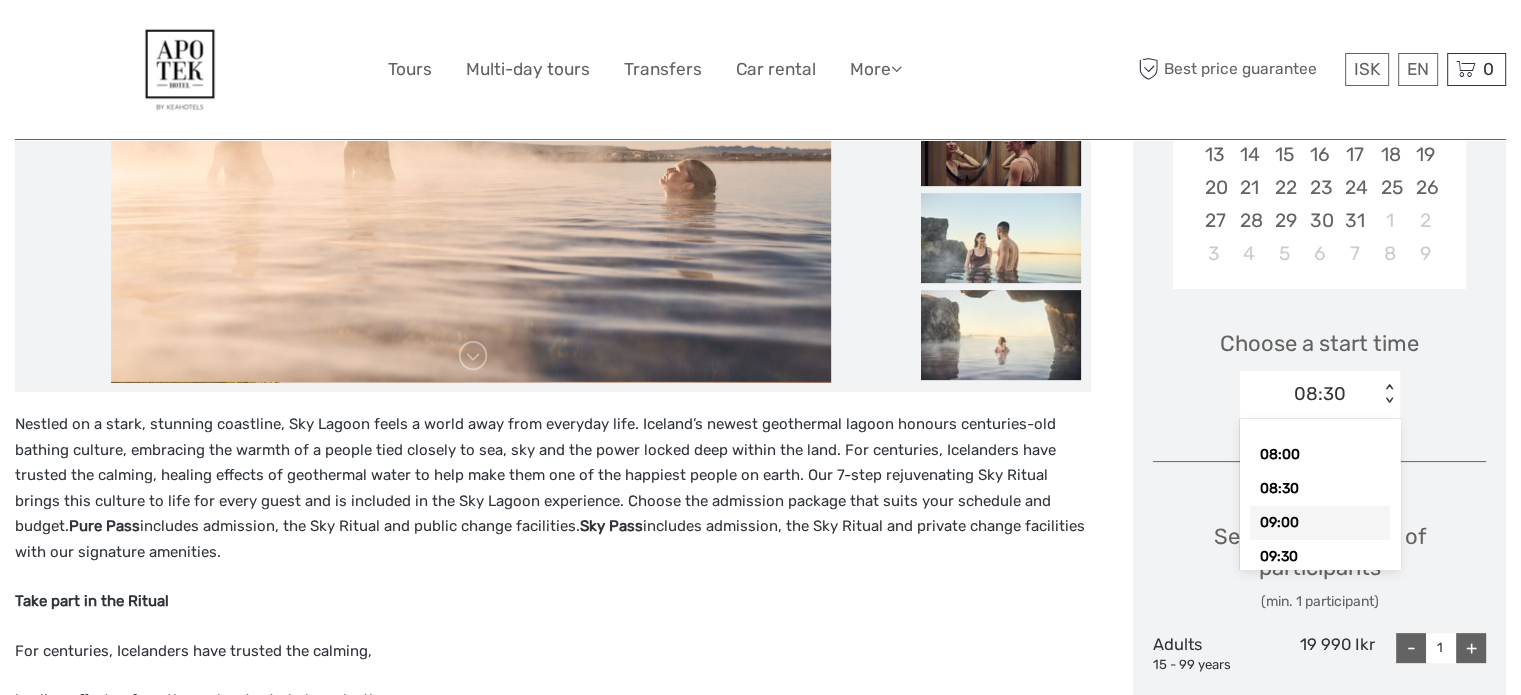 click on "09:00" at bounding box center [1320, 523] 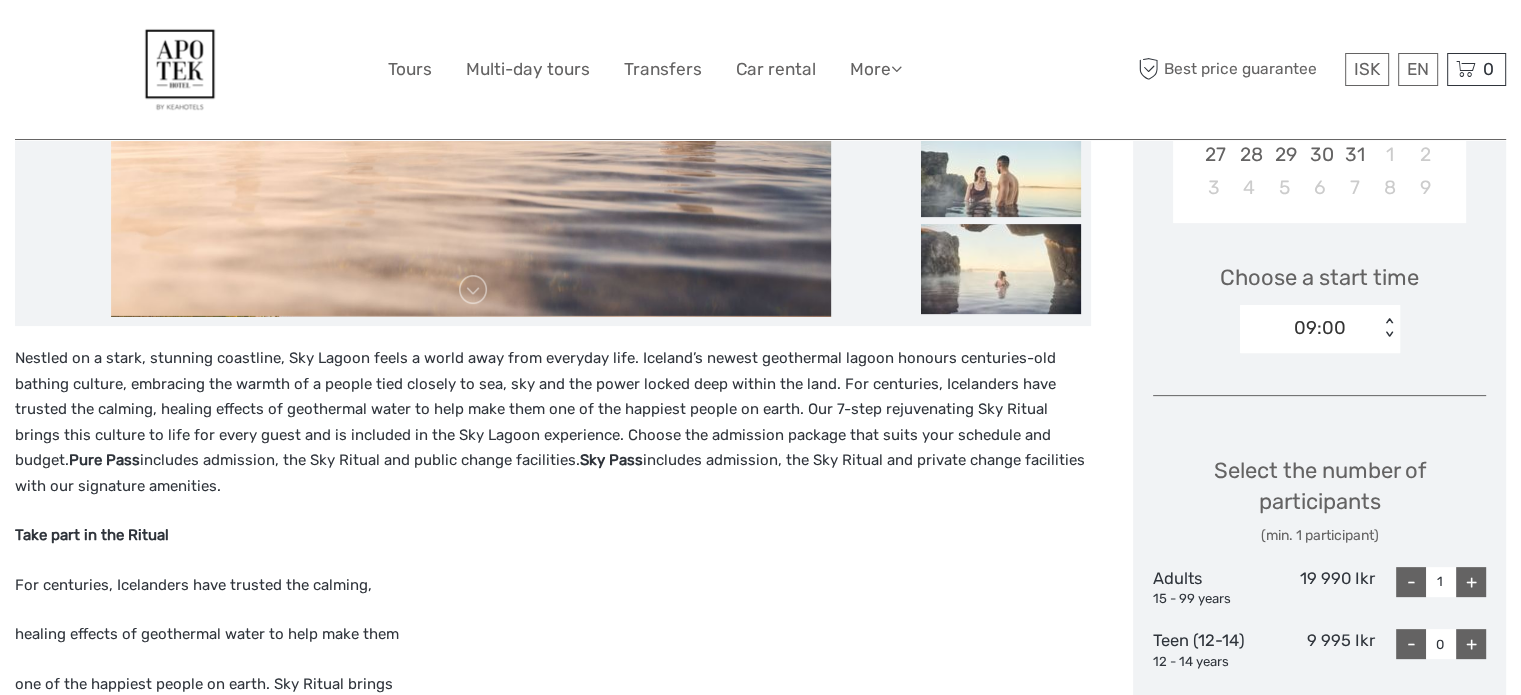scroll, scrollTop: 600, scrollLeft: 0, axis: vertical 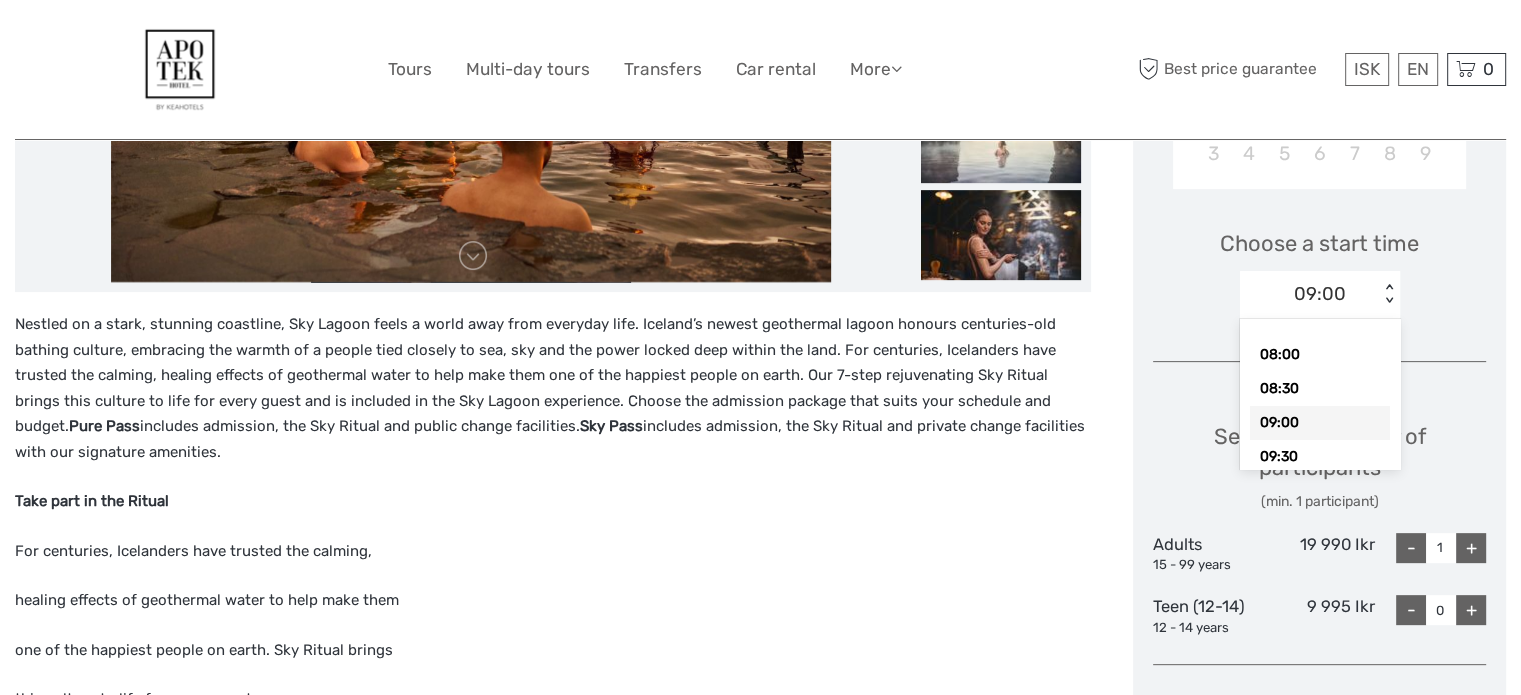 drag, startPoint x: 1367, startPoint y: 298, endPoint x: 1408, endPoint y: 319, distance: 46.06517 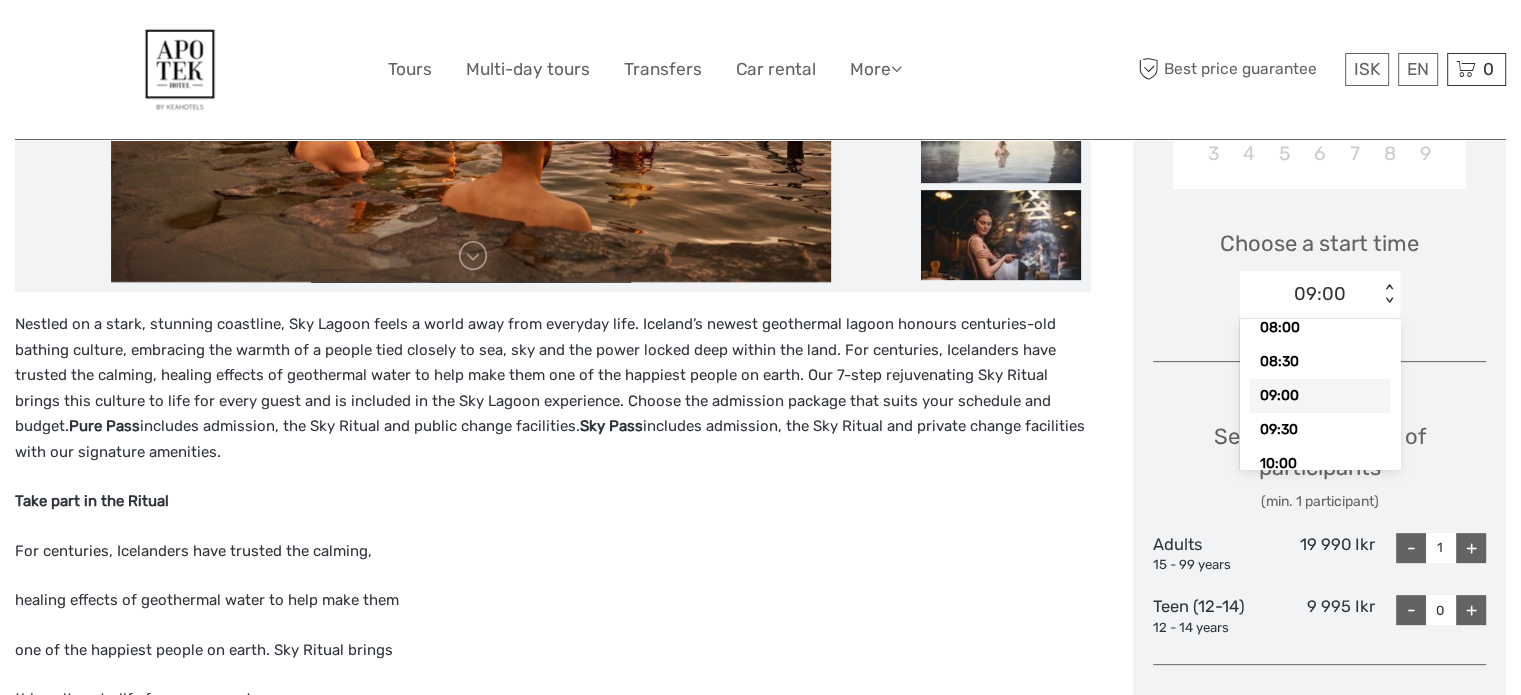 scroll, scrollTop: 59, scrollLeft: 0, axis: vertical 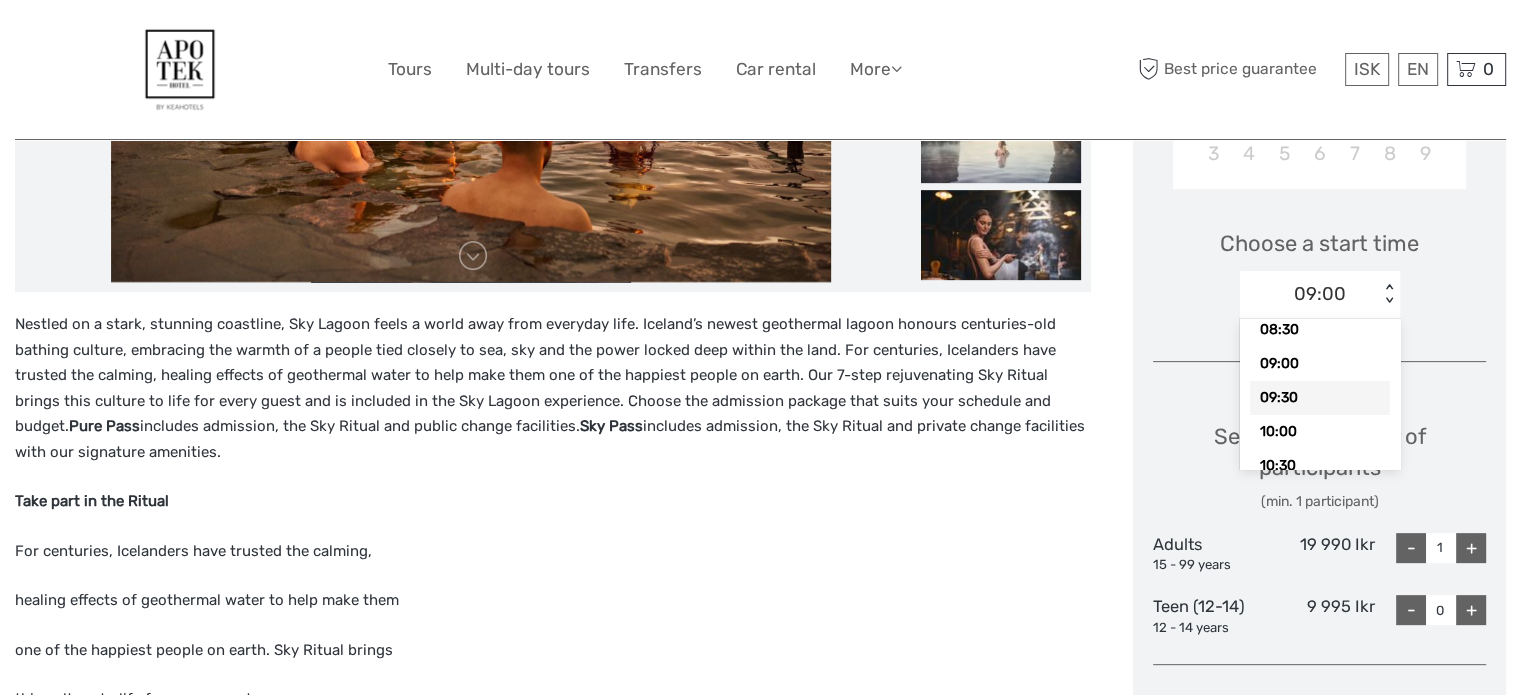 click on "09:30" at bounding box center [1320, 398] 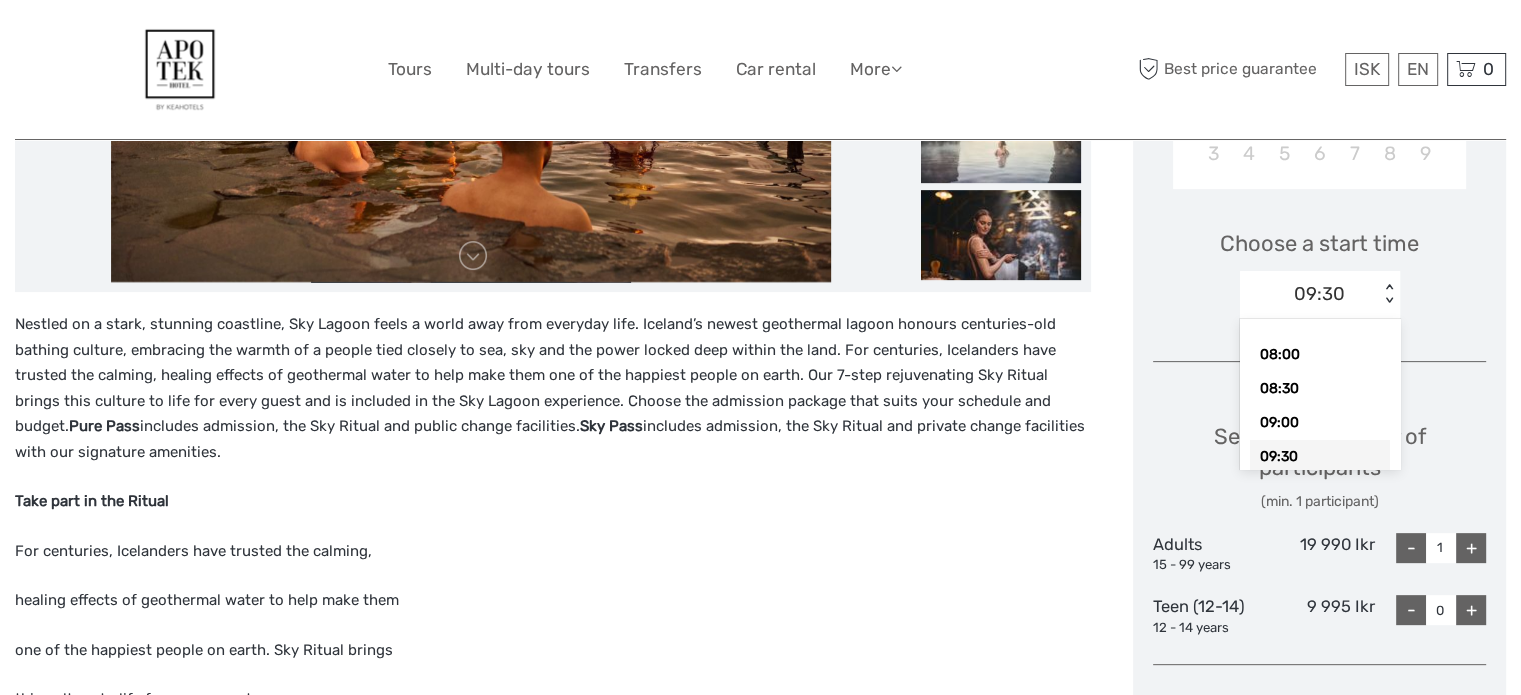 drag, startPoint x: 1351, startPoint y: 310, endPoint x: 1356, endPoint y: 347, distance: 37.336308 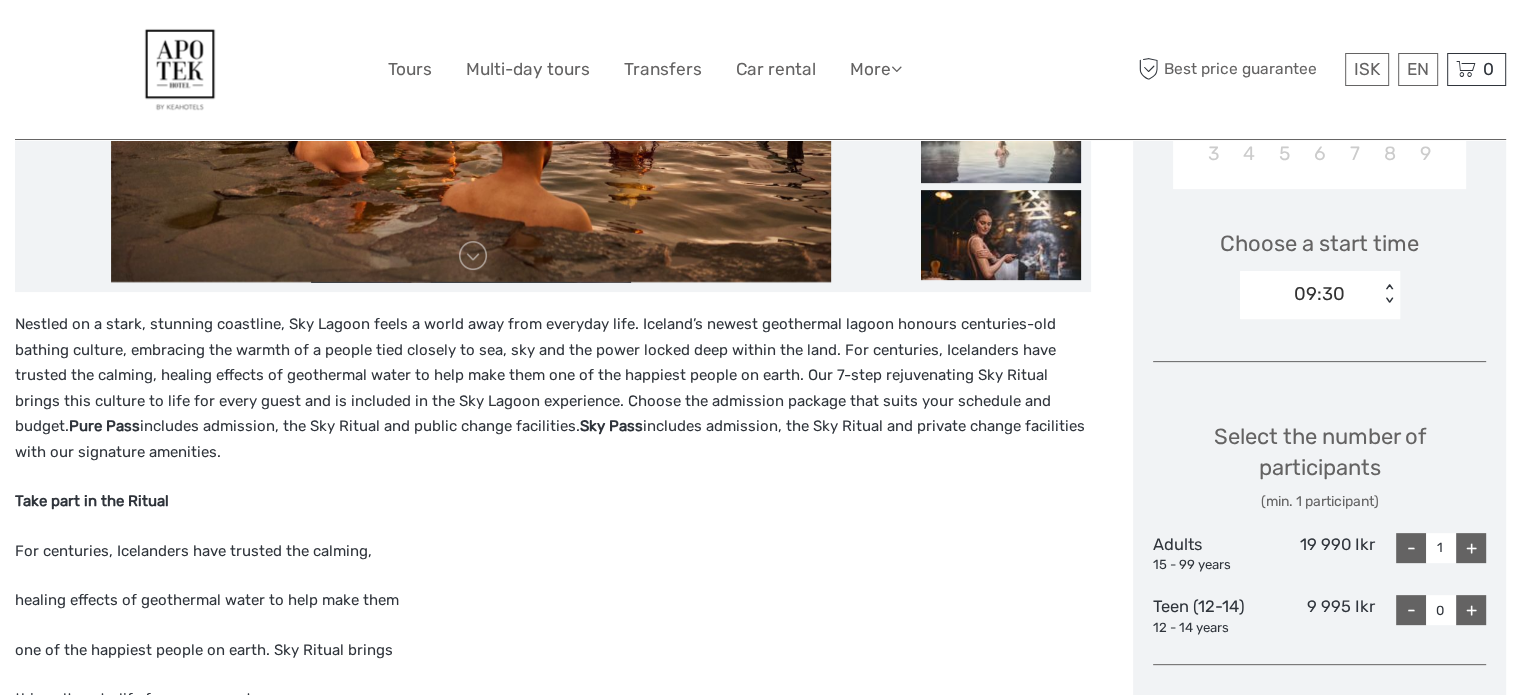 drag, startPoint x: 1501, startPoint y: 413, endPoint x: 1468, endPoint y: 435, distance: 39.661064 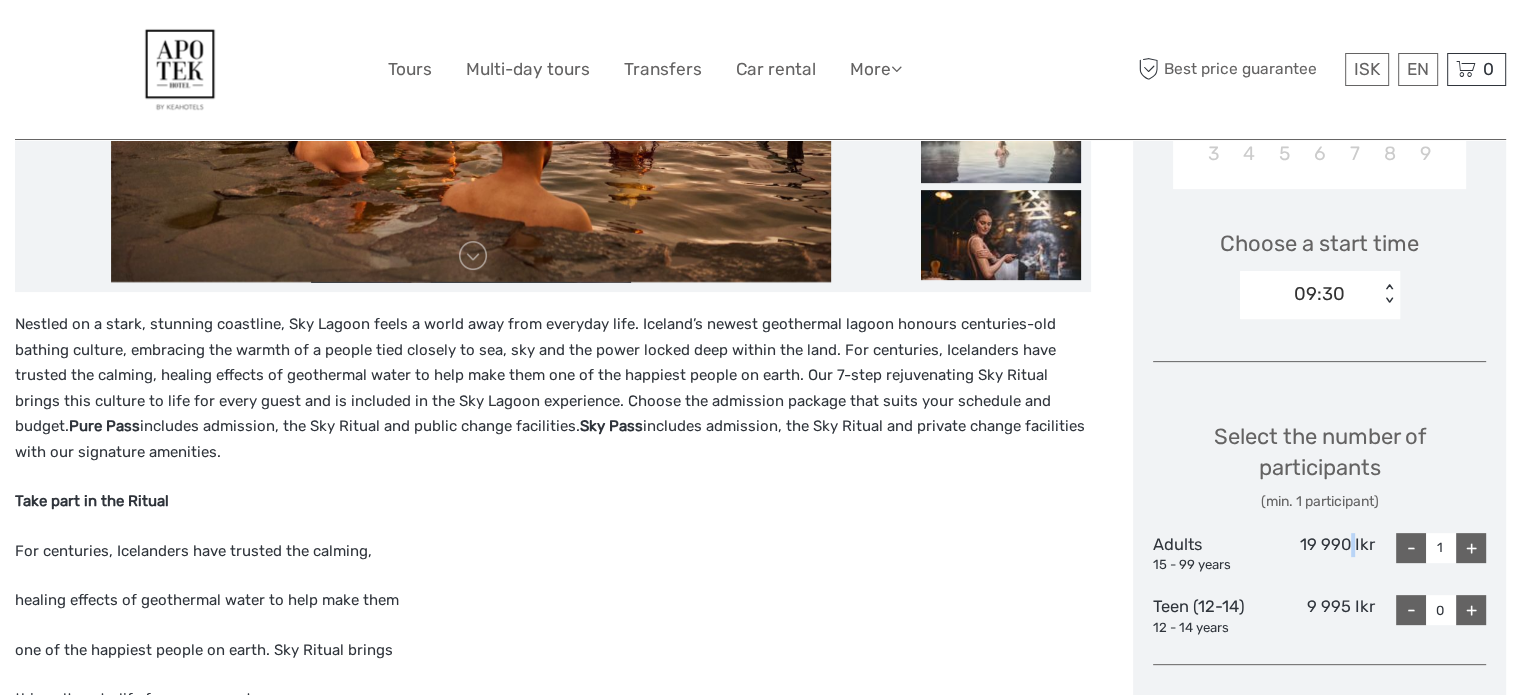 click on "19 990 Ikr" at bounding box center (1319, 554) 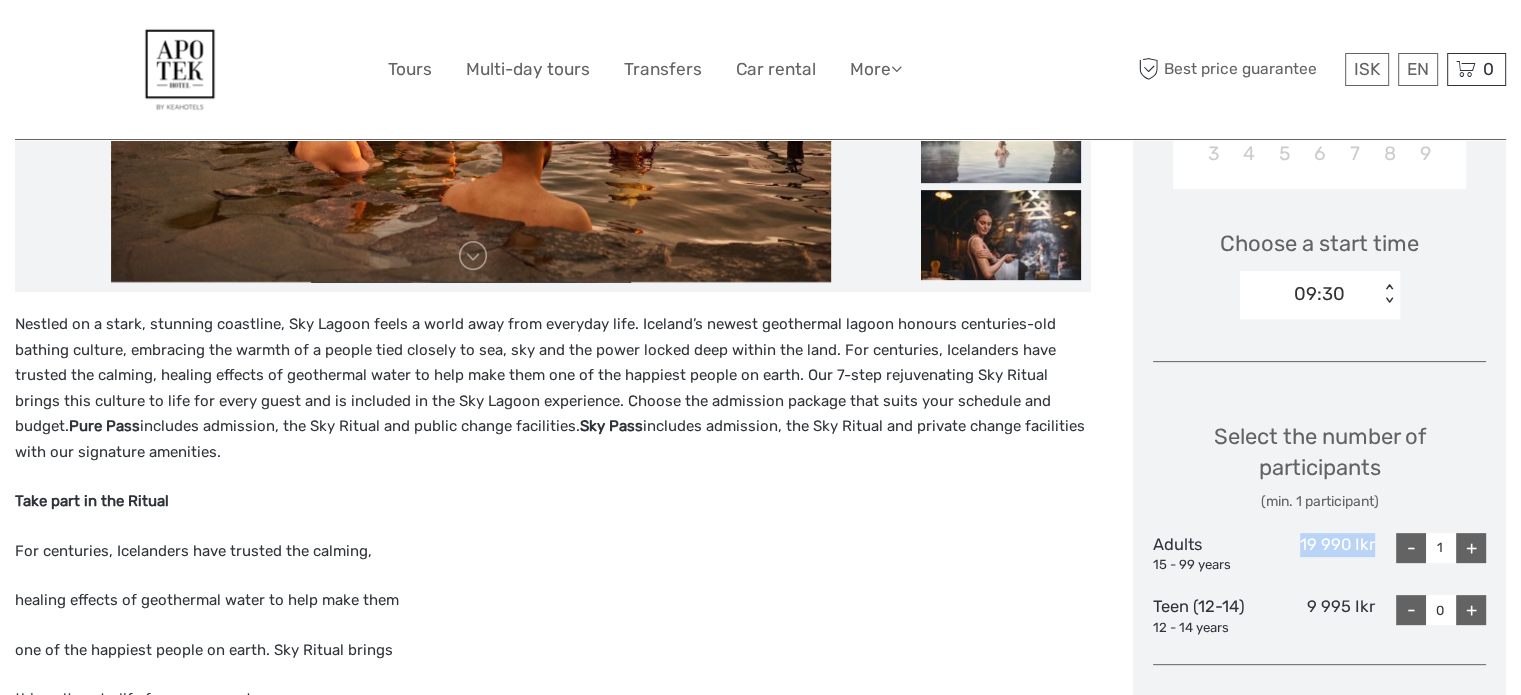 drag, startPoint x: 1352, startPoint y: 547, endPoint x: 1368, endPoint y: 548, distance: 16.03122 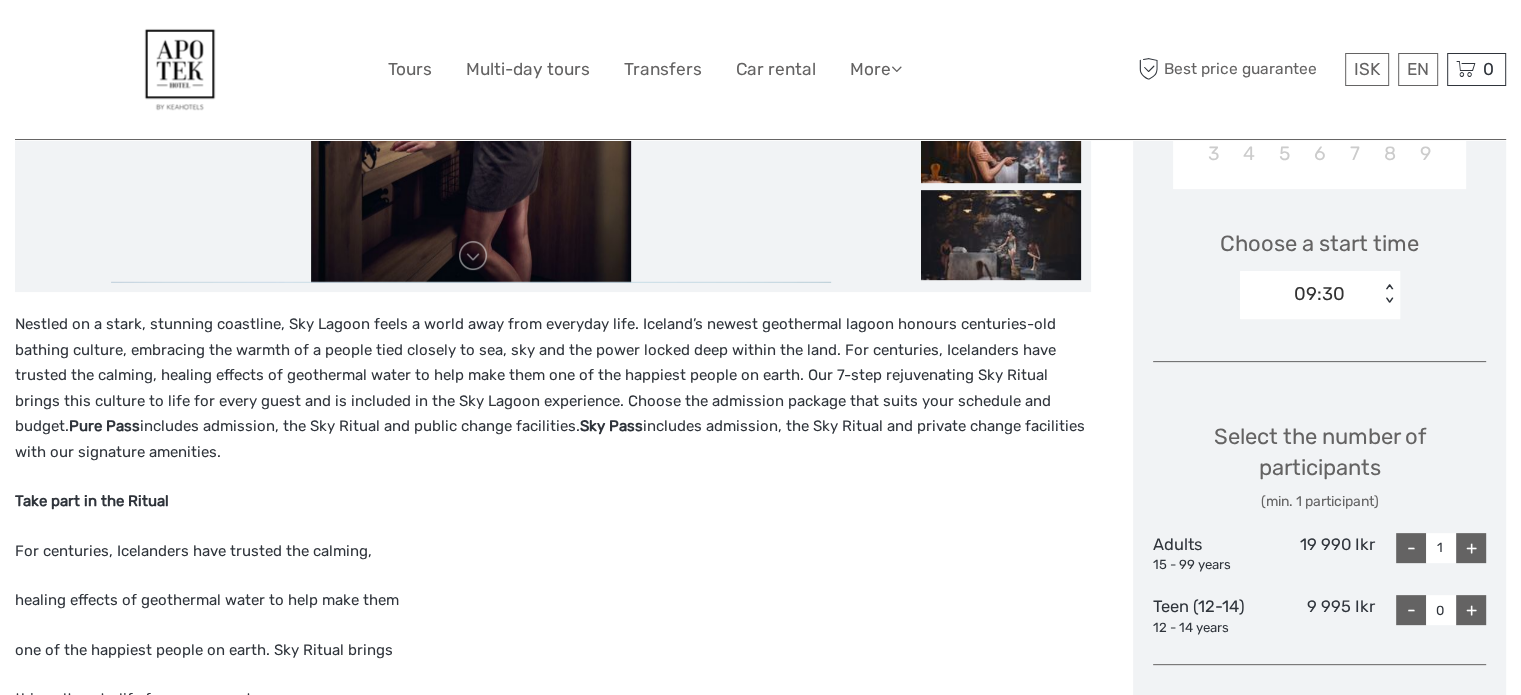 click on "09:30 < >" at bounding box center (1320, 295) 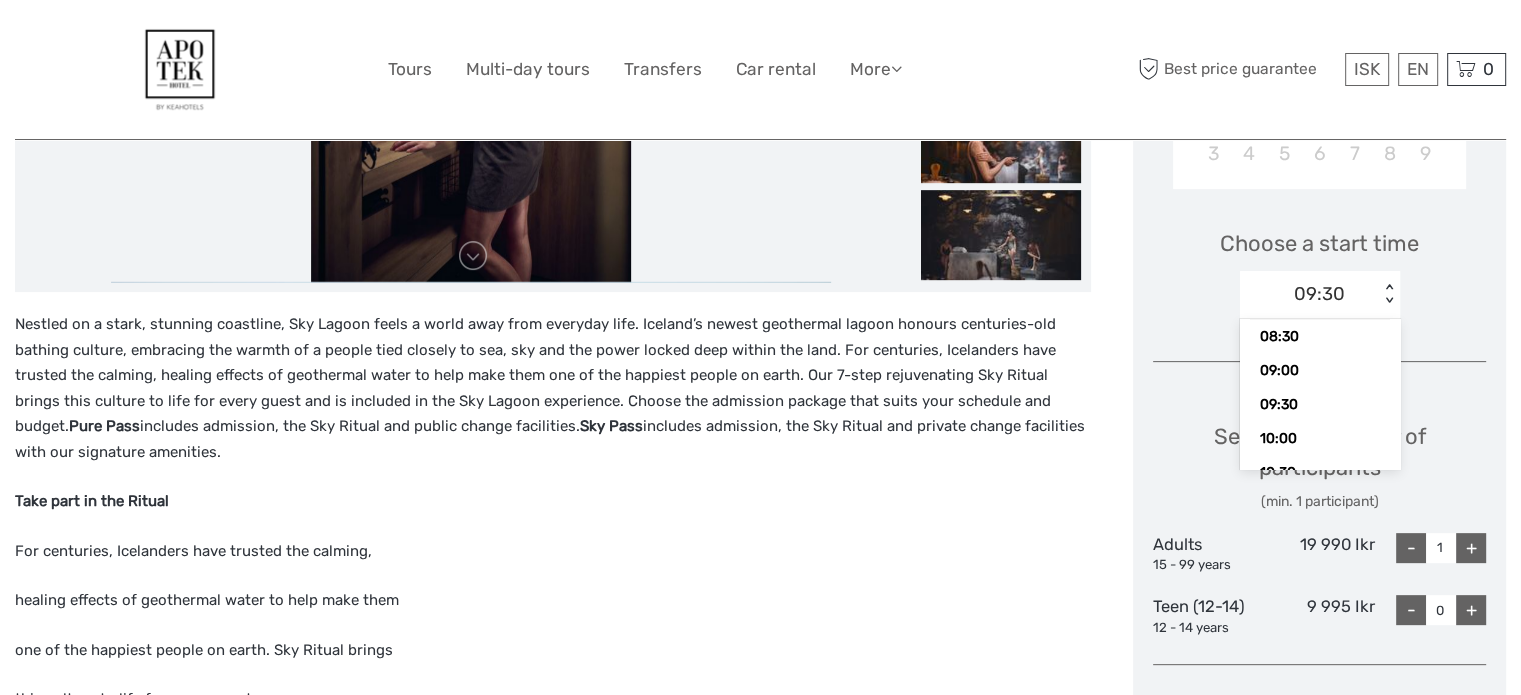 scroll, scrollTop: 78, scrollLeft: 0, axis: vertical 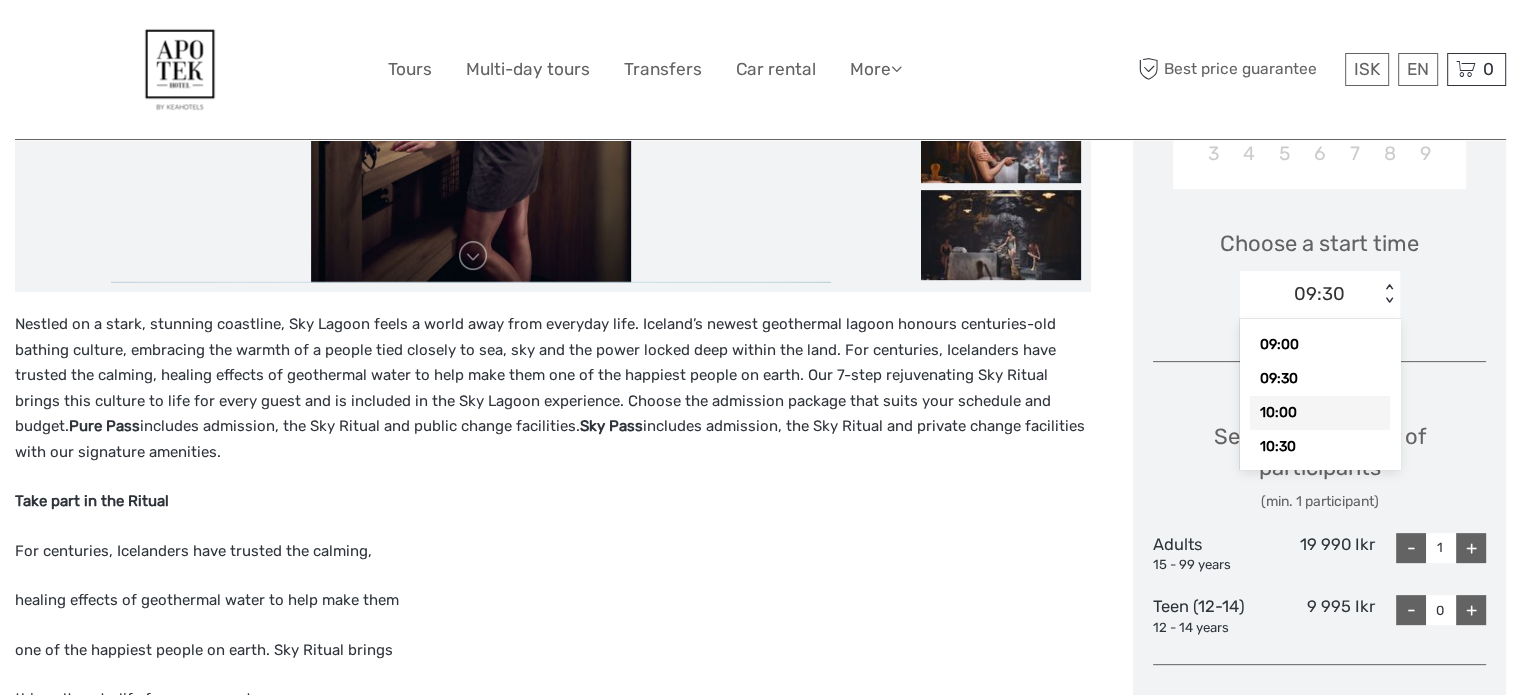 drag, startPoint x: 1263, startPoint y: 408, endPoint x: 1280, endPoint y: 406, distance: 17.117243 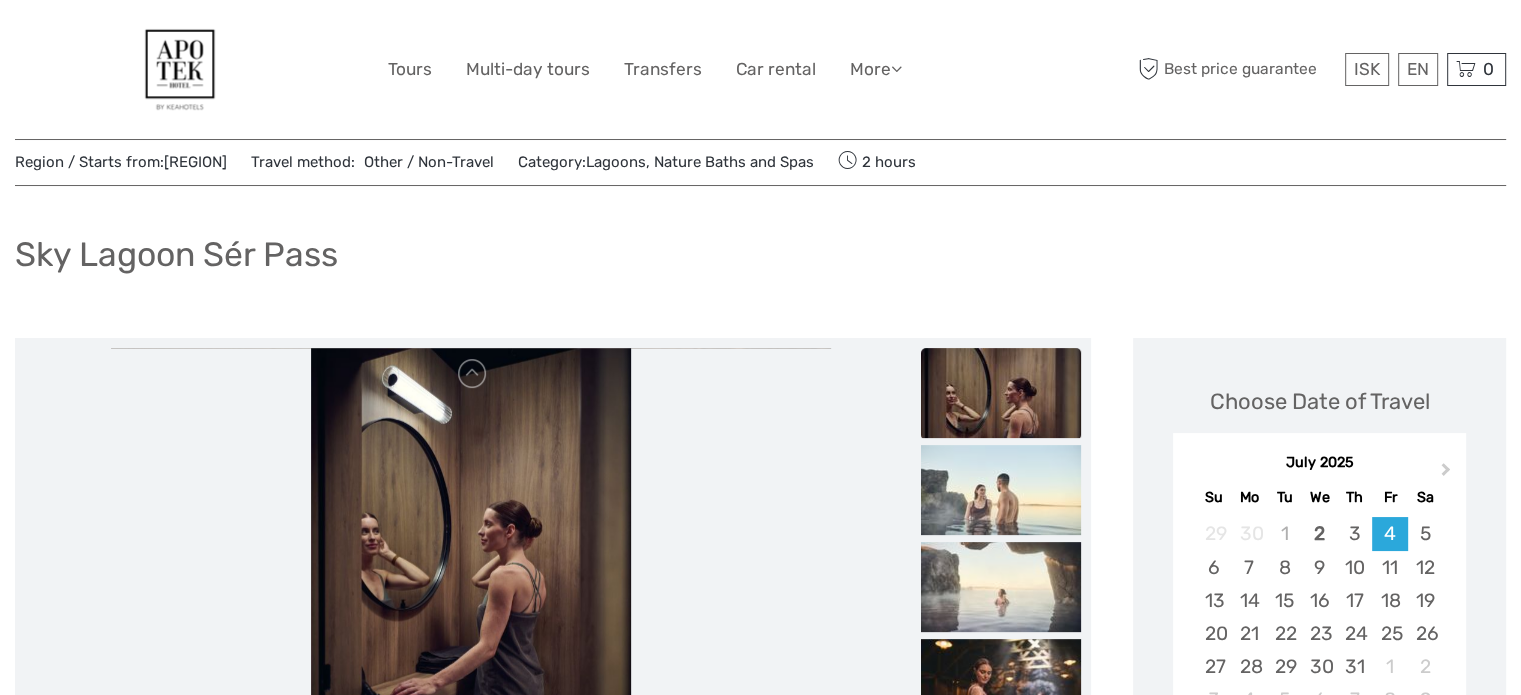 scroll, scrollTop: 0, scrollLeft: 0, axis: both 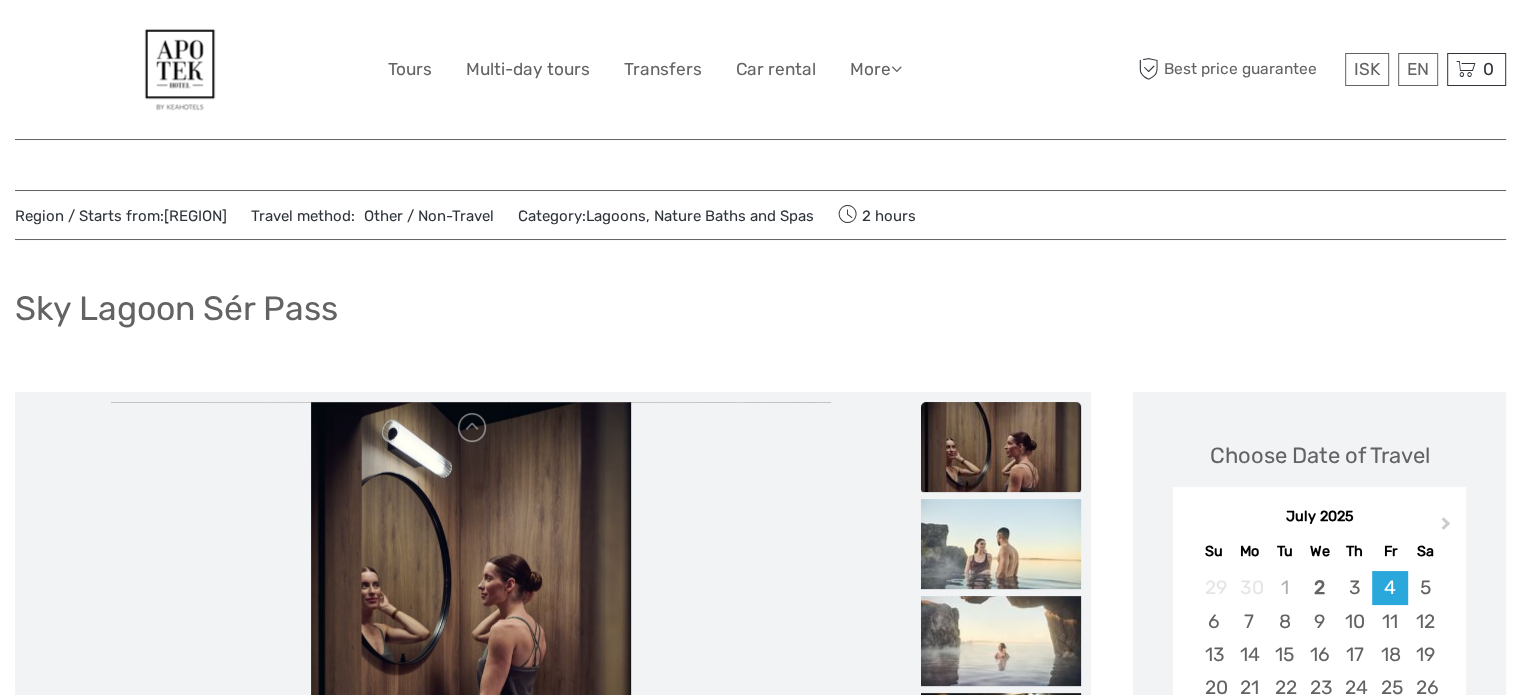click on "Sky Lagoon Sér Pass" at bounding box center [176, 308] 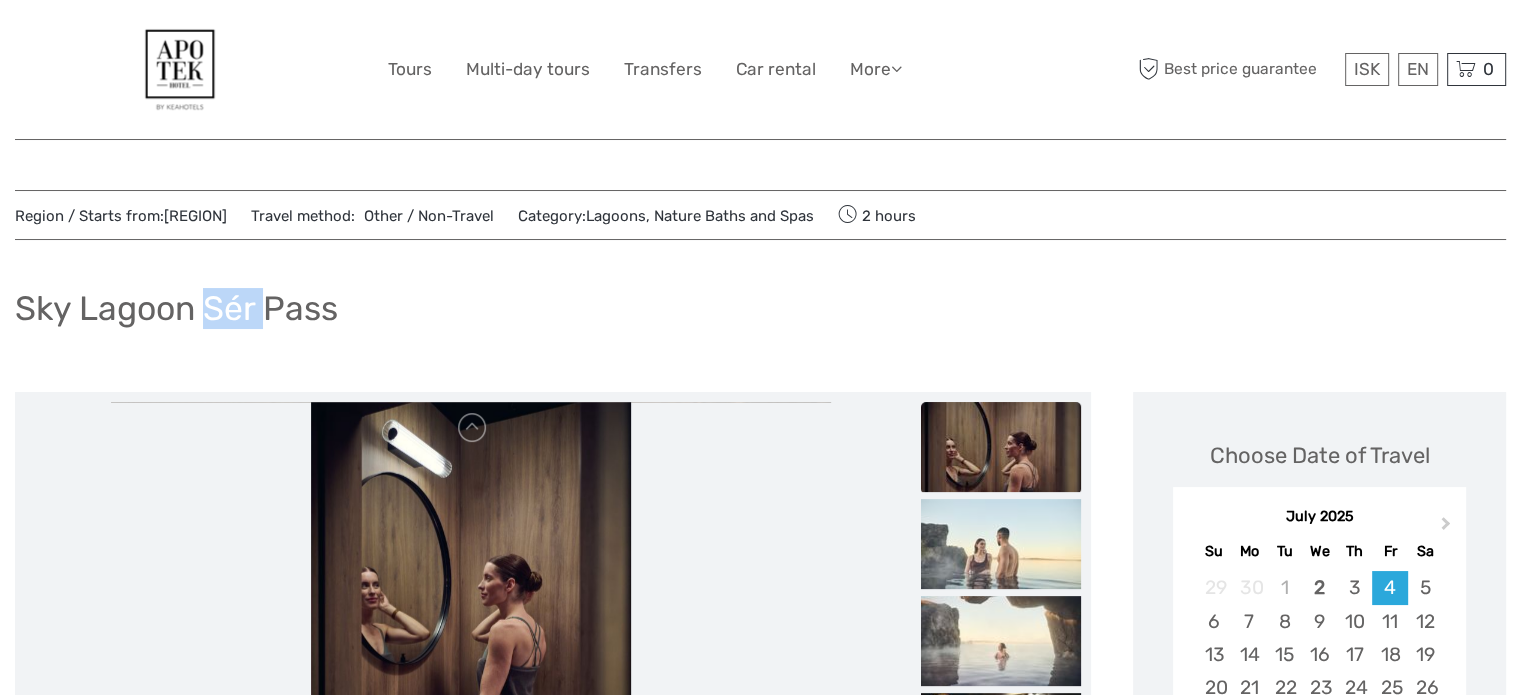 click on "Sky Lagoon Sér Pass" at bounding box center (176, 308) 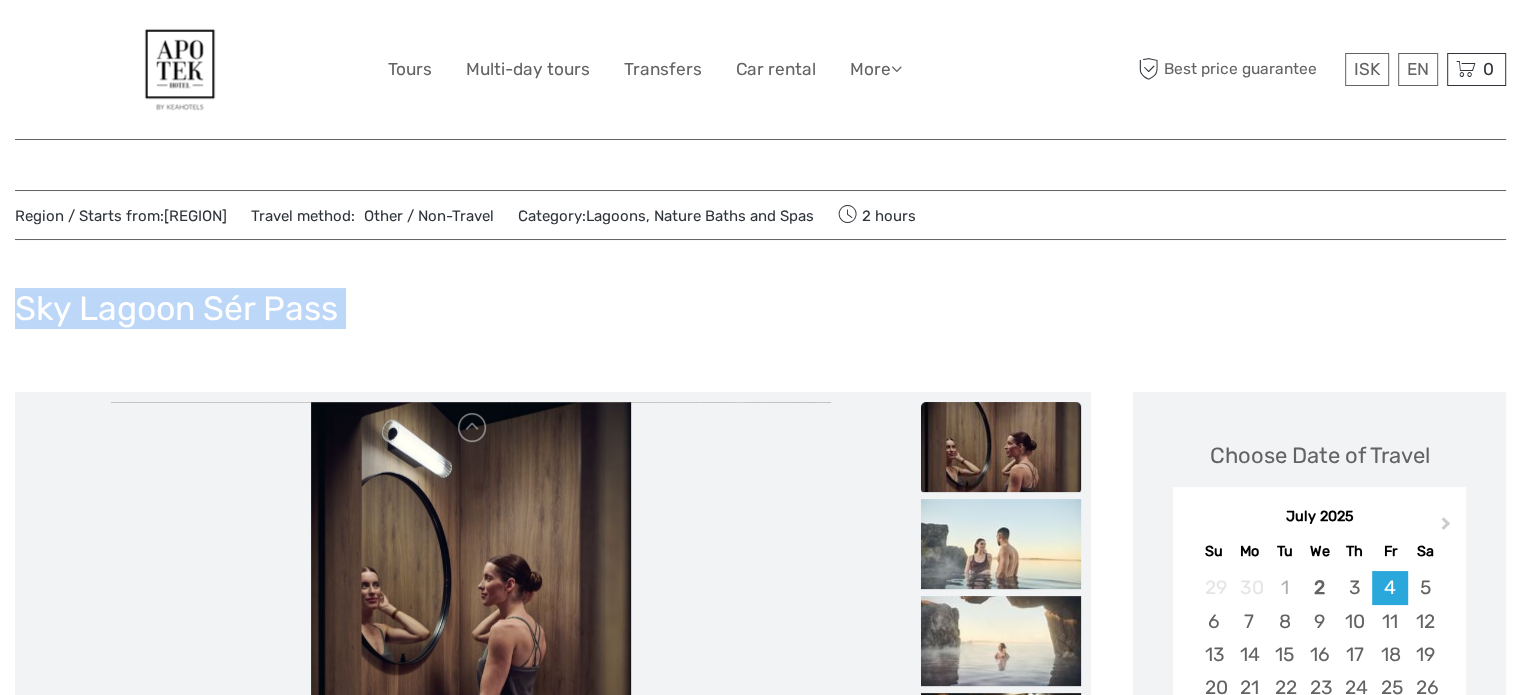 click on "Sky Lagoon Sér Pass" at bounding box center (176, 308) 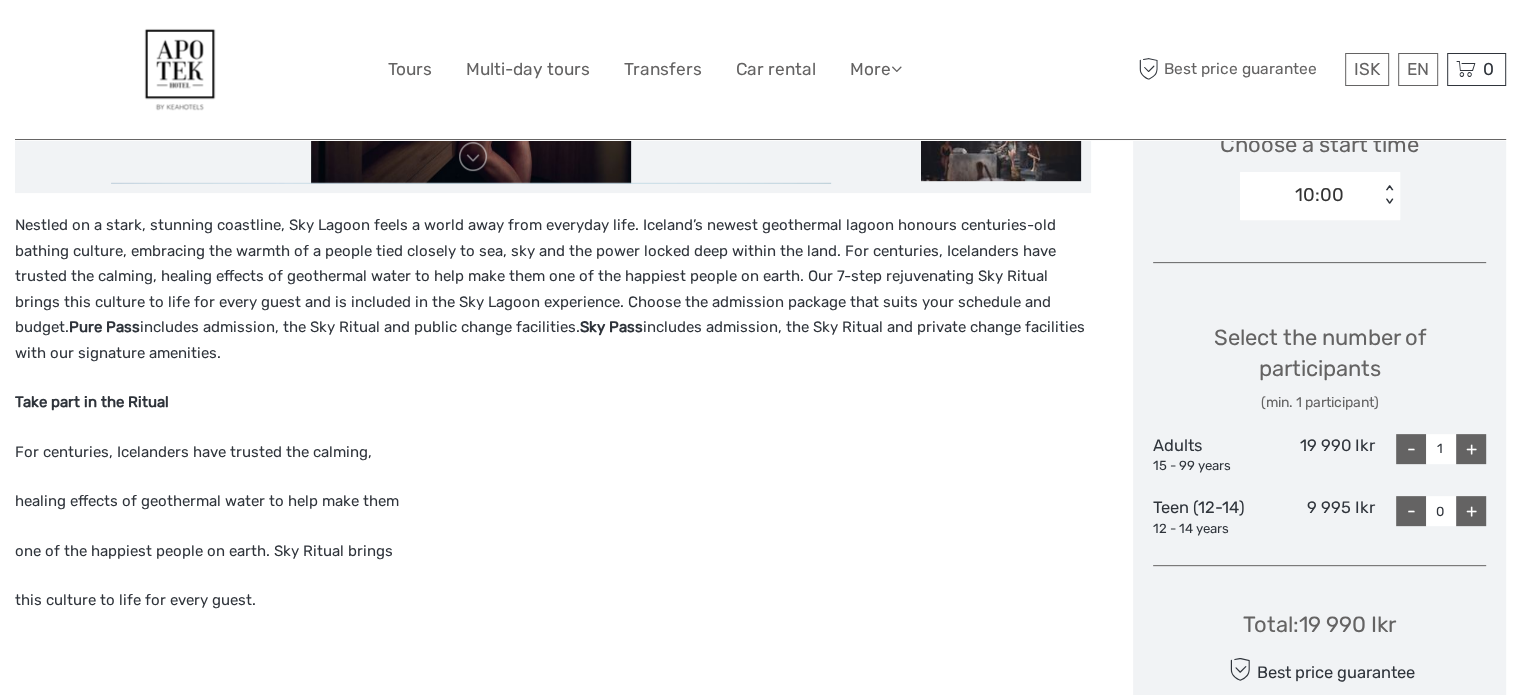 scroll, scrollTop: 700, scrollLeft: 0, axis: vertical 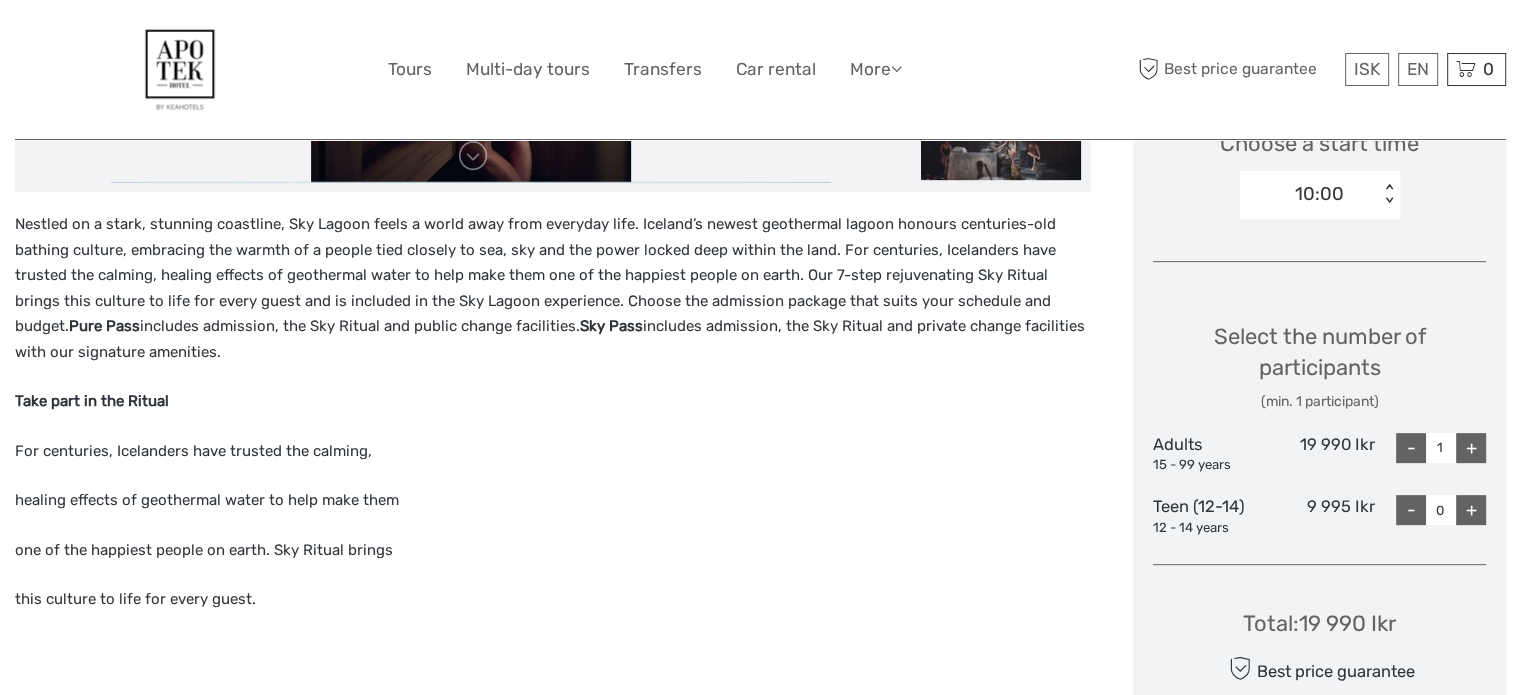 click on "19 990 Ikr" at bounding box center [1319, 454] 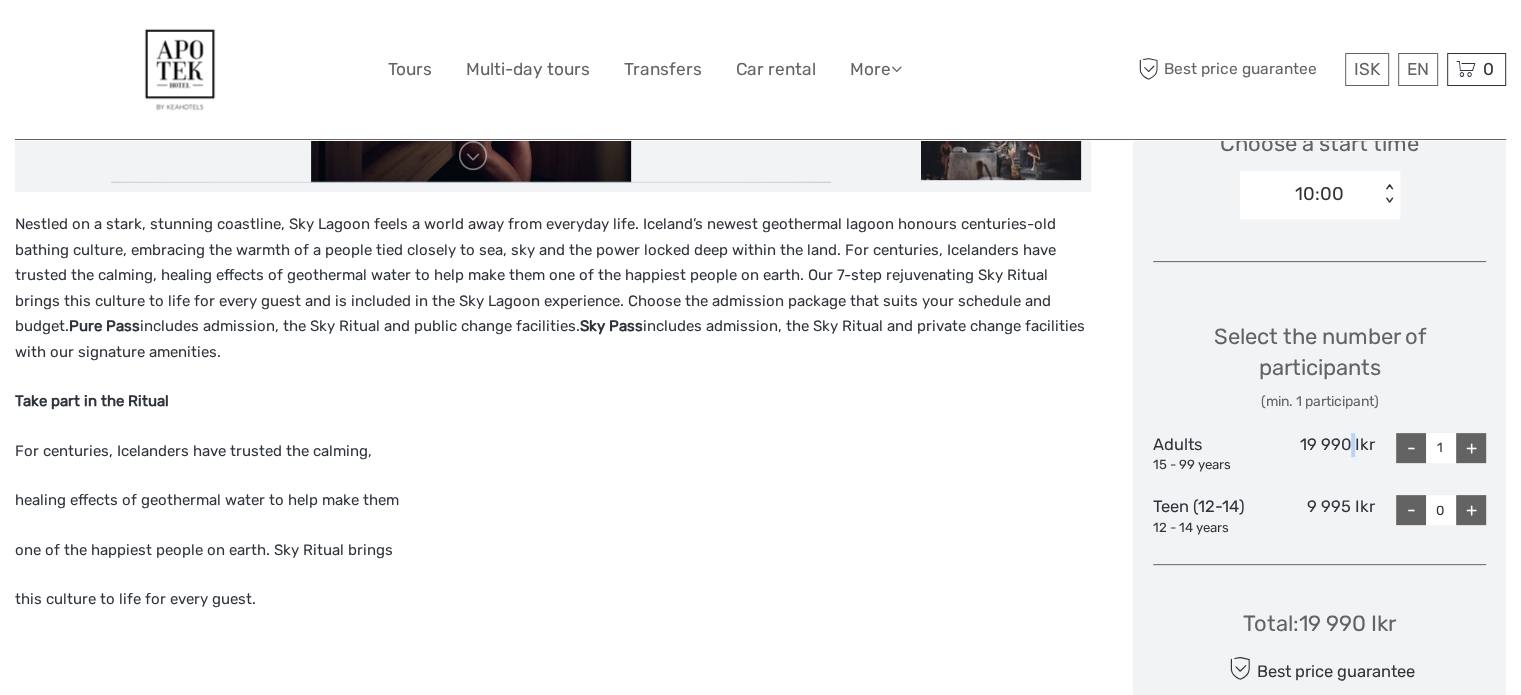click on "19 990 Ikr" at bounding box center (1319, 454) 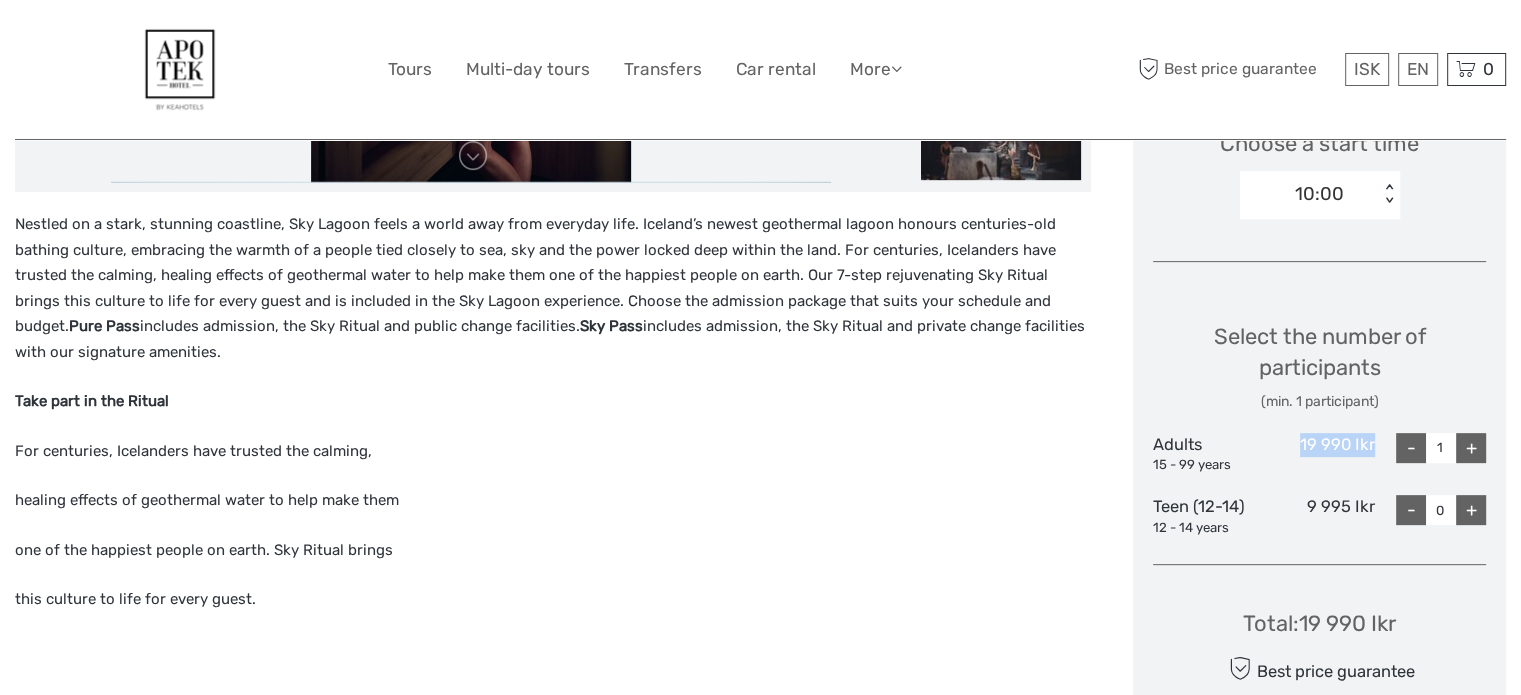 drag, startPoint x: 1352, startPoint y: 447, endPoint x: 1339, endPoint y: 435, distance: 17.691807 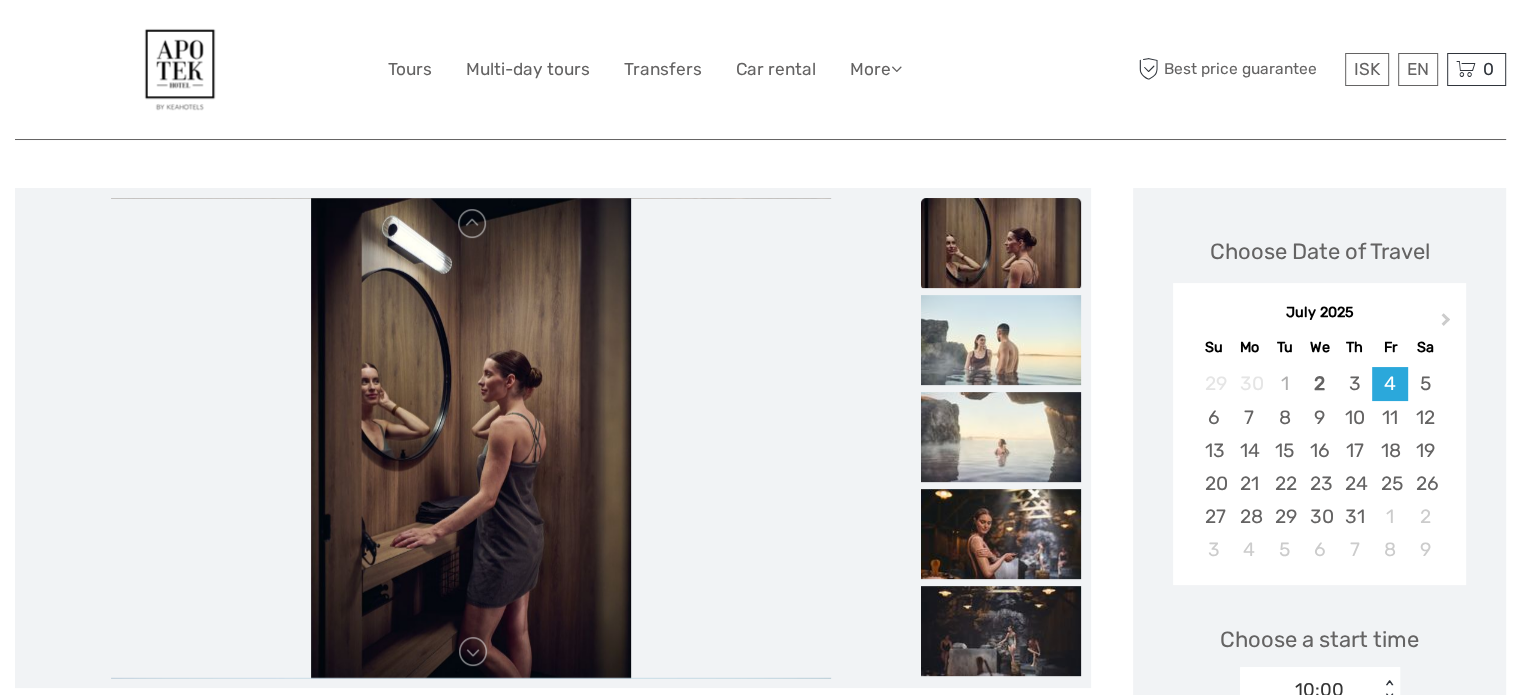 scroll, scrollTop: 0, scrollLeft: 0, axis: both 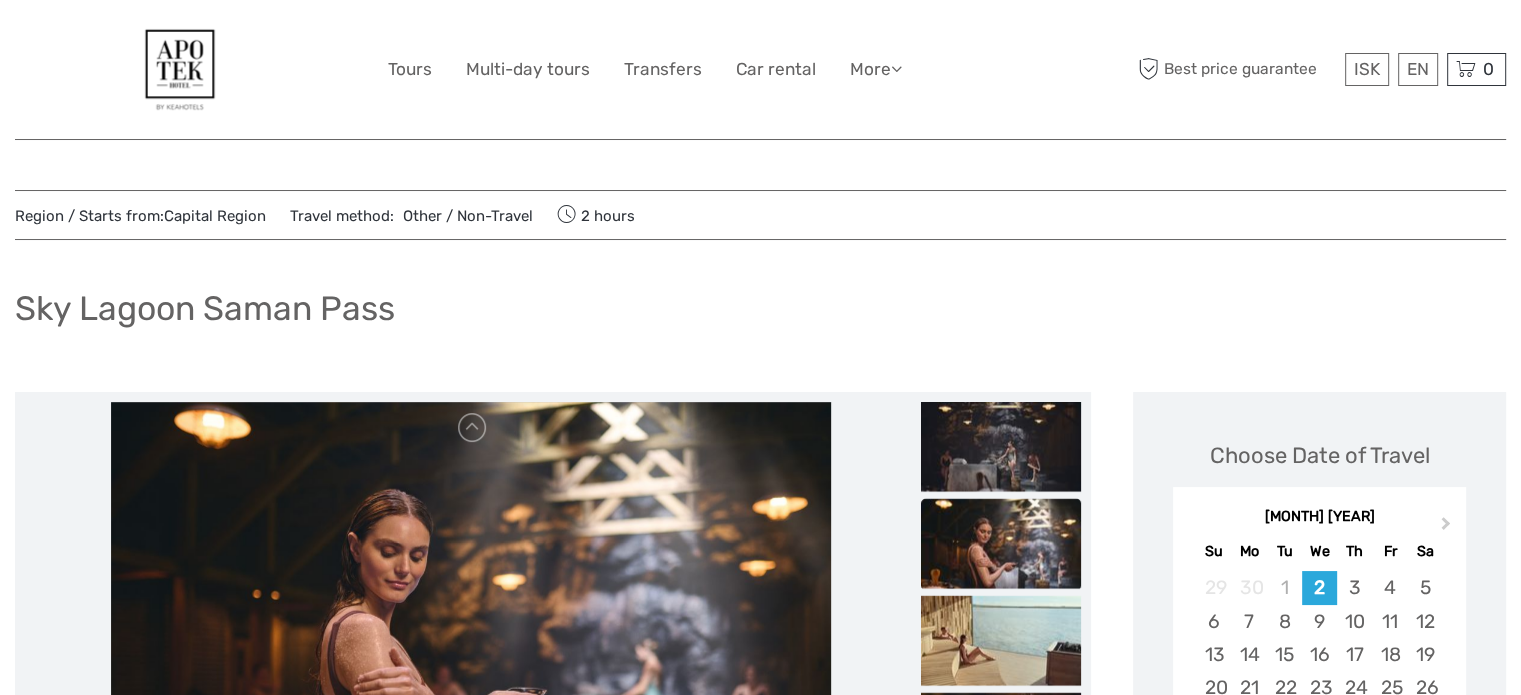 click on "Sky Lagoon Saman Pass" at bounding box center [205, 308] 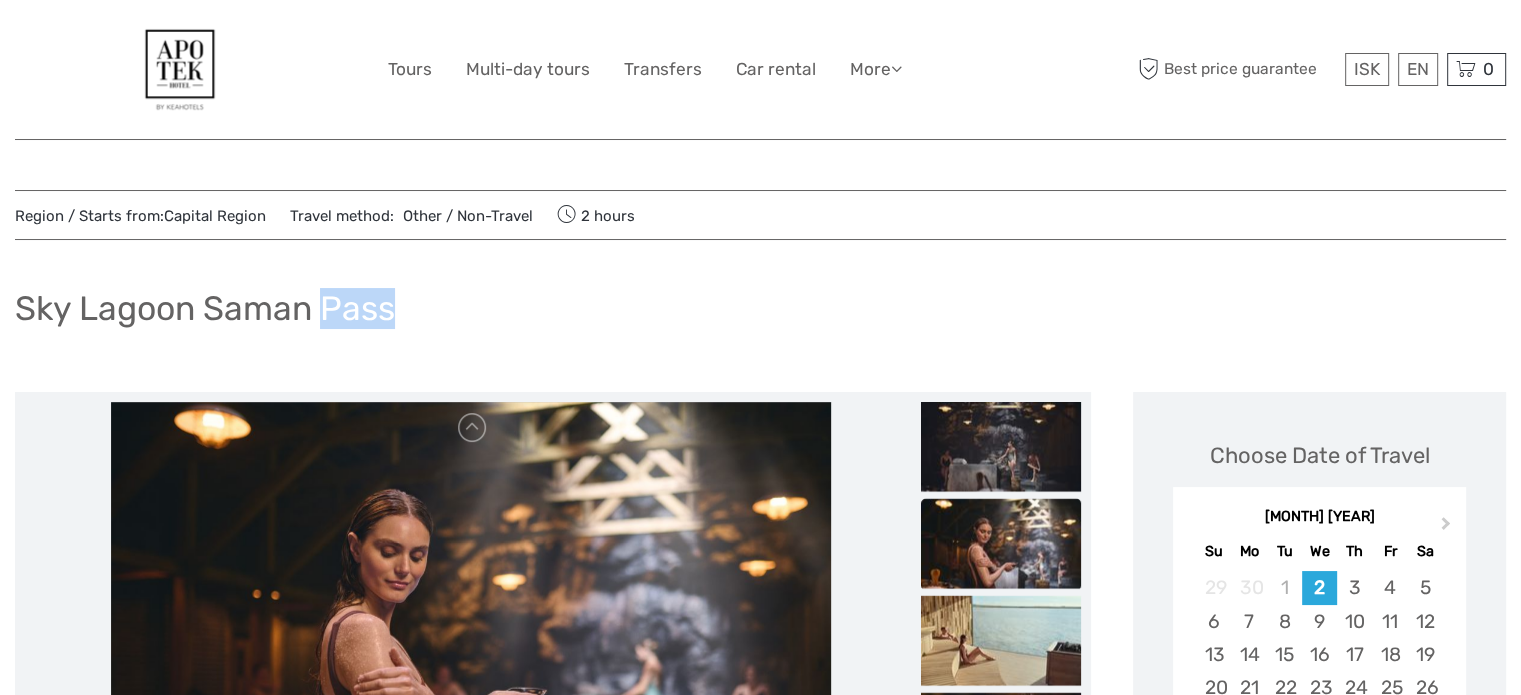 click on "Sky Lagoon Saman Pass" at bounding box center [205, 308] 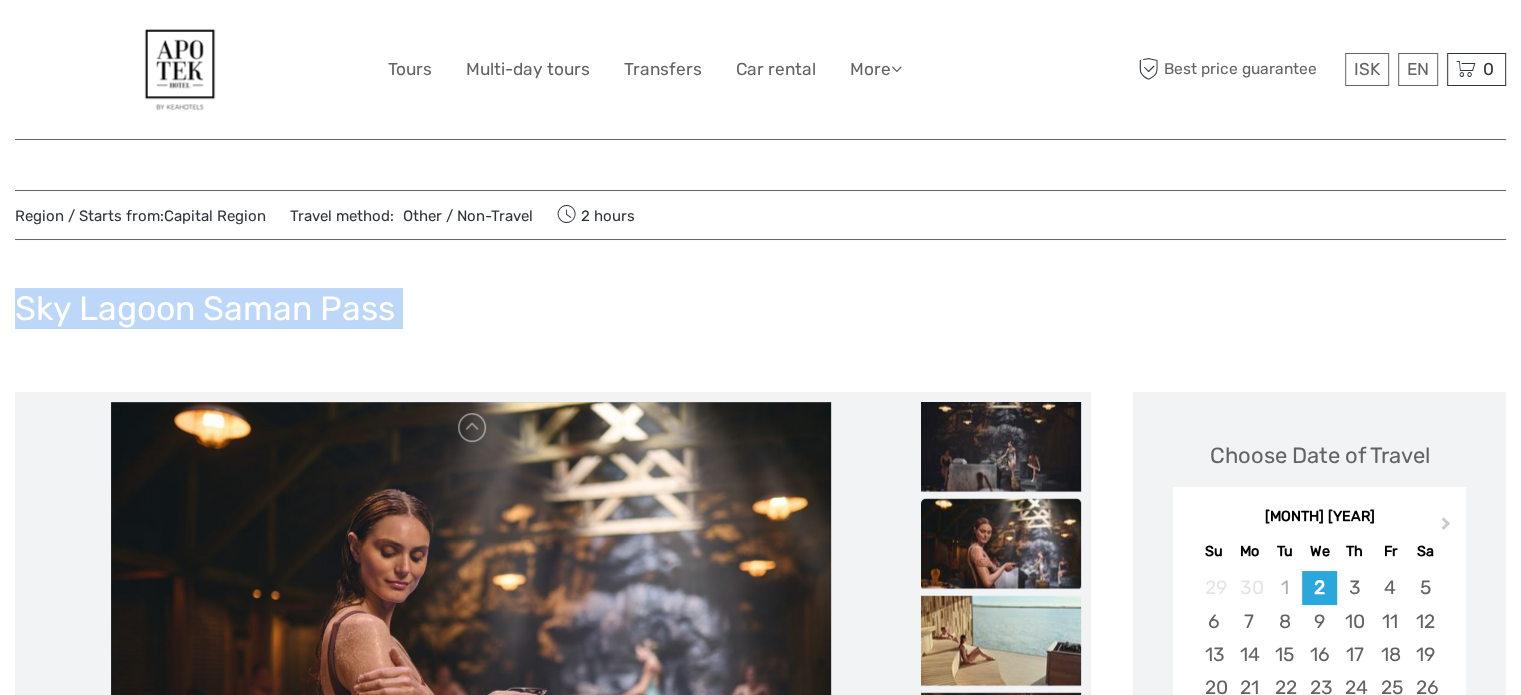 click on "Sky Lagoon Saman Pass" at bounding box center [205, 308] 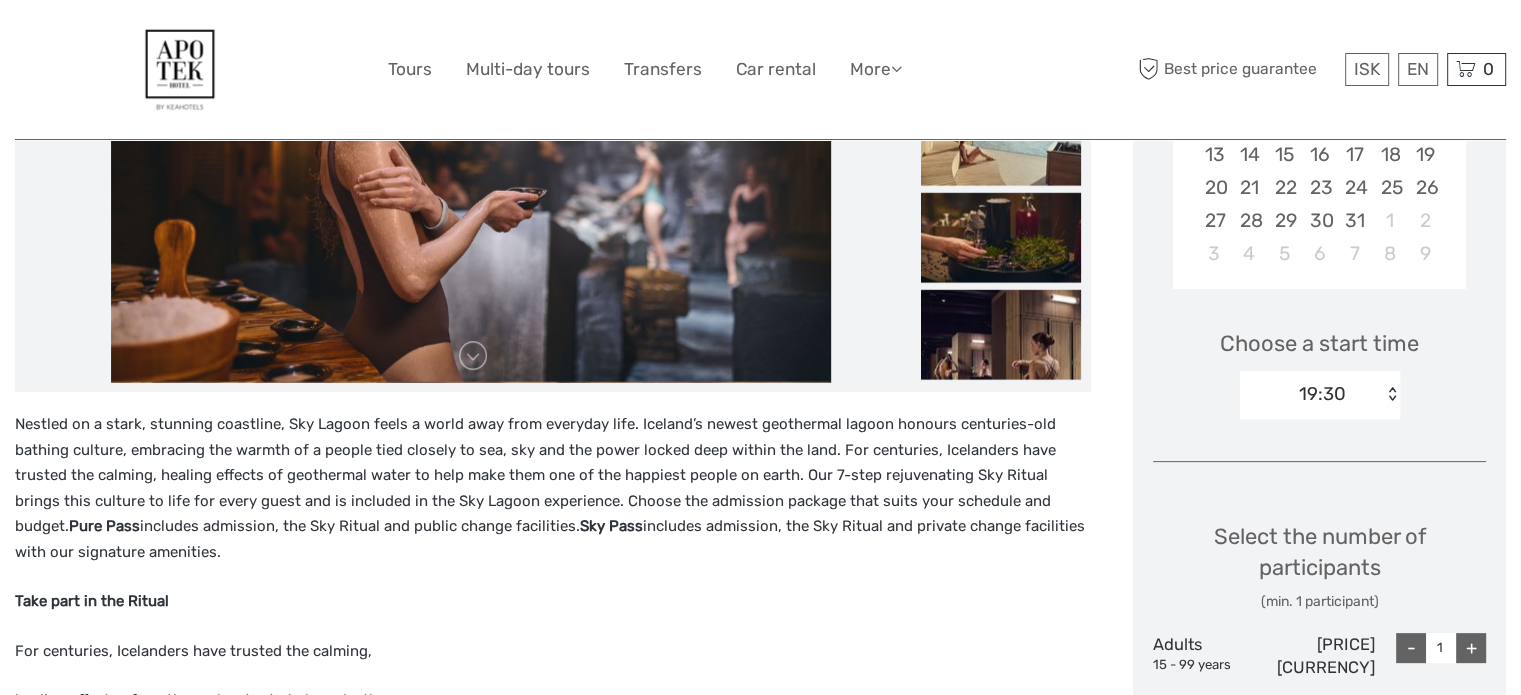 click on "19:30" at bounding box center (1312, 394) 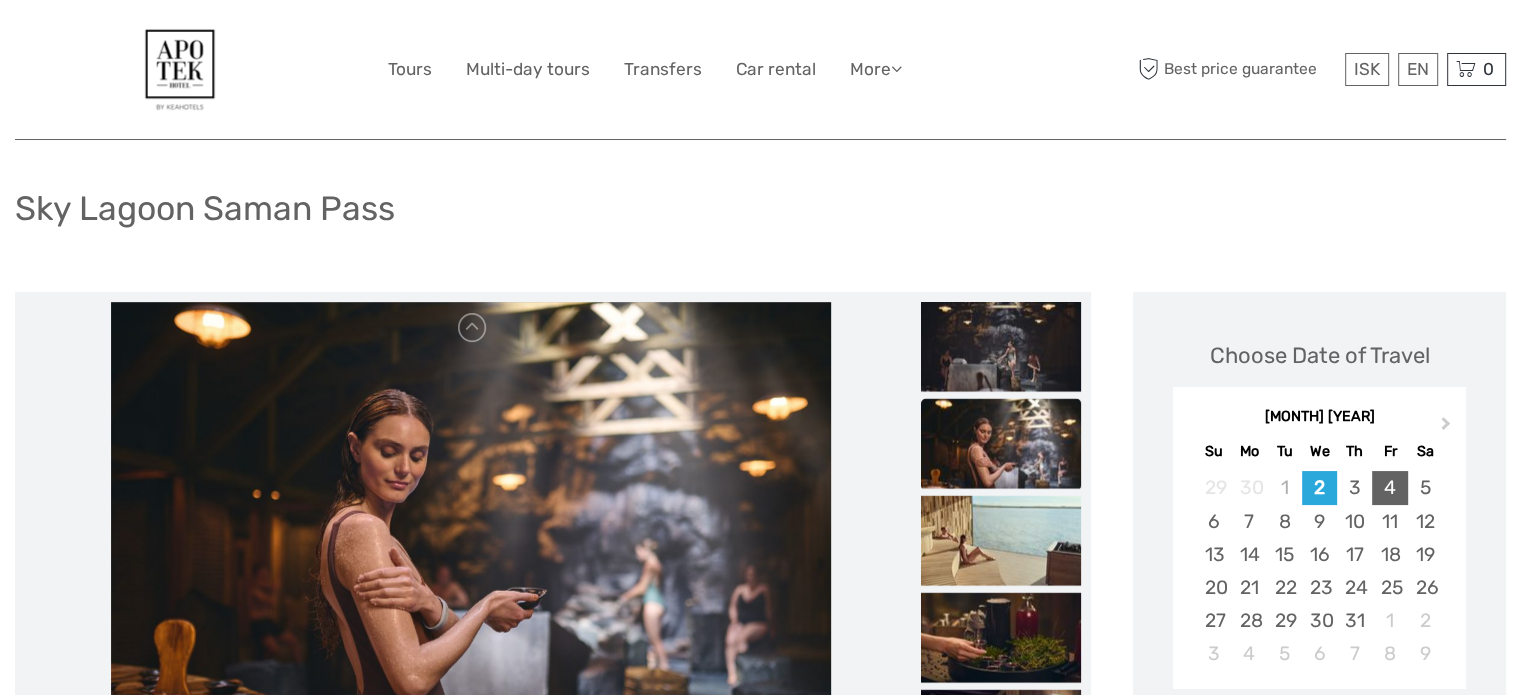 click on "4" at bounding box center (1389, 487) 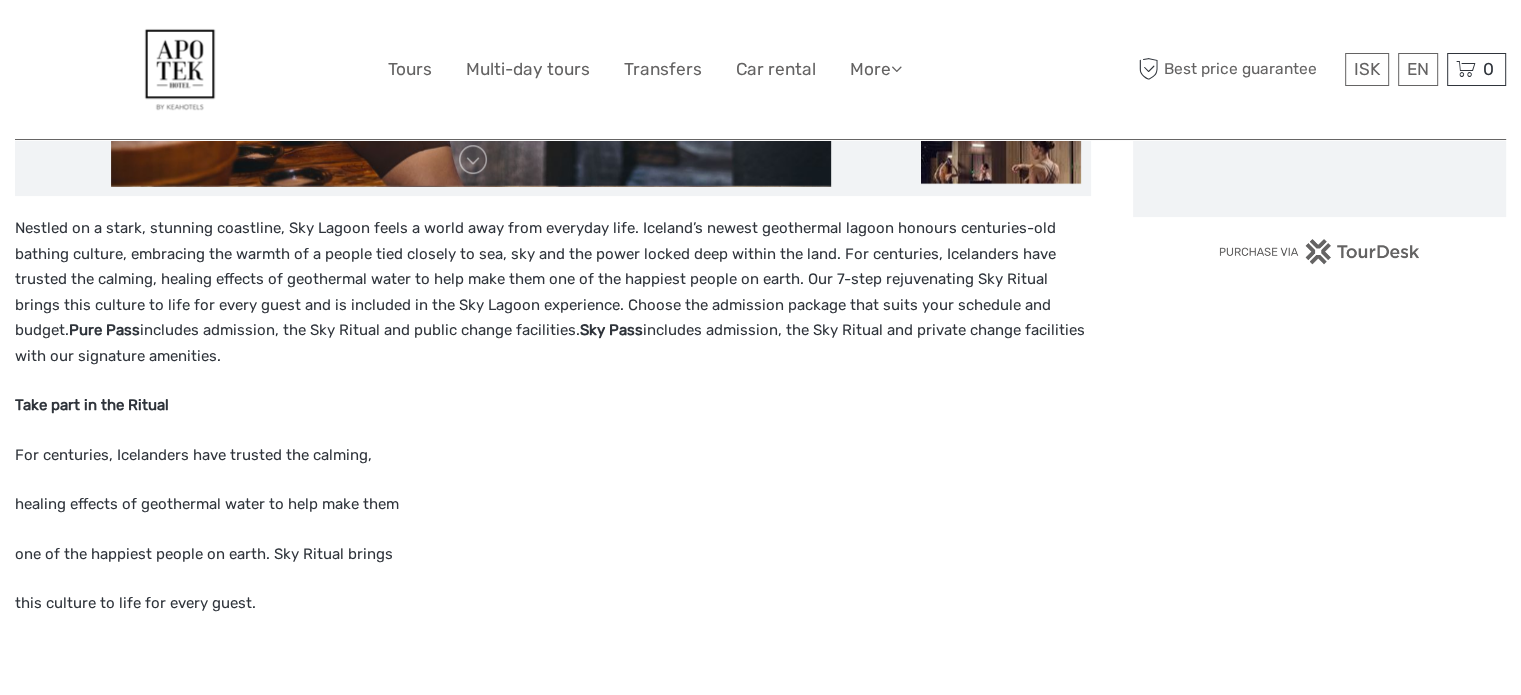 scroll, scrollTop: 700, scrollLeft: 0, axis: vertical 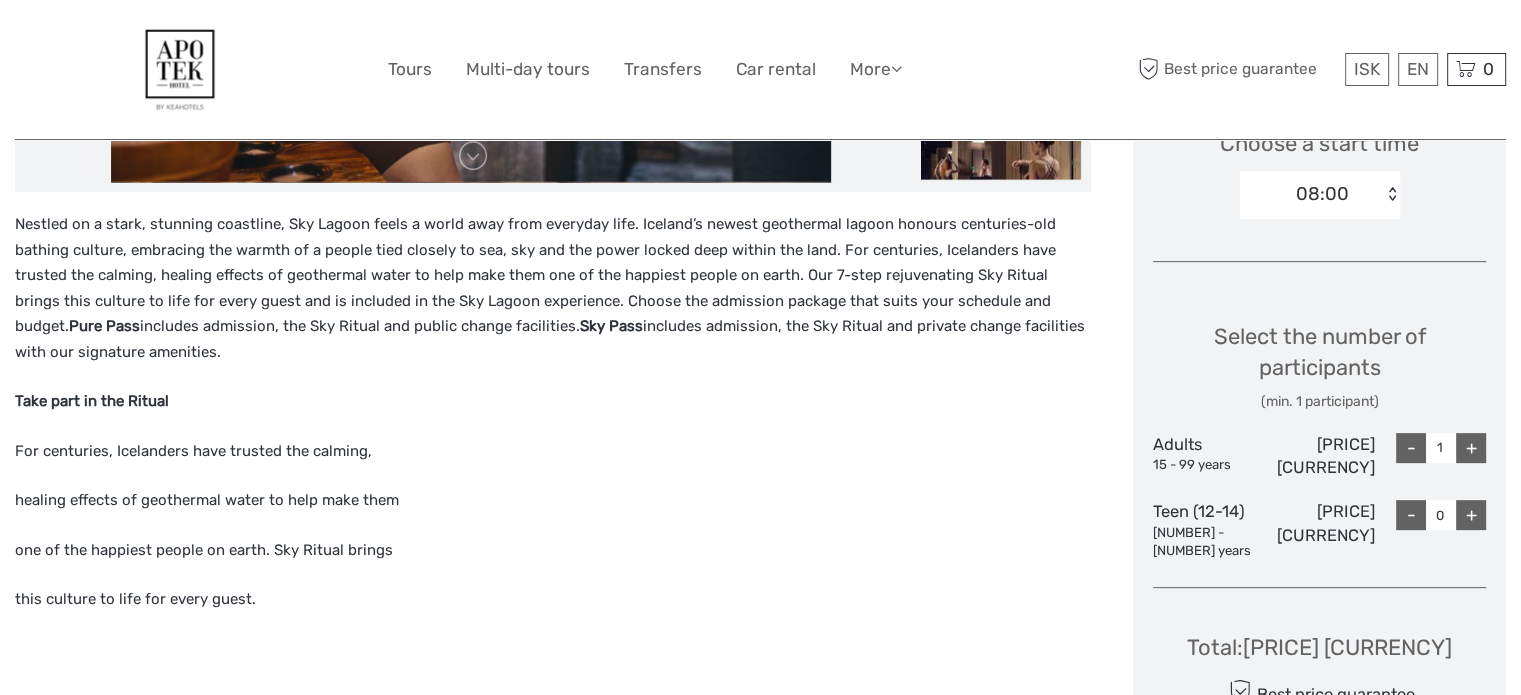 click on "08:00 < >" at bounding box center (1320, 195) 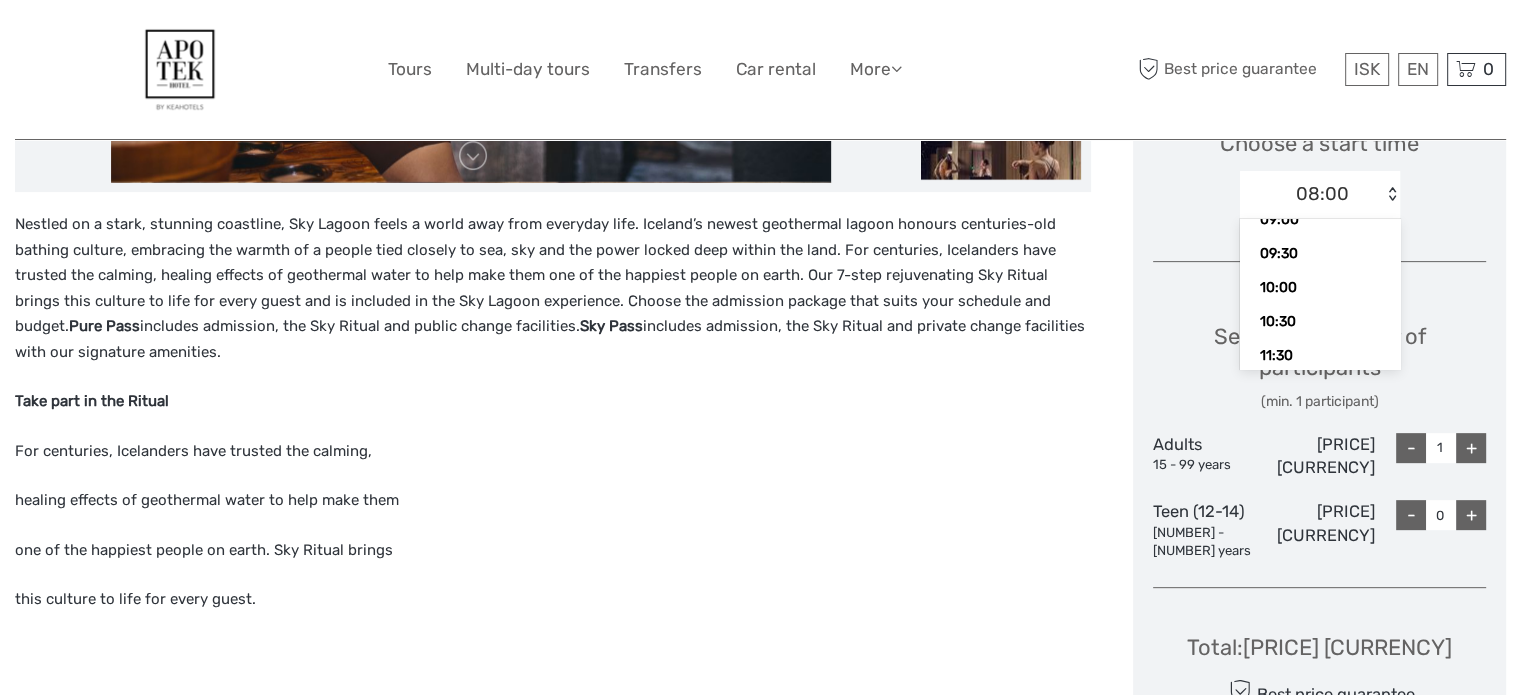 scroll, scrollTop: 200, scrollLeft: 0, axis: vertical 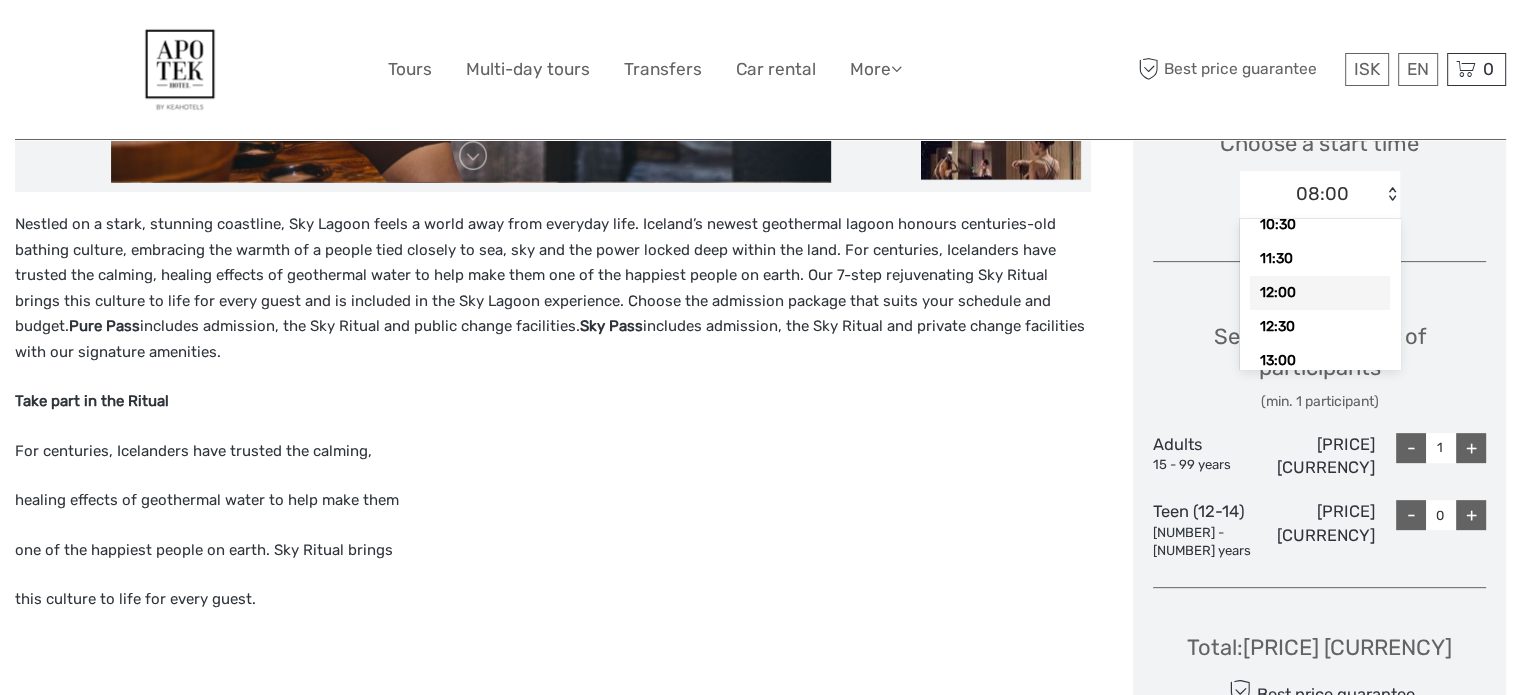 click on "12:00" at bounding box center [1320, 293] 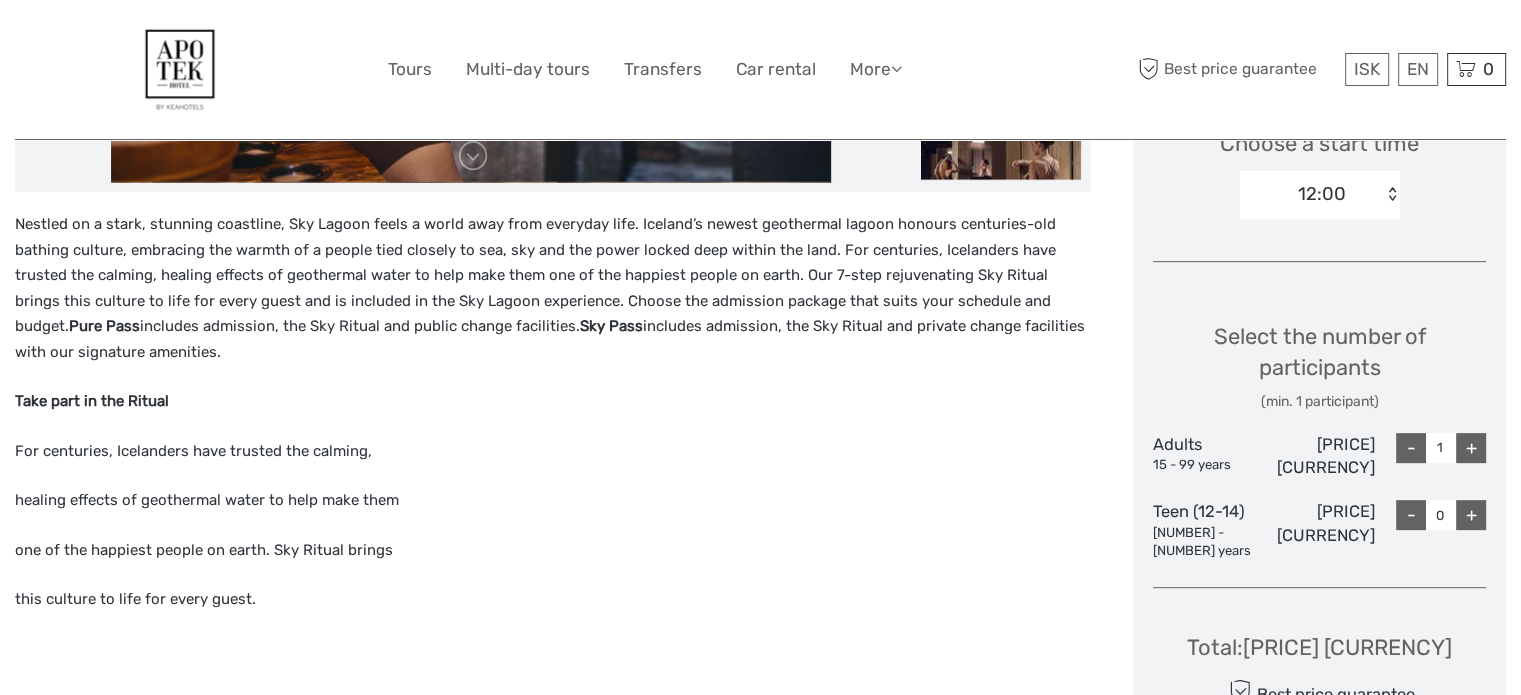 click on "Select the number of participants (min. 1 participant) Adults 15 - 99 years 15 990 Ikr - 1 + Teen (12-14) 12 - 14 years 7 995 Ikr - 0 +" at bounding box center [1319, 433] 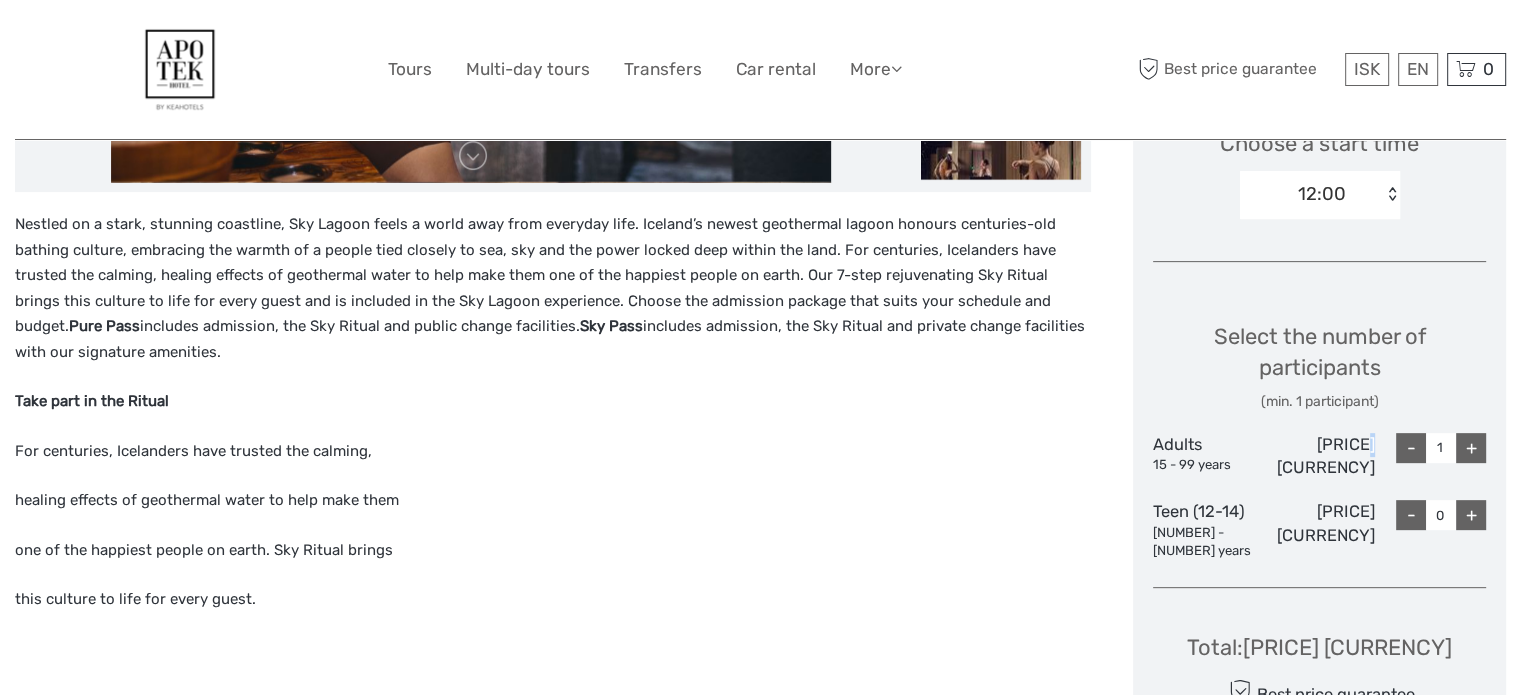 click on "Select the number of participants (min. 1 participant) Adults 15 - 99 years 15 990 Ikr - 1 + Teen (12-14) 12 - 14 years 7 995 Ikr - 0 +" at bounding box center (1319, 433) 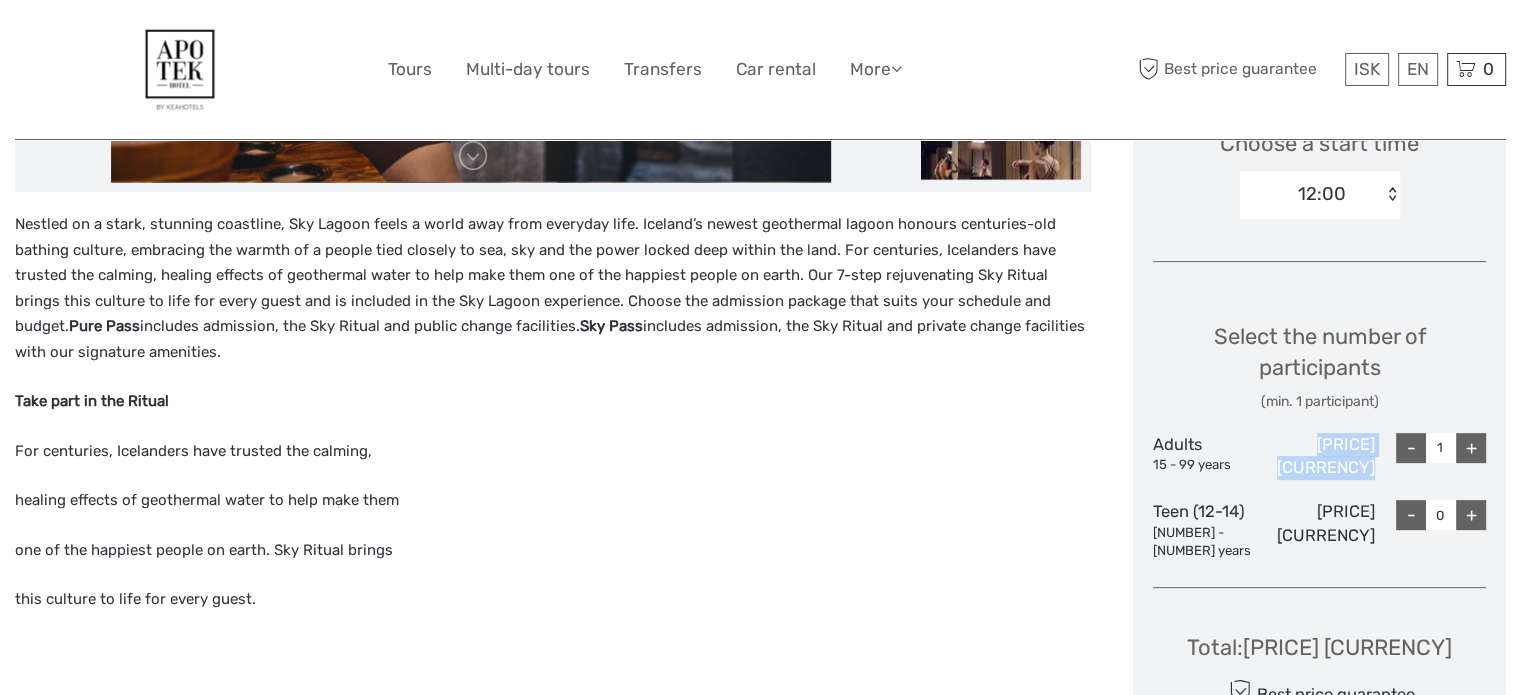 click on "Select the number of participants (min. 1 participant) Adults 15 - 99 years 15 990 Ikr - 1 + Teen (12-14) 12 - 14 years 7 995 Ikr - 0 +" at bounding box center [1319, 433] 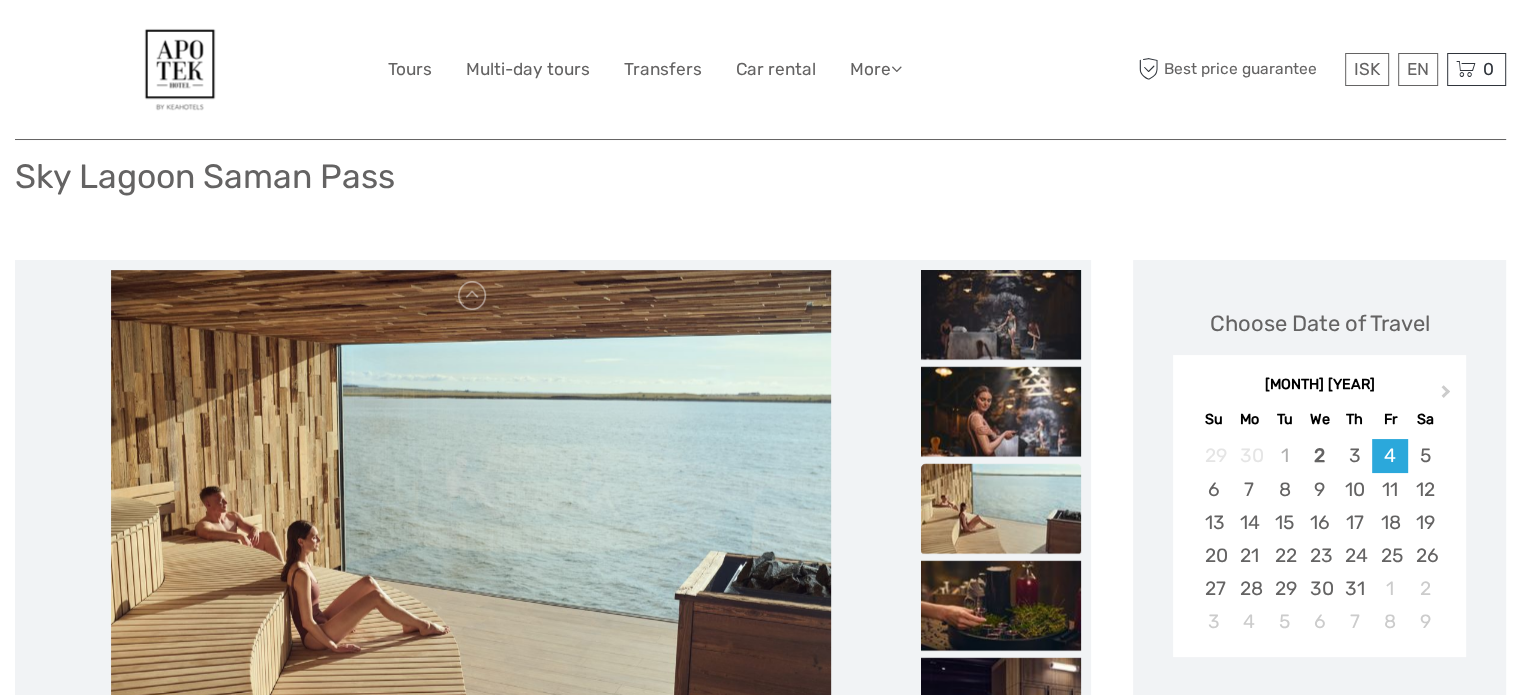 scroll, scrollTop: 0, scrollLeft: 0, axis: both 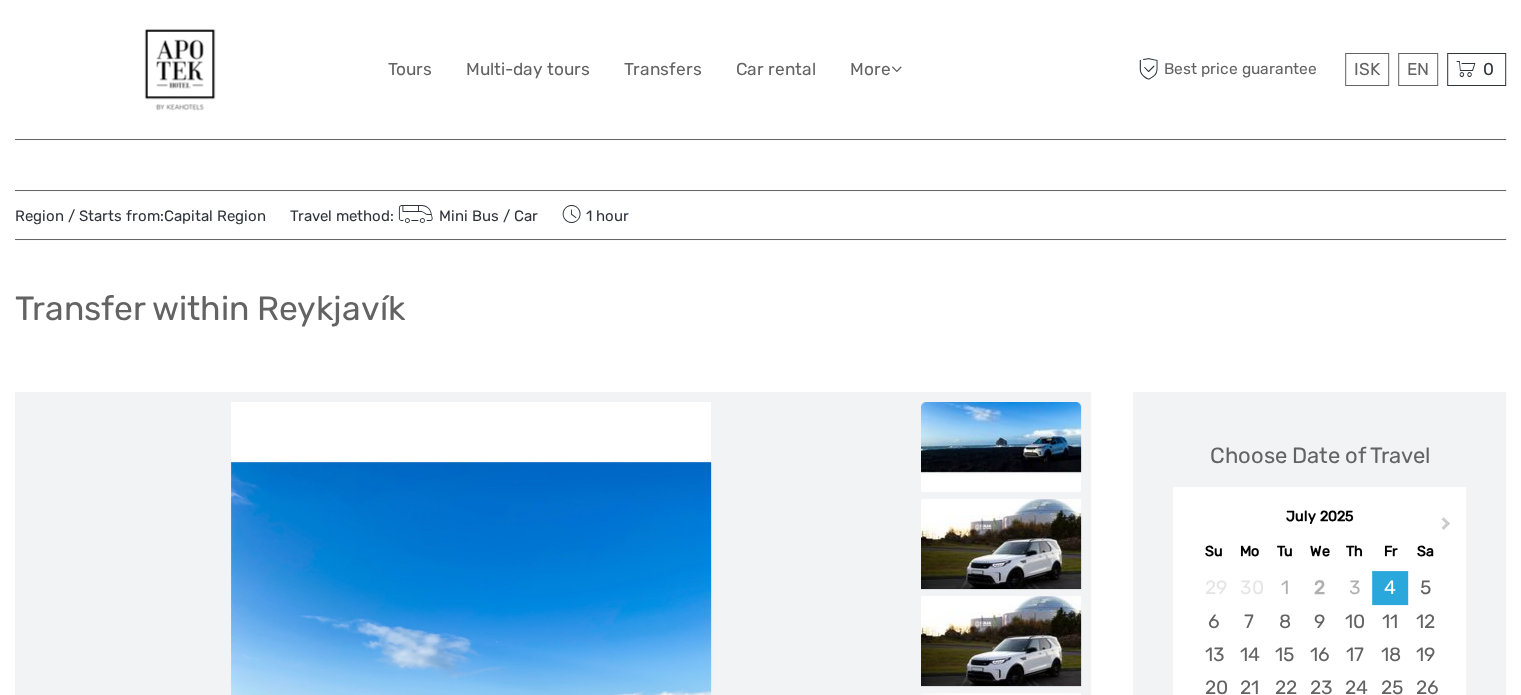 click on "Transfer within Reykjavík" at bounding box center (760, 316) 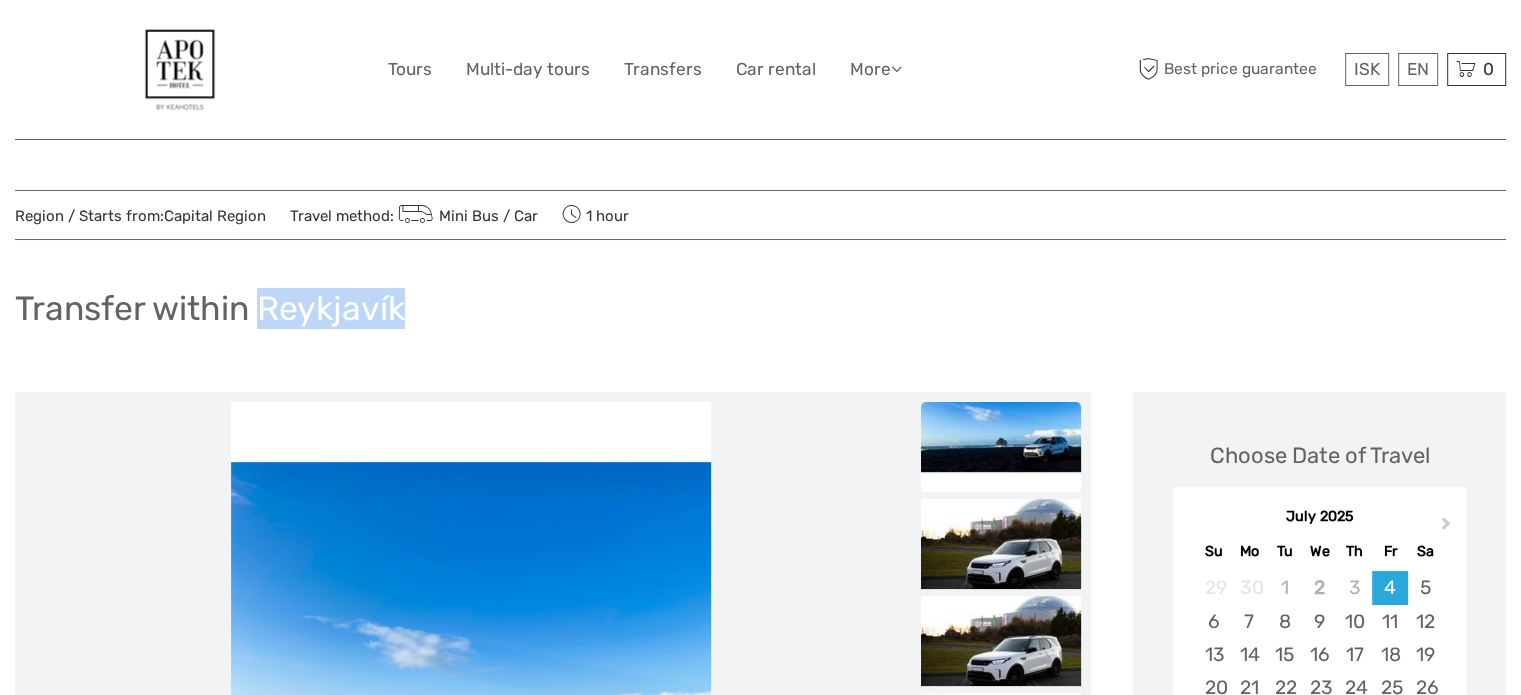 click on "Transfer within Reykjavík" at bounding box center (760, 316) 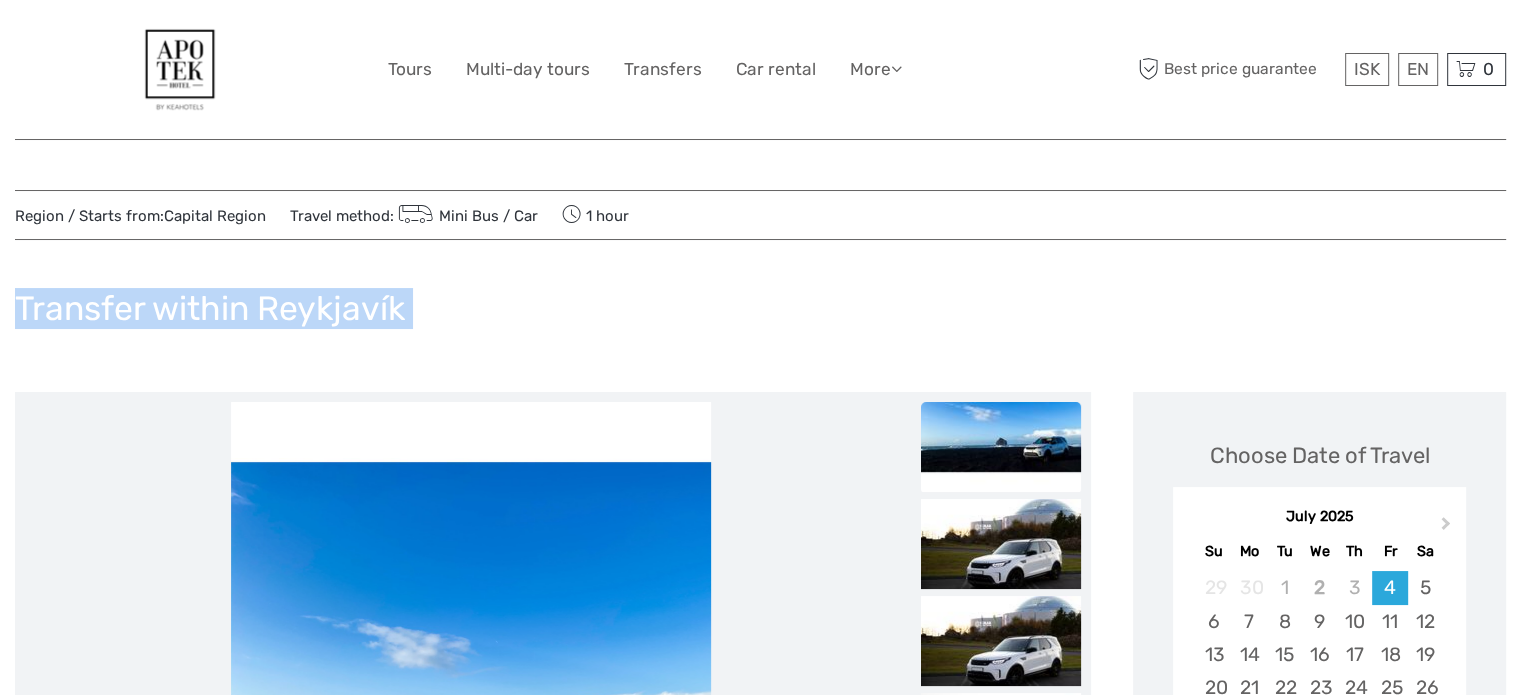 drag, startPoint x: 343, startPoint y: 335, endPoint x: 357, endPoint y: 315, distance: 24.41311 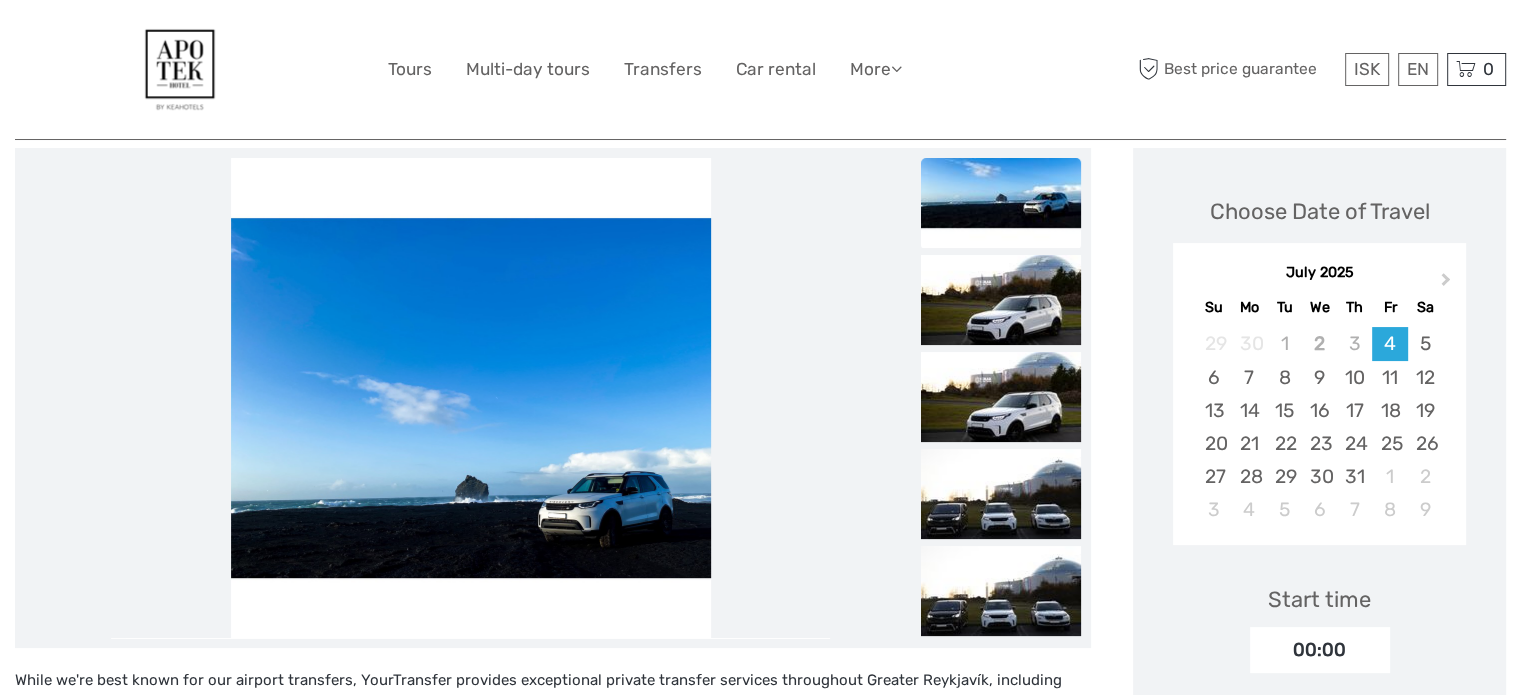 scroll, scrollTop: 600, scrollLeft: 0, axis: vertical 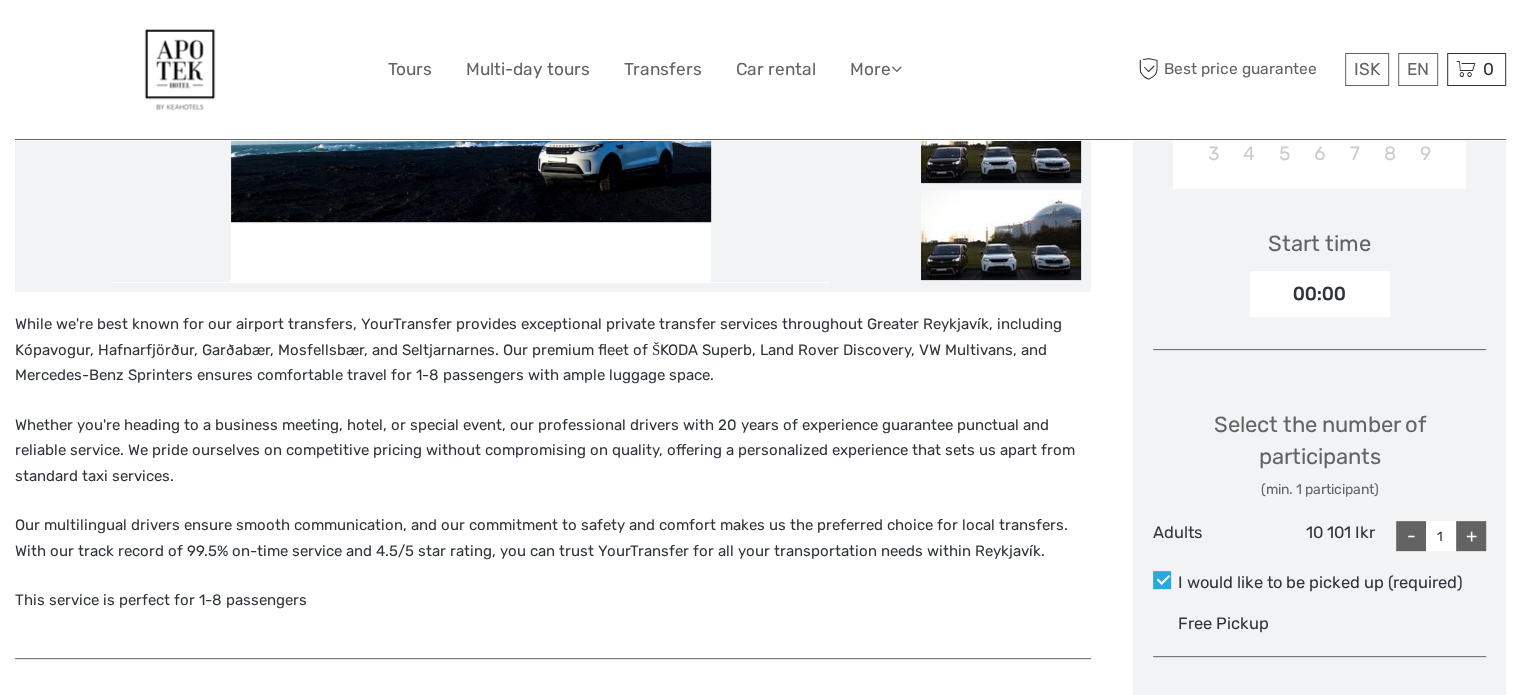 click on "+" at bounding box center (1471, 536) 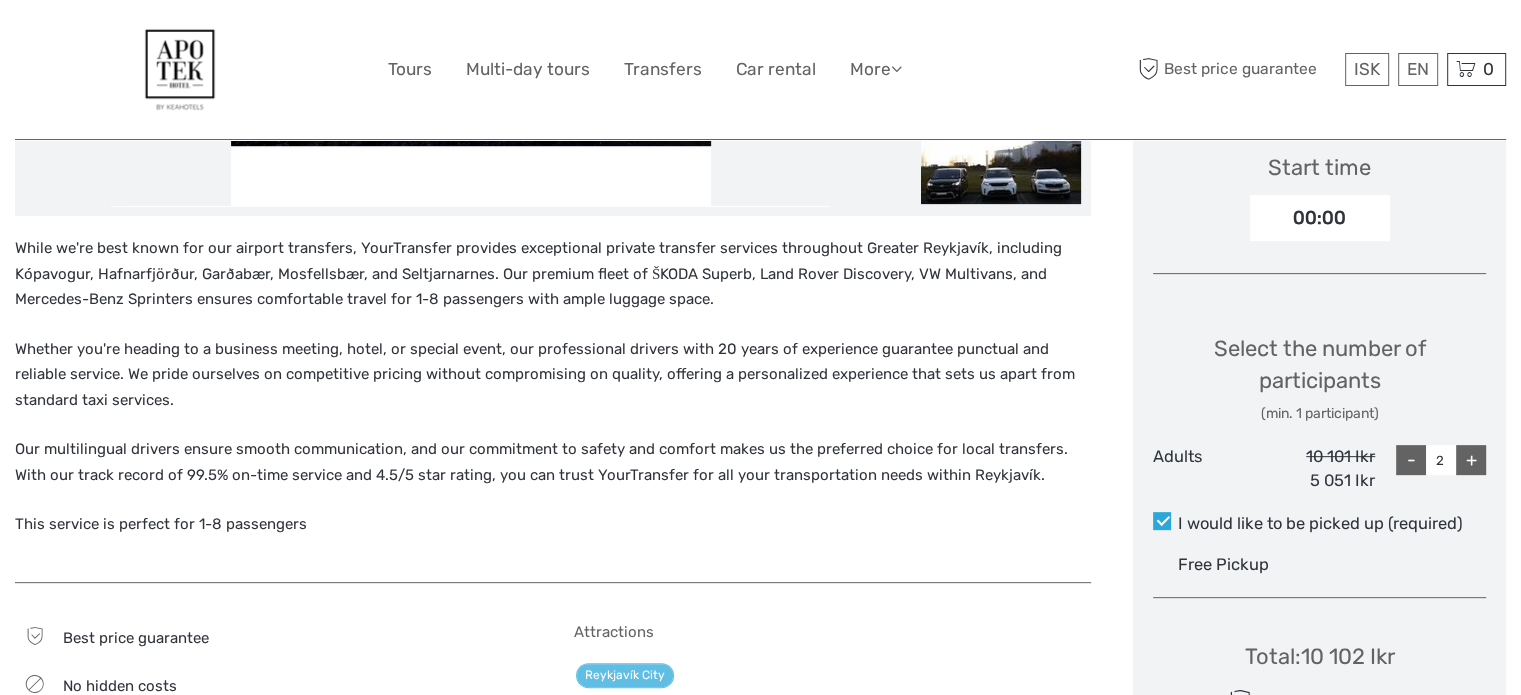 scroll, scrollTop: 800, scrollLeft: 0, axis: vertical 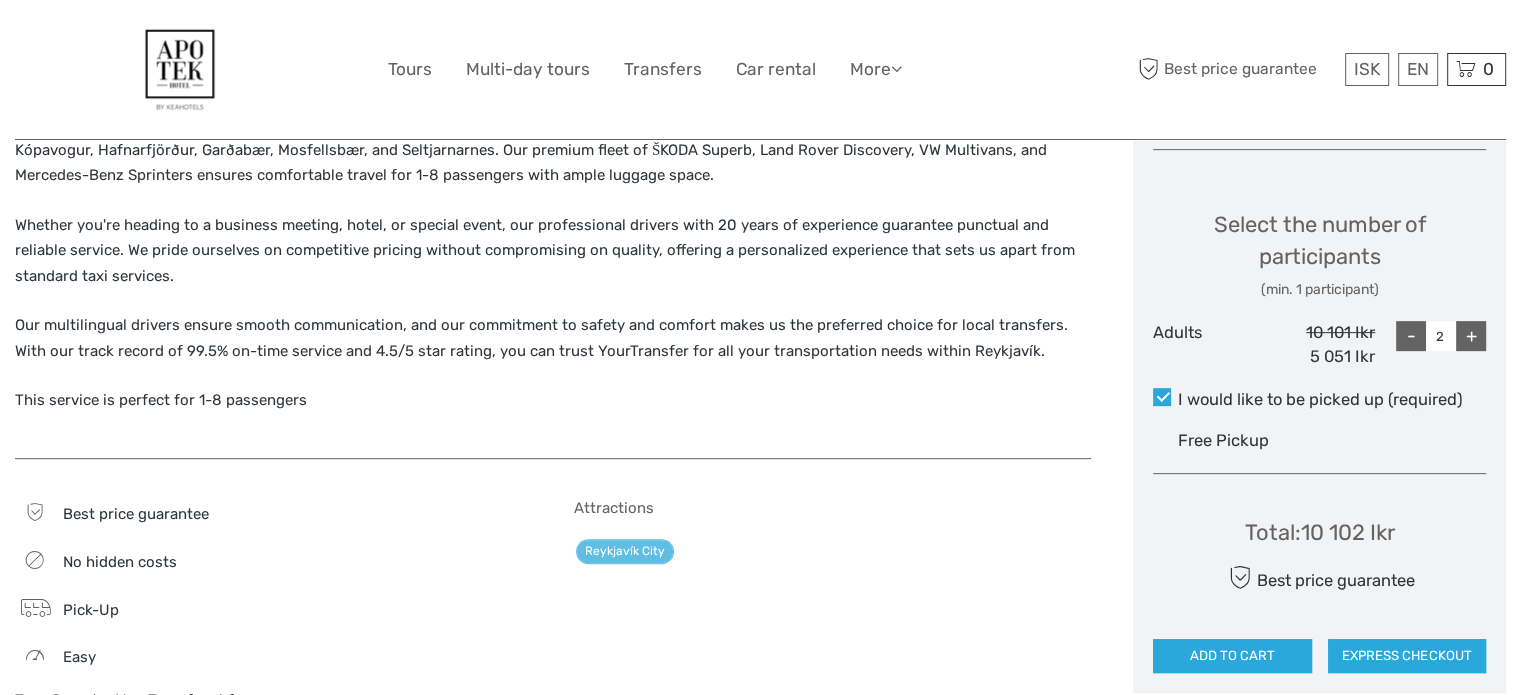 click on "-" at bounding box center [1411, 336] 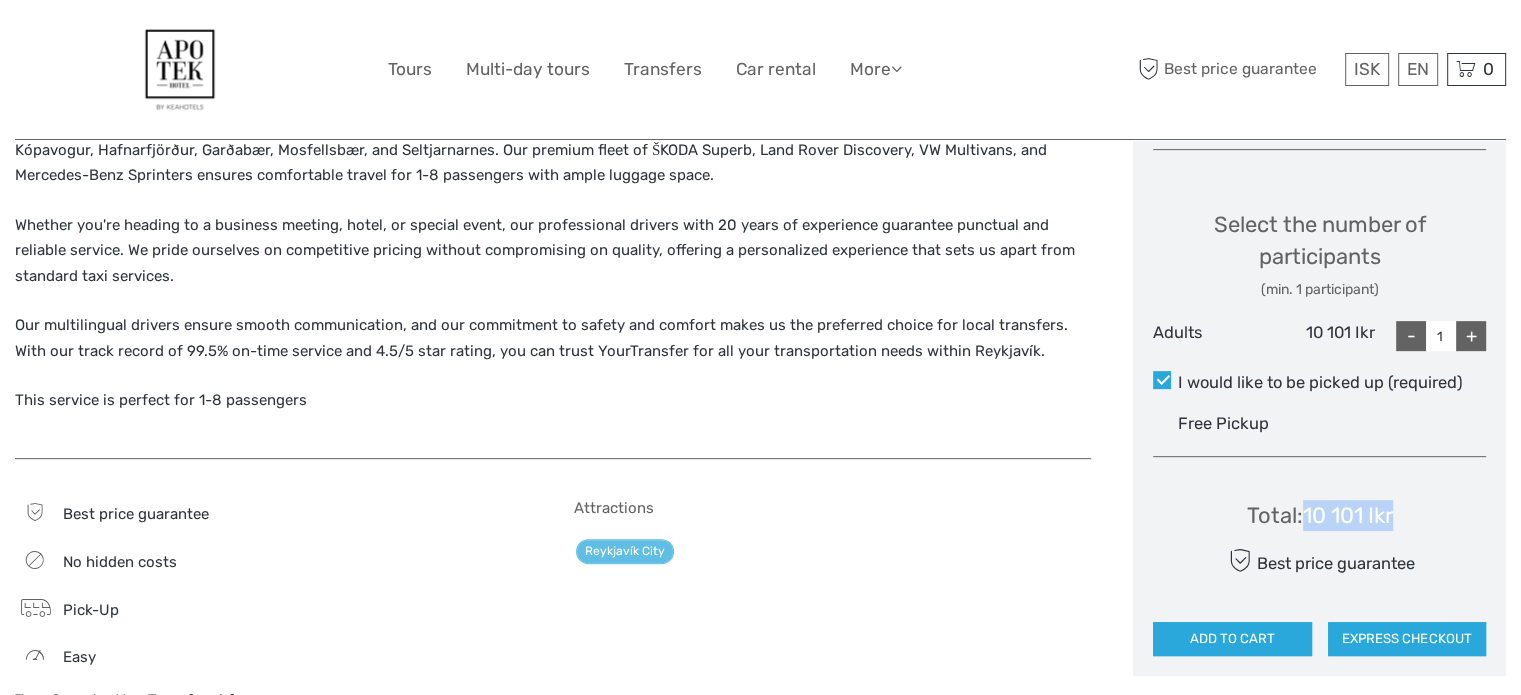 drag, startPoint x: 1412, startPoint y: 510, endPoint x: 1302, endPoint y: 517, distance: 110.2225 